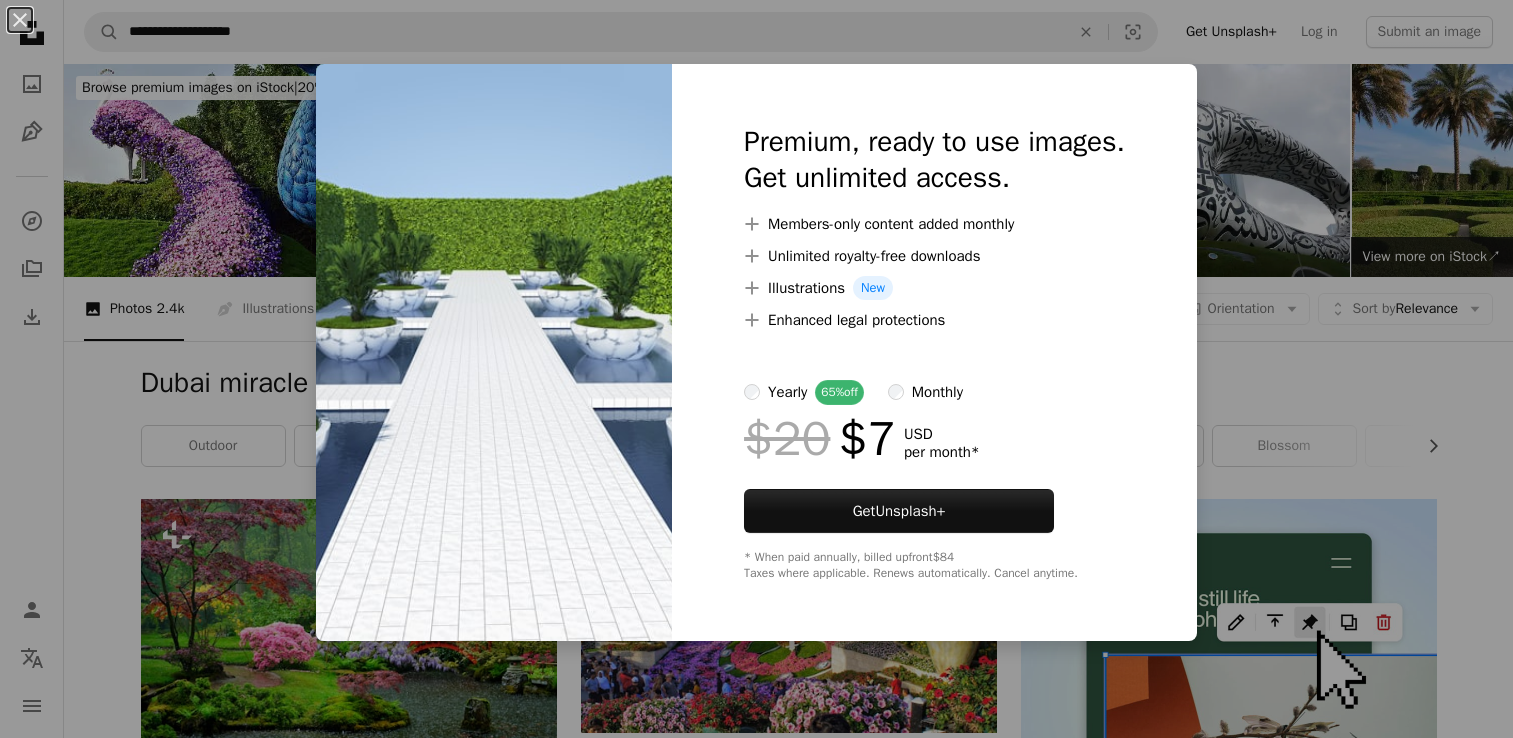 scroll, scrollTop: 4693, scrollLeft: 0, axis: vertical 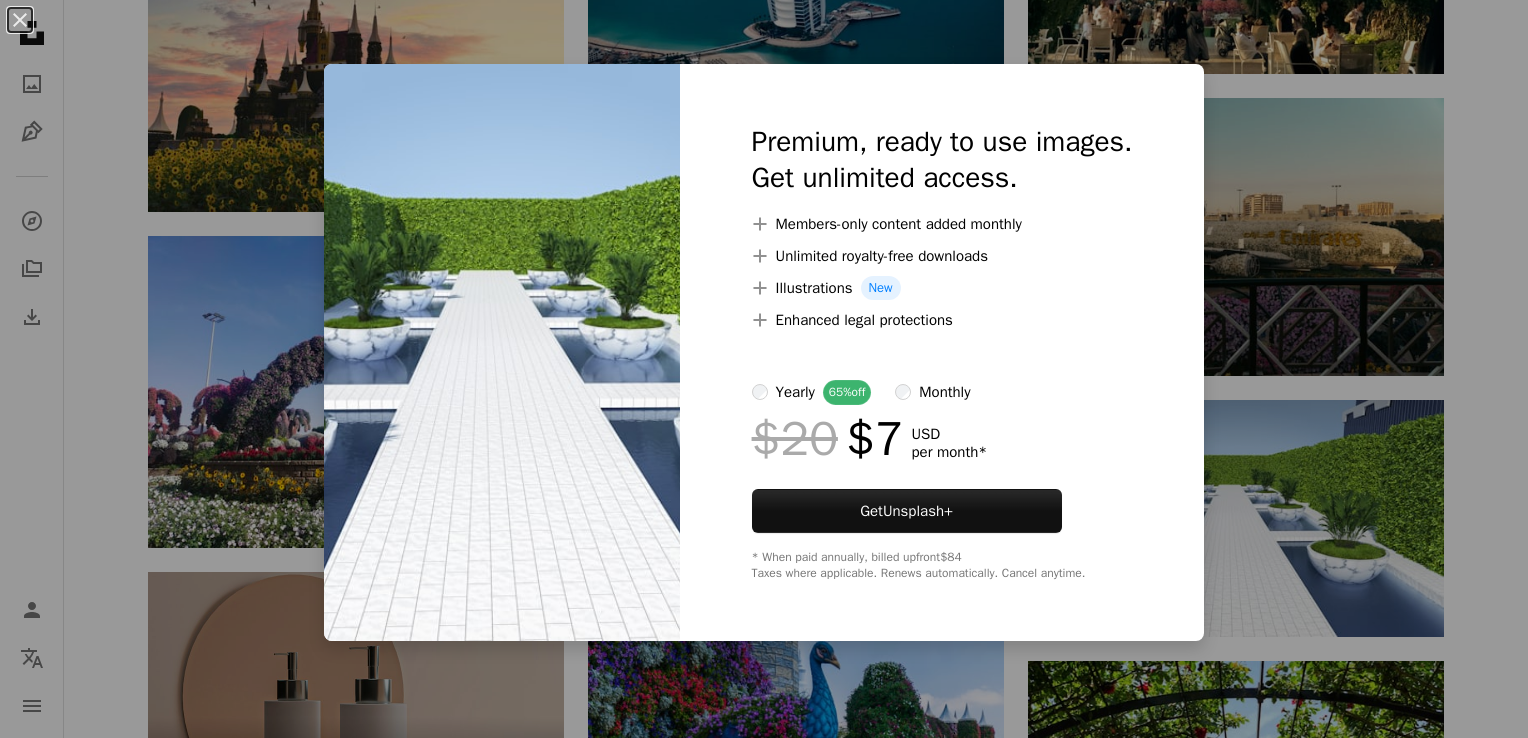 click on "An X shape Premium, ready to use images. Get unlimited access. A plus sign Members-only content added monthly A plus sign Unlimited royalty-free downloads A plus sign Illustrations  New A plus sign Enhanced legal protections yearly 65%  off monthly $20   $7 USD per month * Get  Unsplash+ * When paid annually, billed upfront  $84 Taxes where applicable. Renews automatically. Cancel anytime." at bounding box center (764, 369) 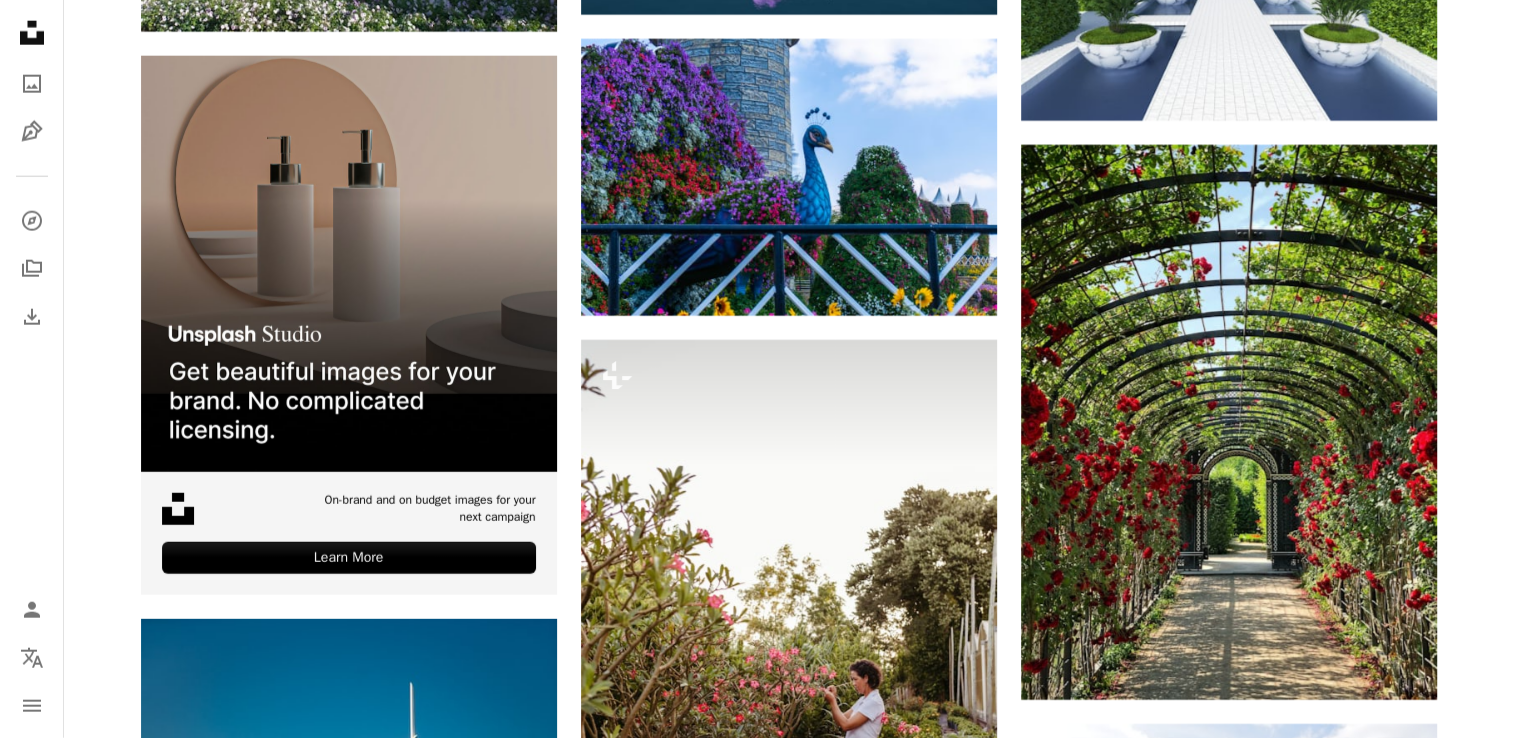 scroll, scrollTop: 5213, scrollLeft: 0, axis: vertical 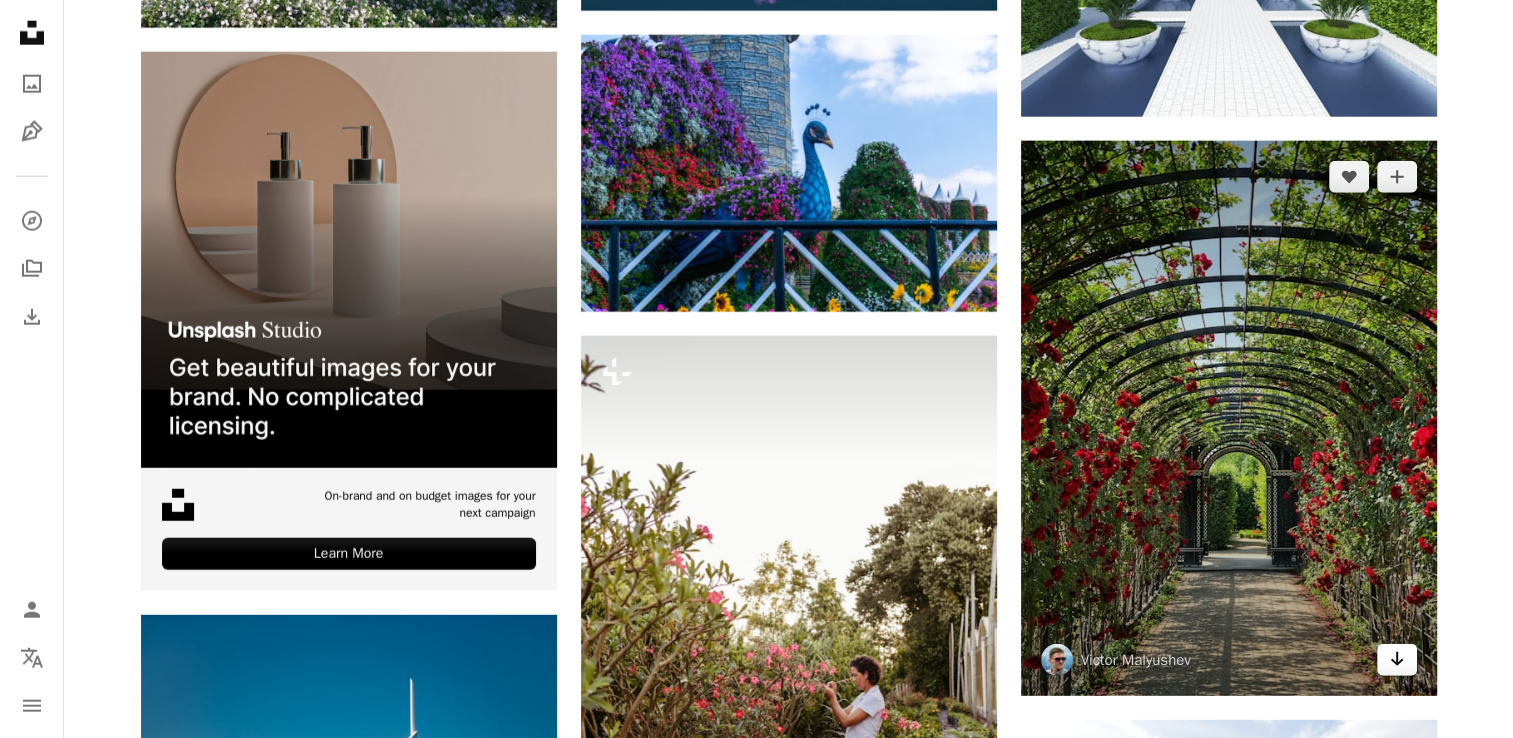 click on "Arrow pointing down" at bounding box center (1397, 660) 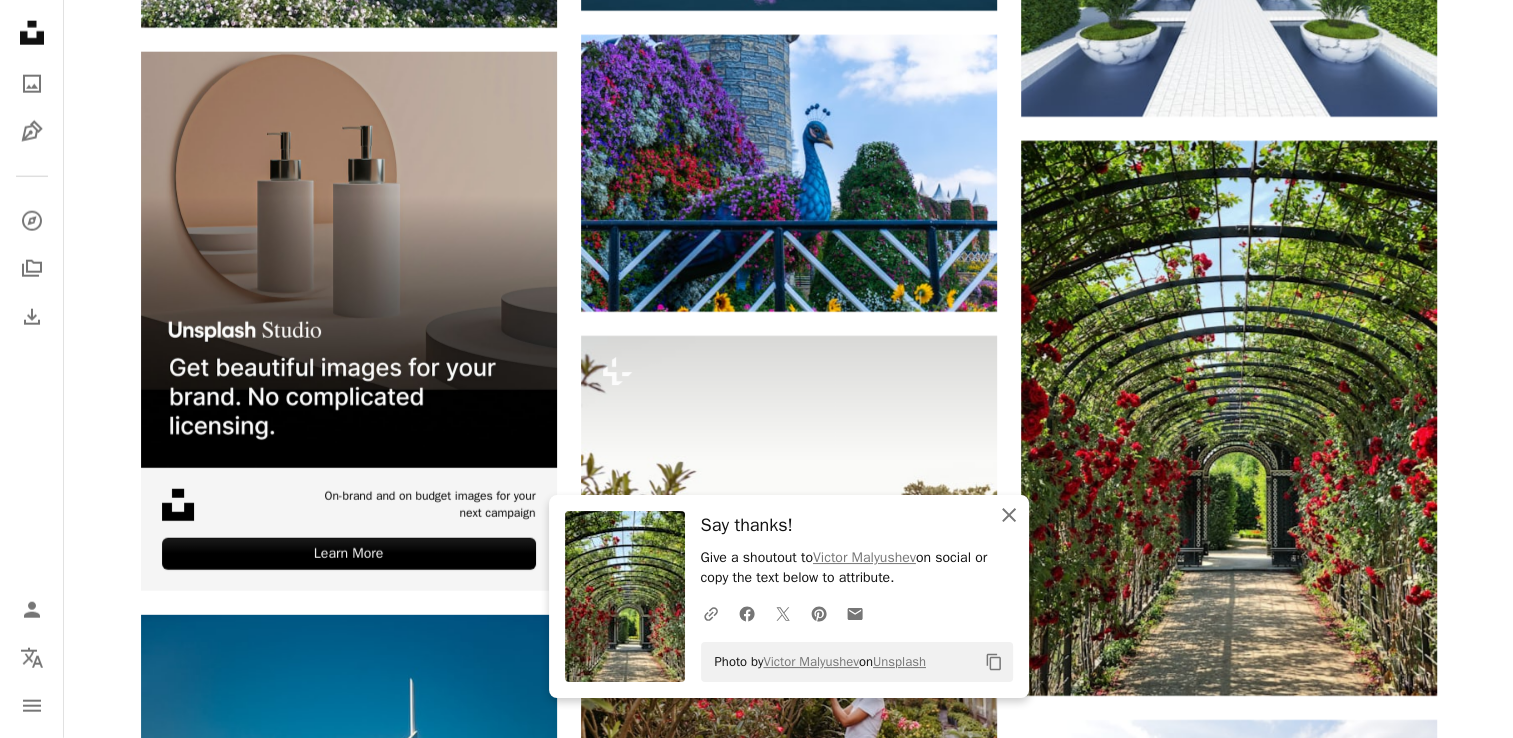 click on "An X shape" 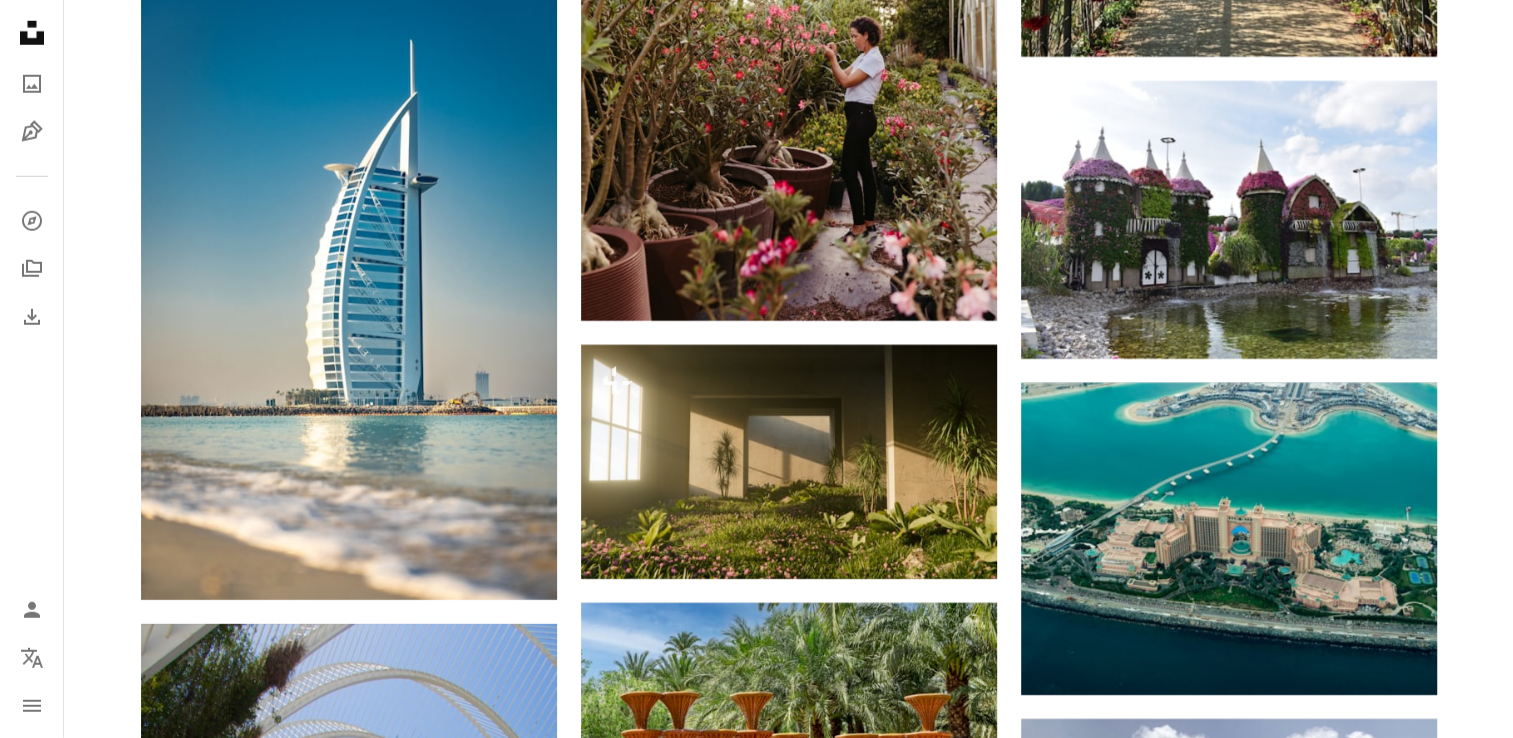 scroll, scrollTop: 5853, scrollLeft: 0, axis: vertical 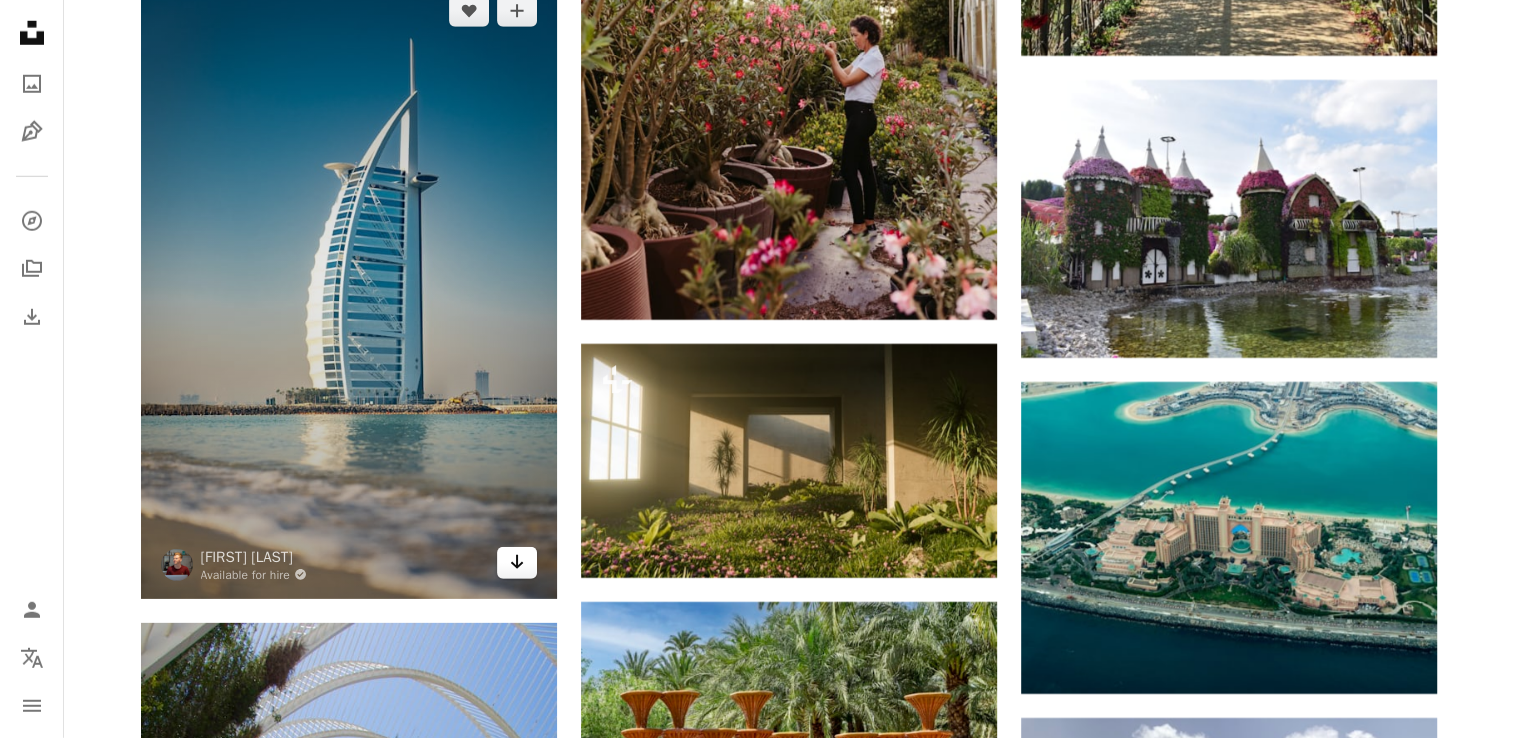 click on "Arrow pointing down" 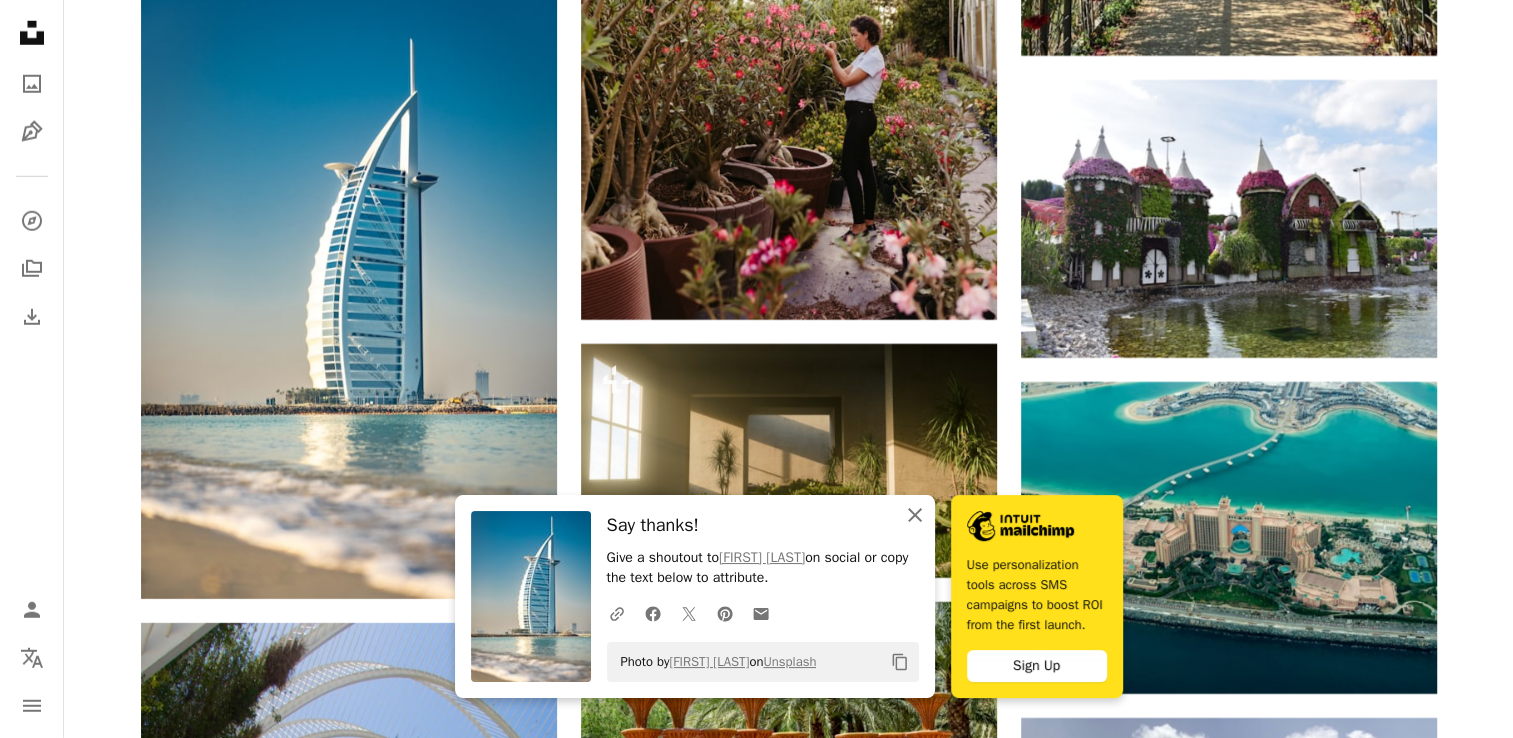 click on "An X shape" 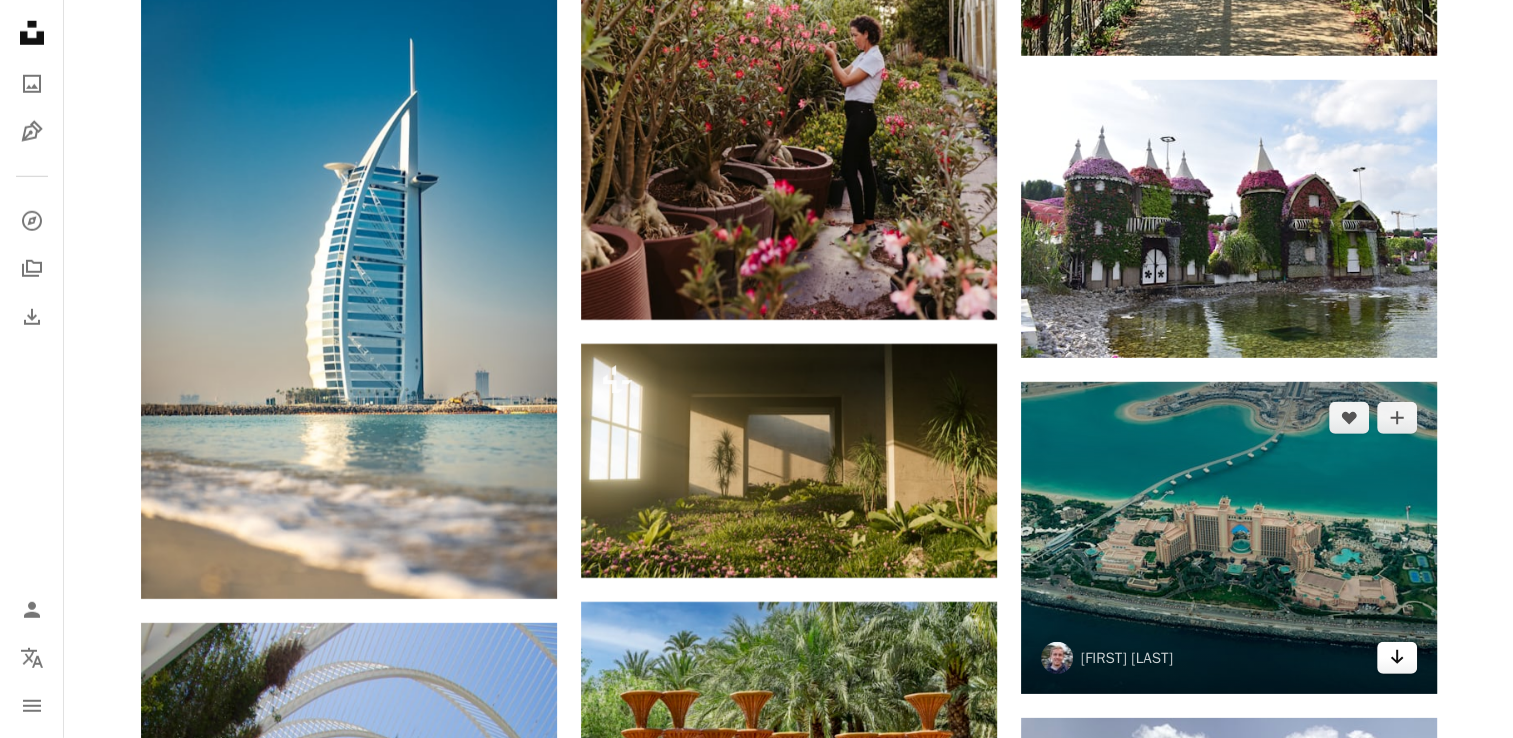 click on "Arrow pointing down" at bounding box center (1397, 658) 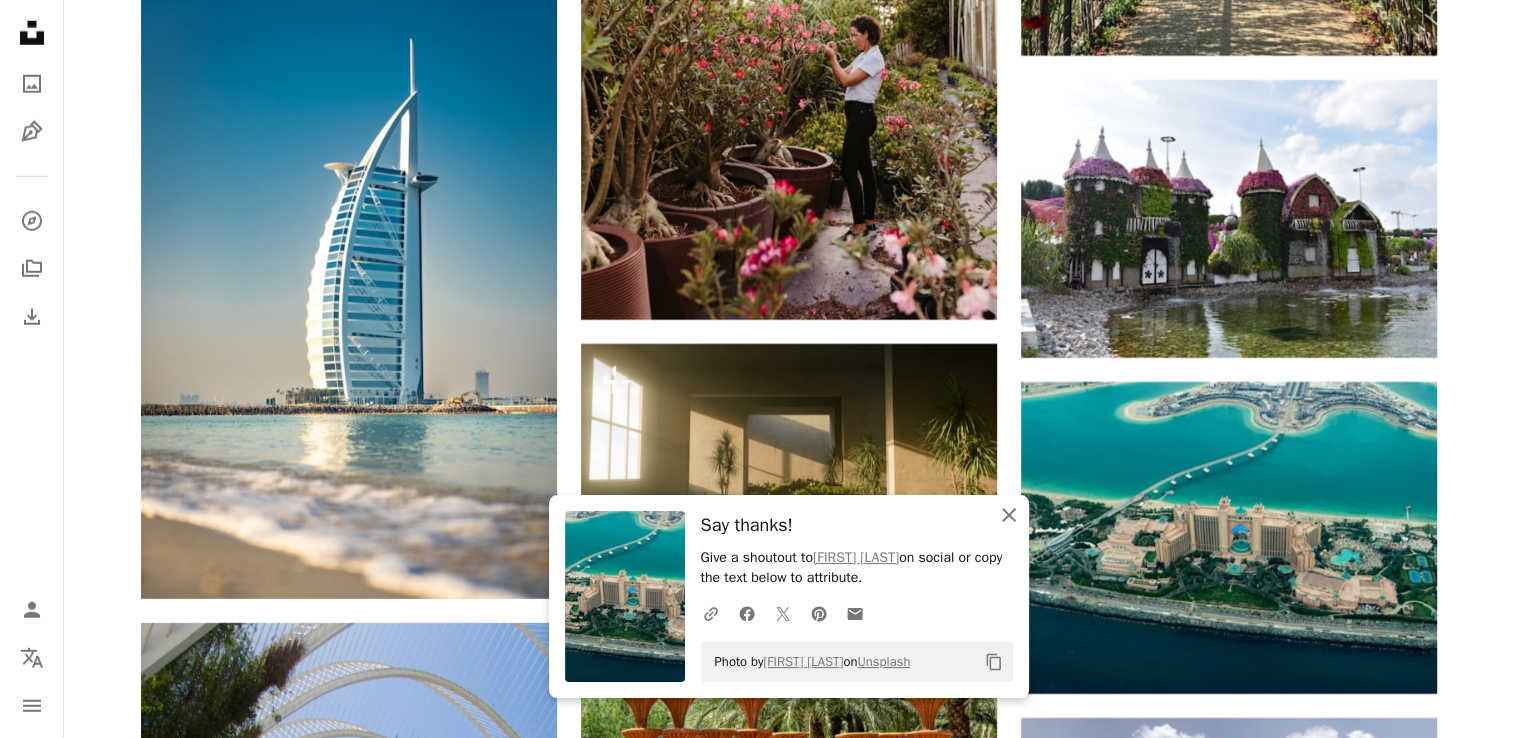 click on "An X shape" 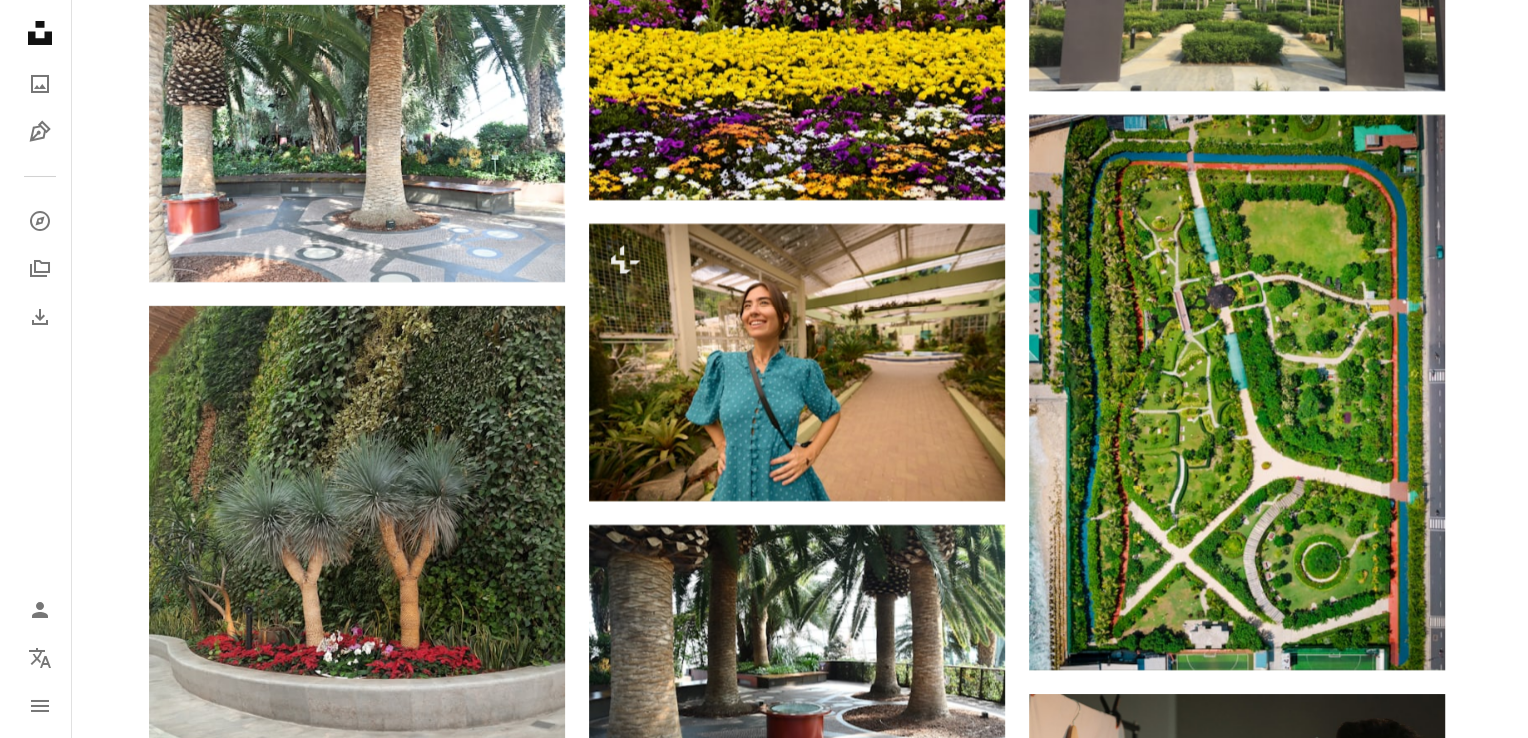 scroll, scrollTop: 7440, scrollLeft: 0, axis: vertical 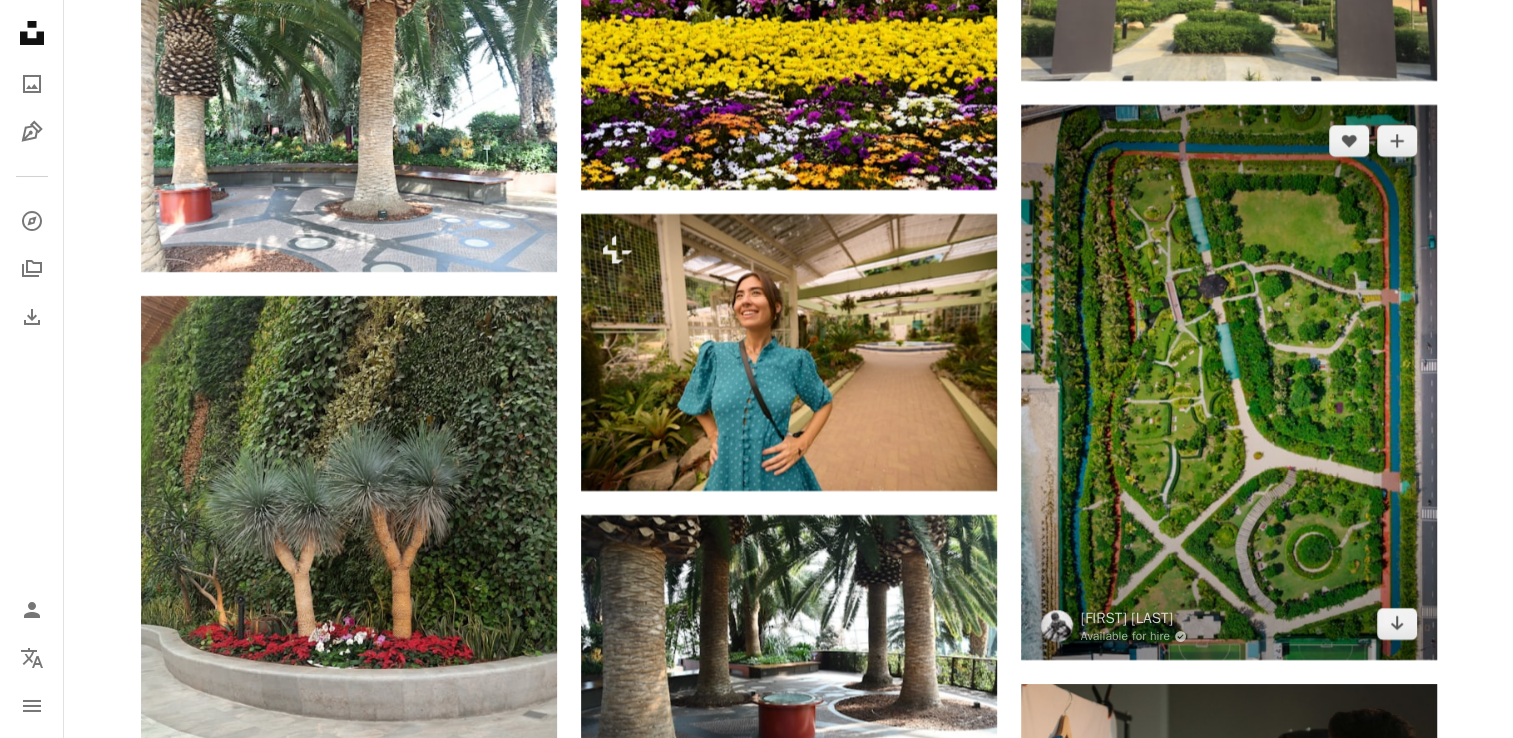 click at bounding box center [1229, 382] 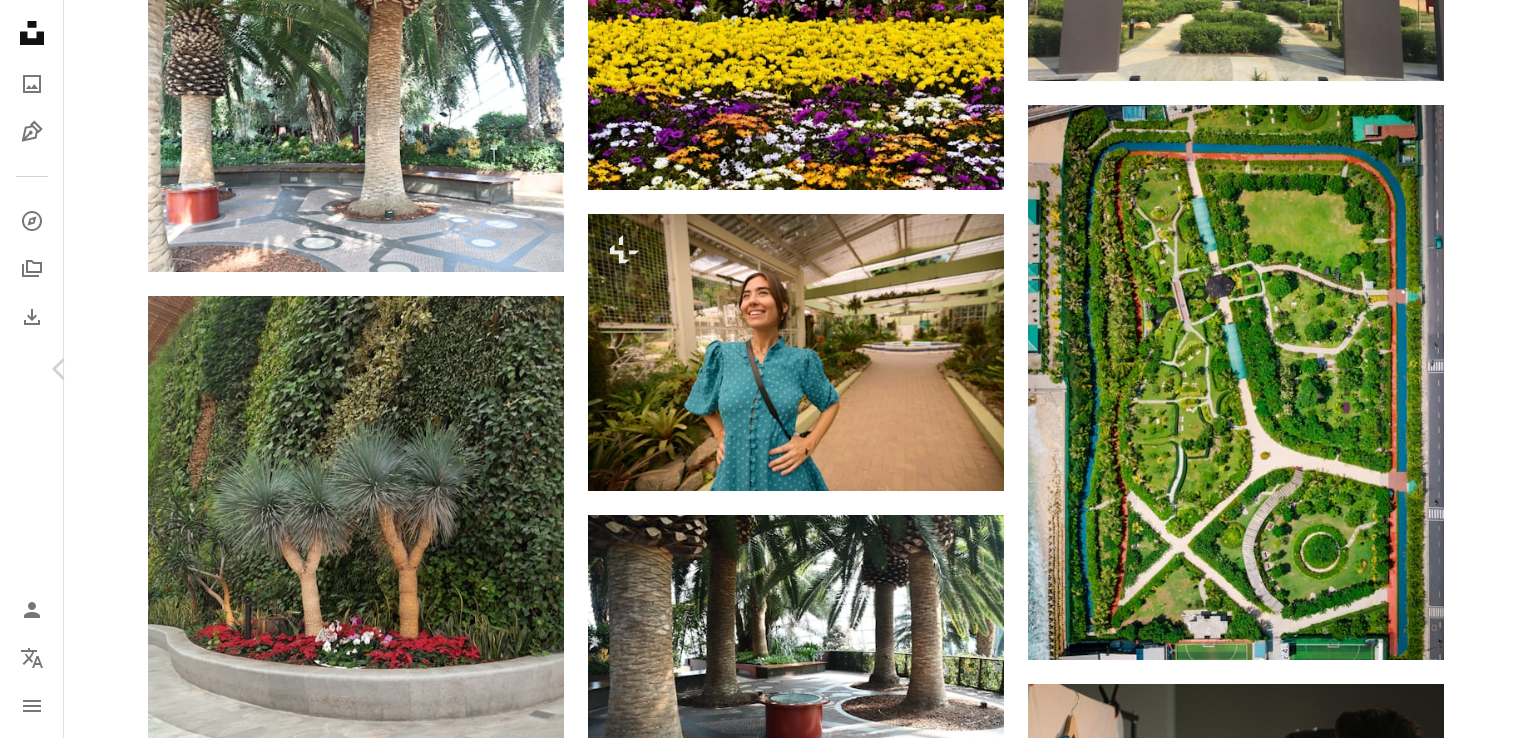 click on "Chevron right" at bounding box center (1468, 369) 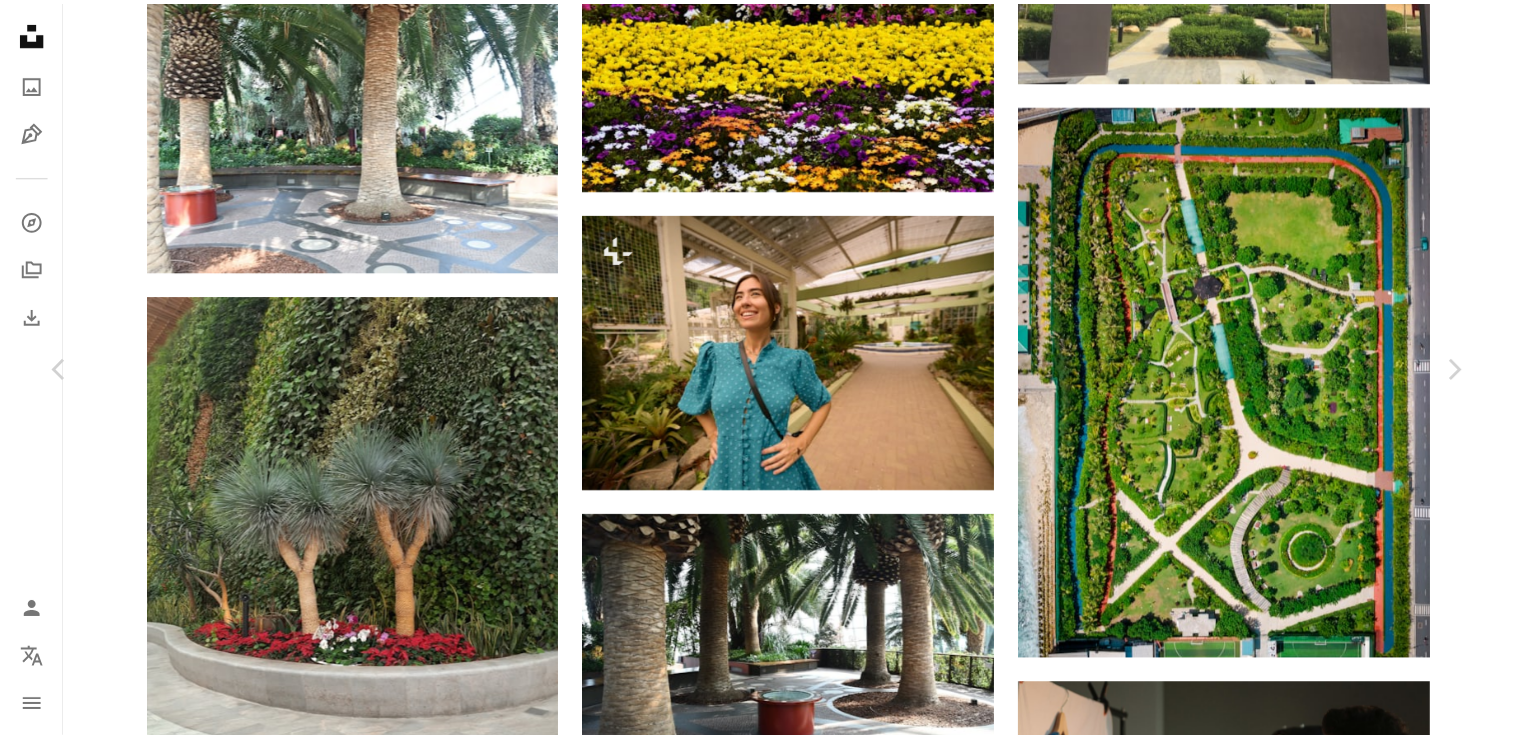 scroll, scrollTop: 0, scrollLeft: 0, axis: both 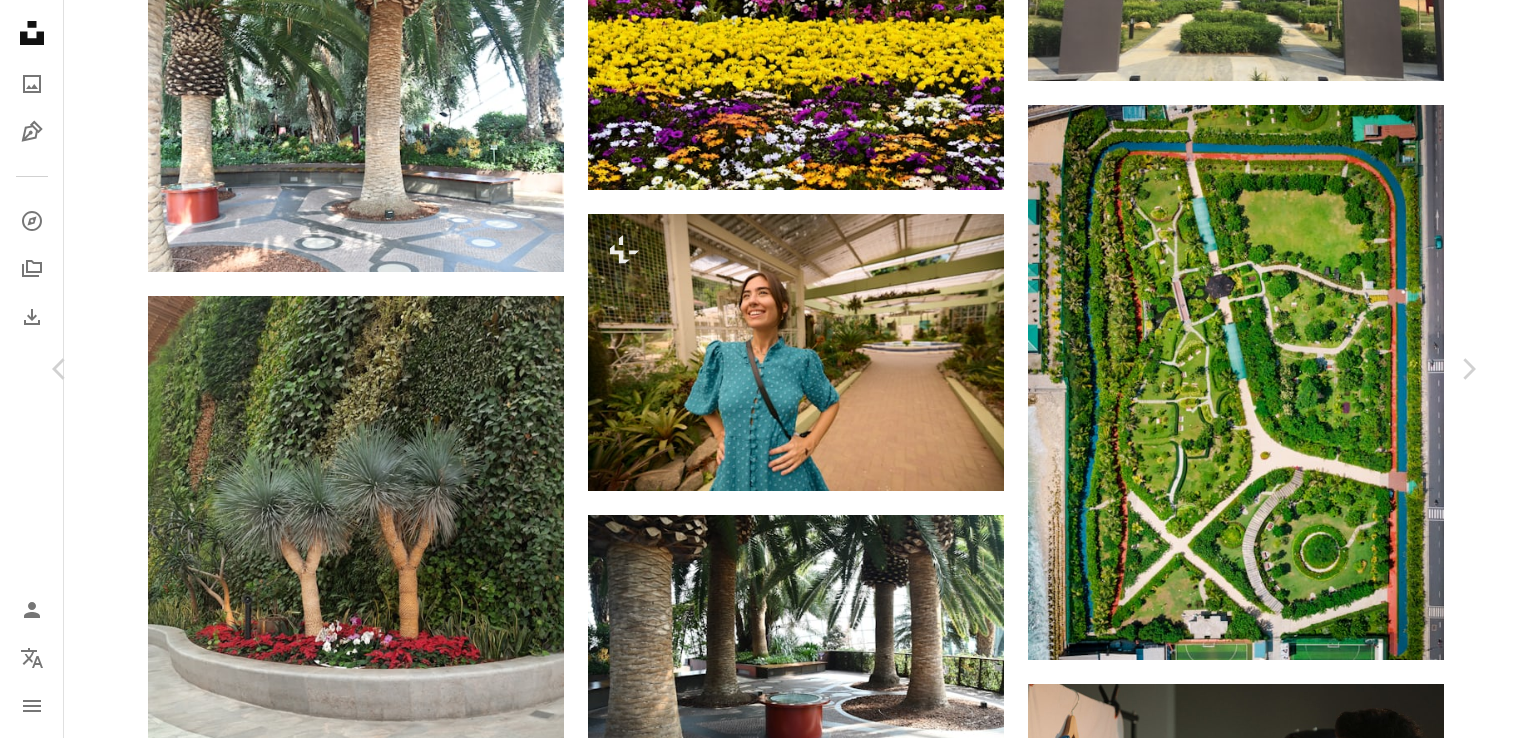 click on "An X shape" at bounding box center (20, 20) 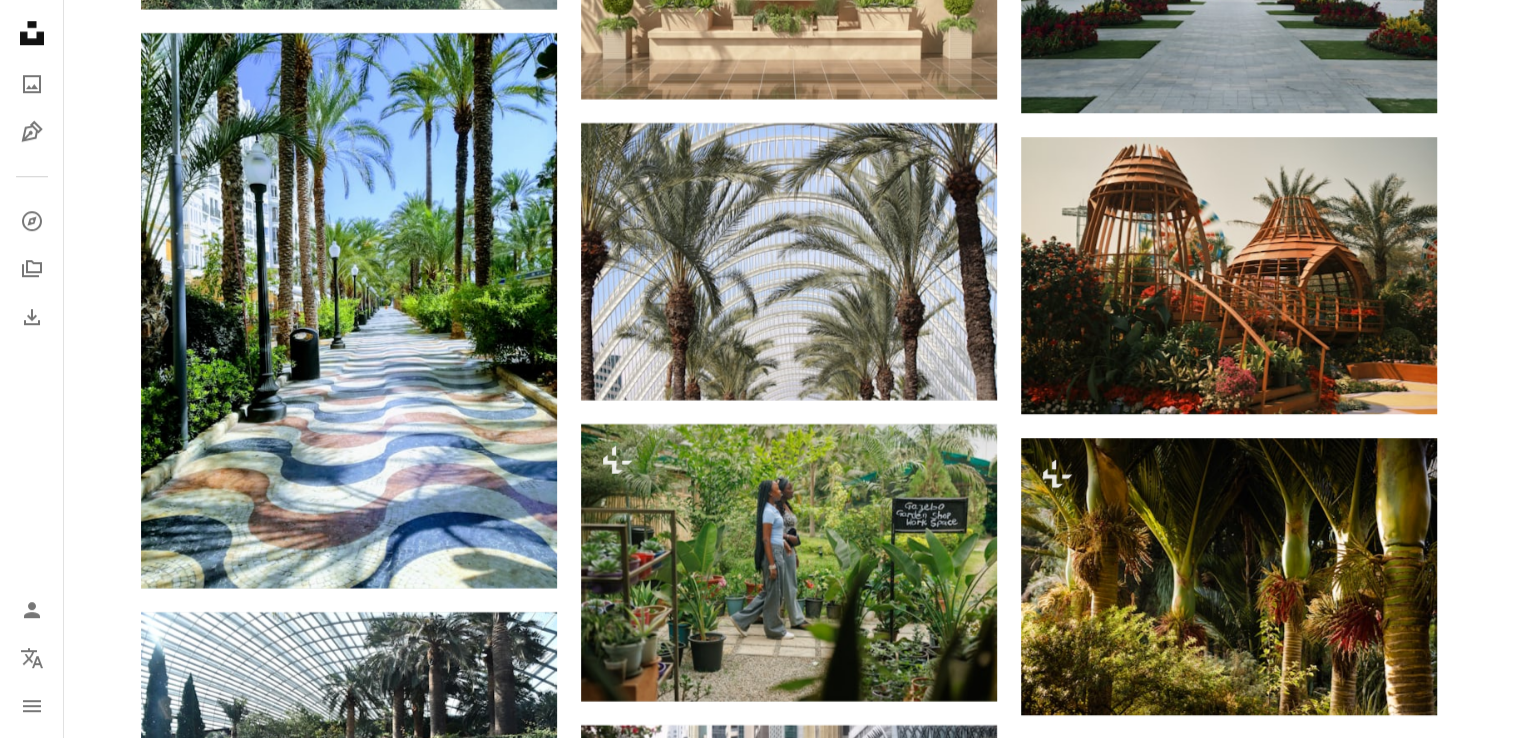 scroll, scrollTop: 9186, scrollLeft: 0, axis: vertical 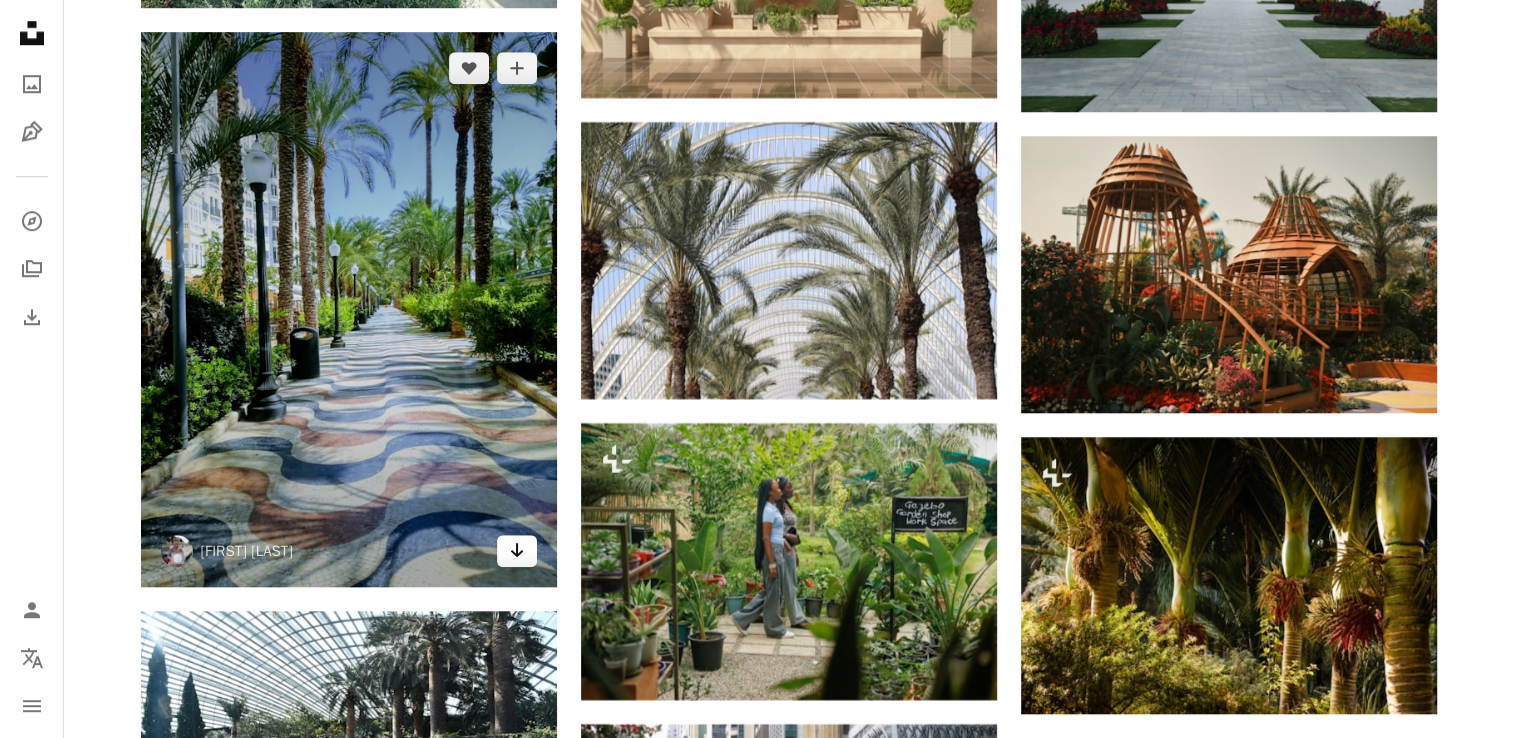 click on "Arrow pointing down" 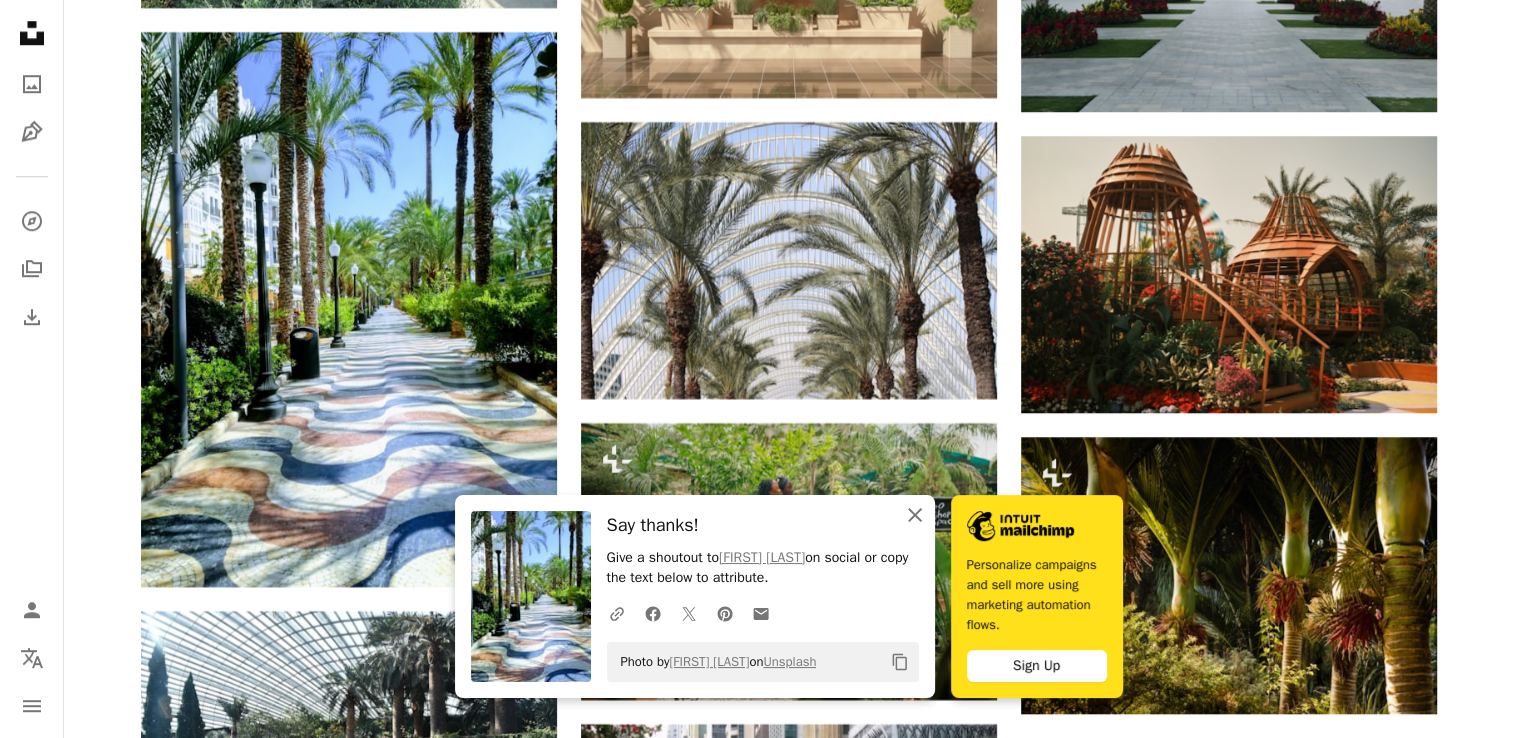 click 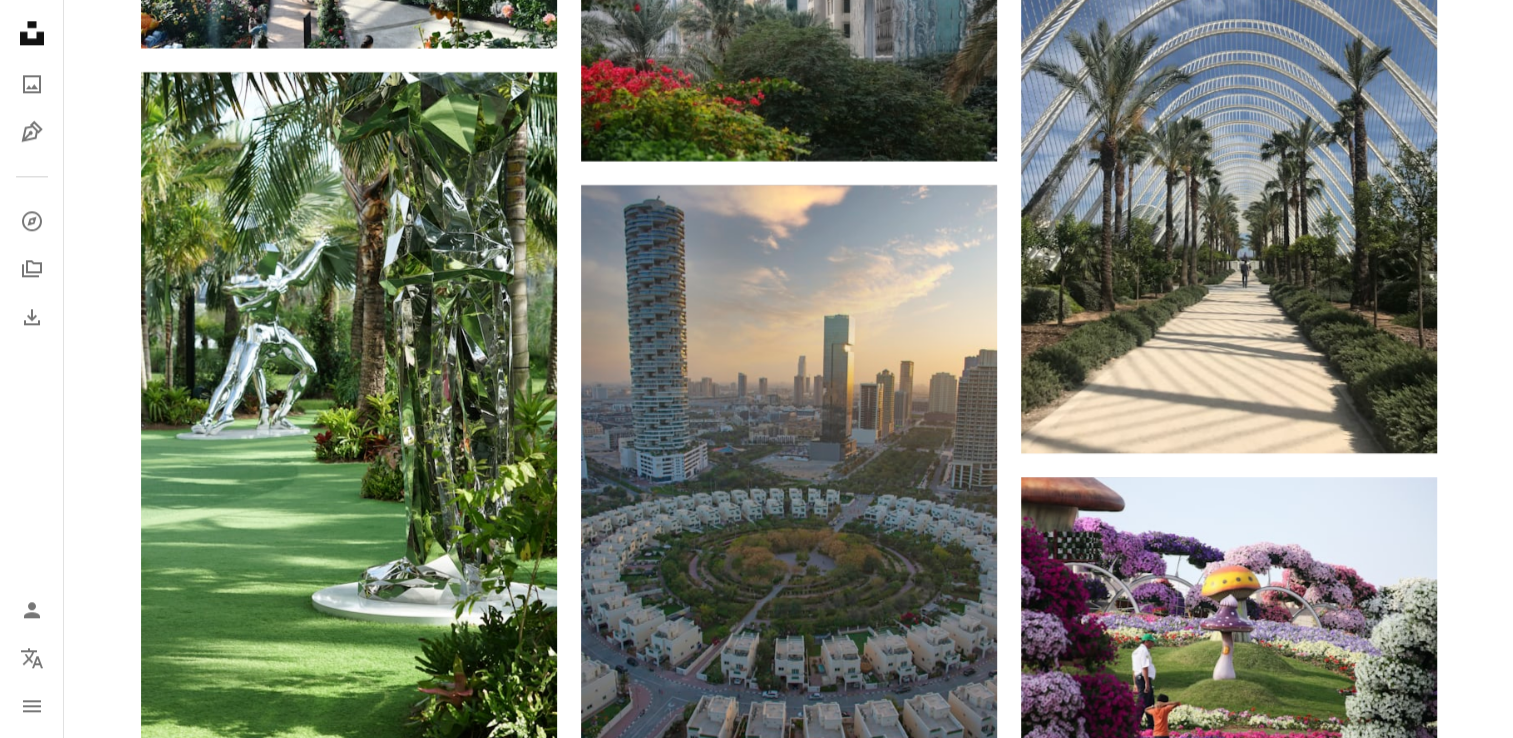scroll, scrollTop: 10066, scrollLeft: 0, axis: vertical 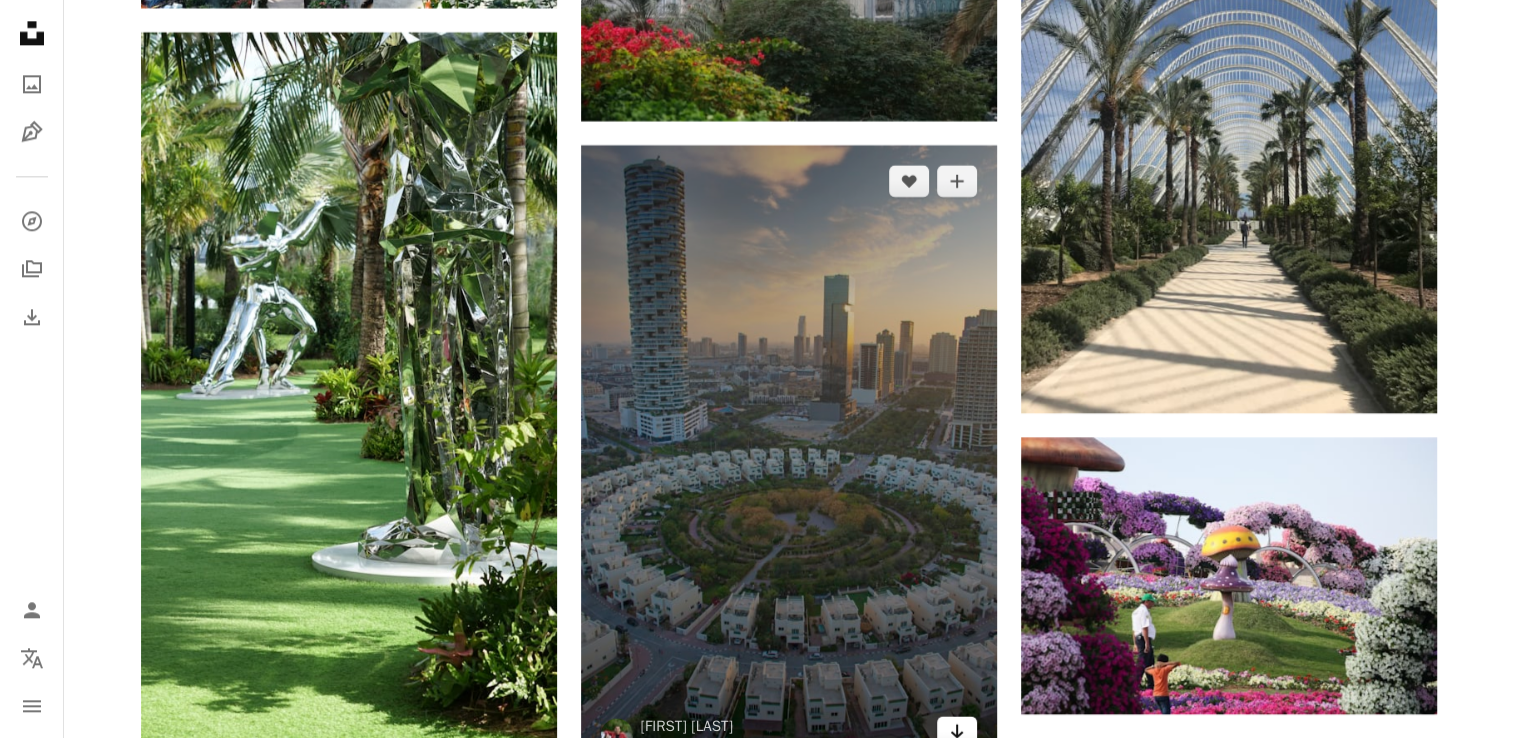 click on "Arrow pointing down" 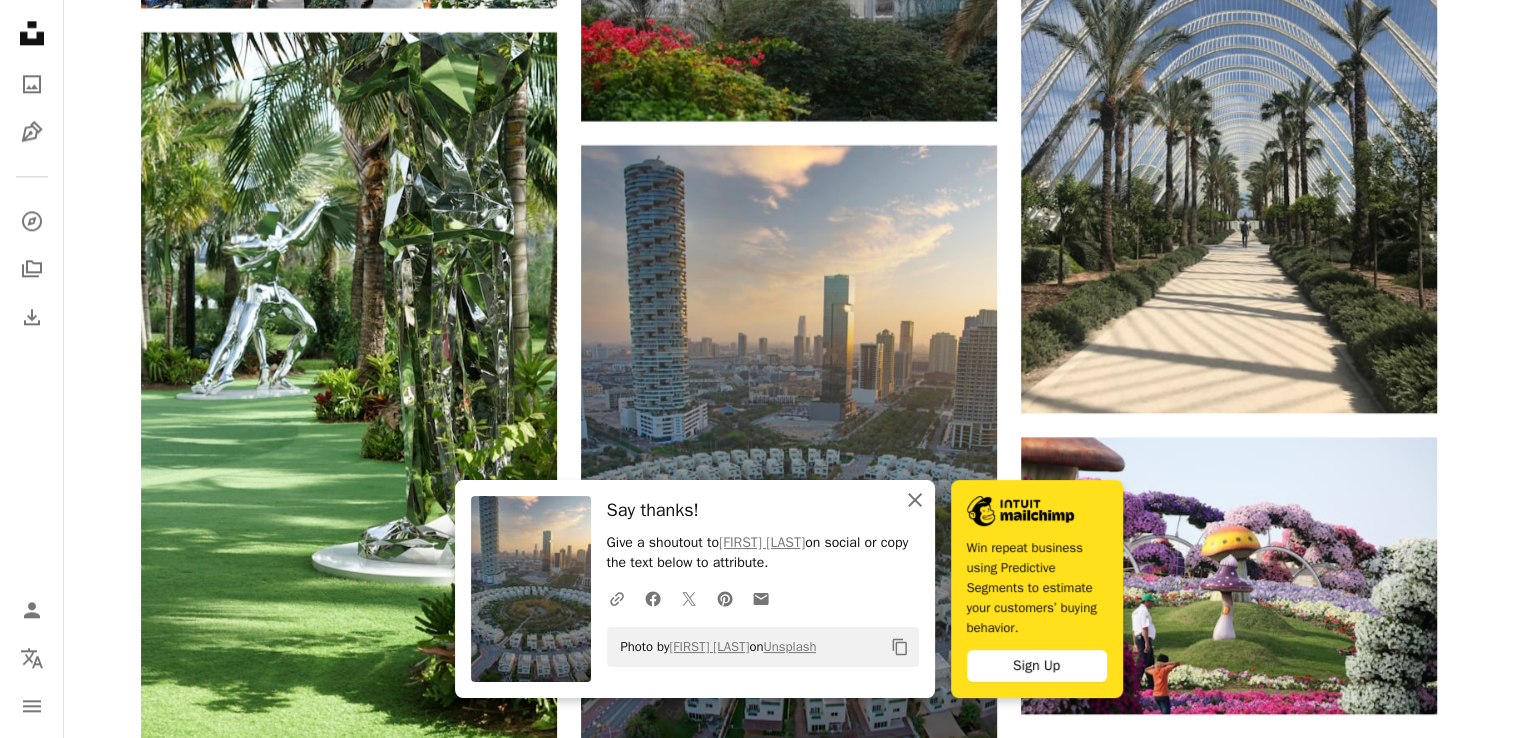 click 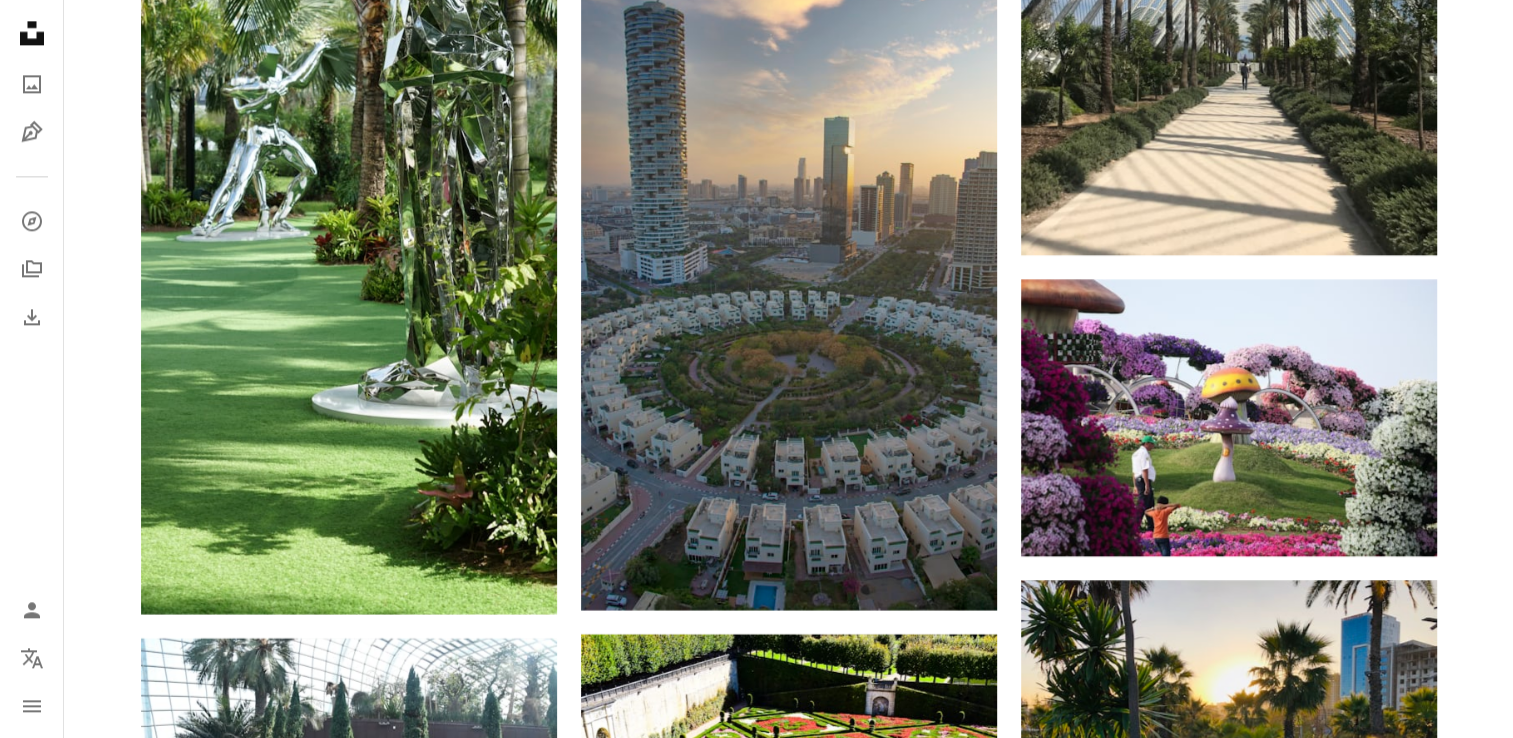 scroll, scrollTop: 10226, scrollLeft: 0, axis: vertical 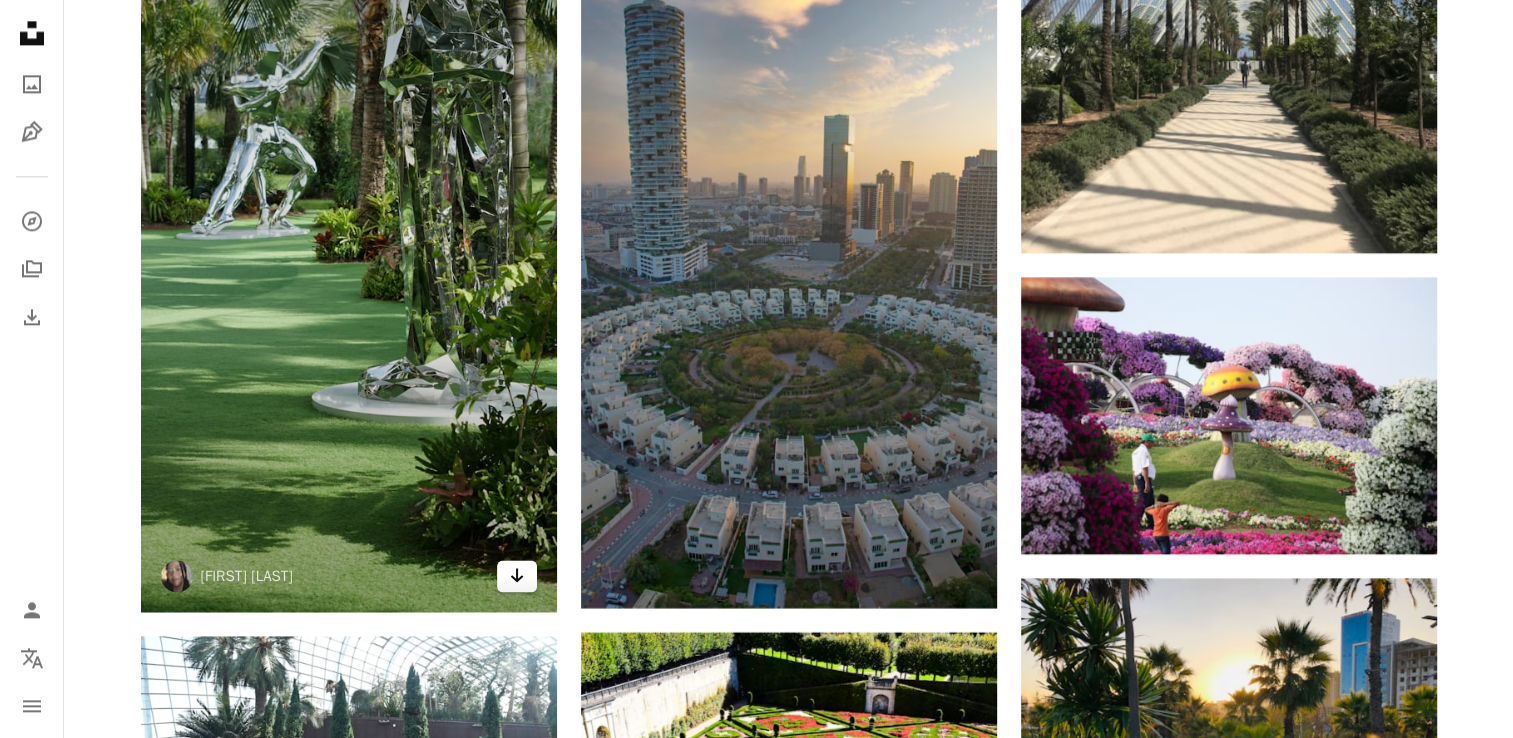 click on "Arrow pointing down" 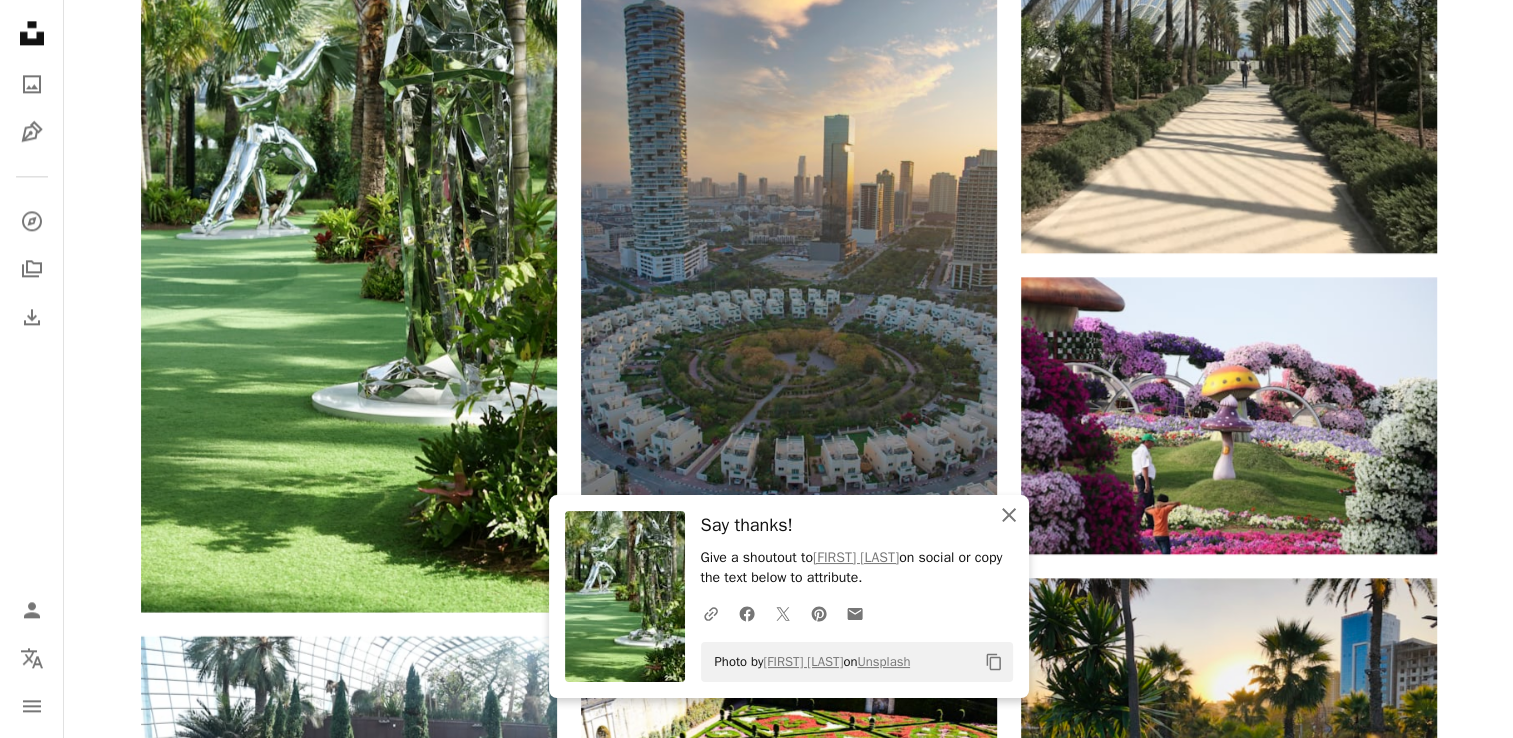 click on "An X shape" 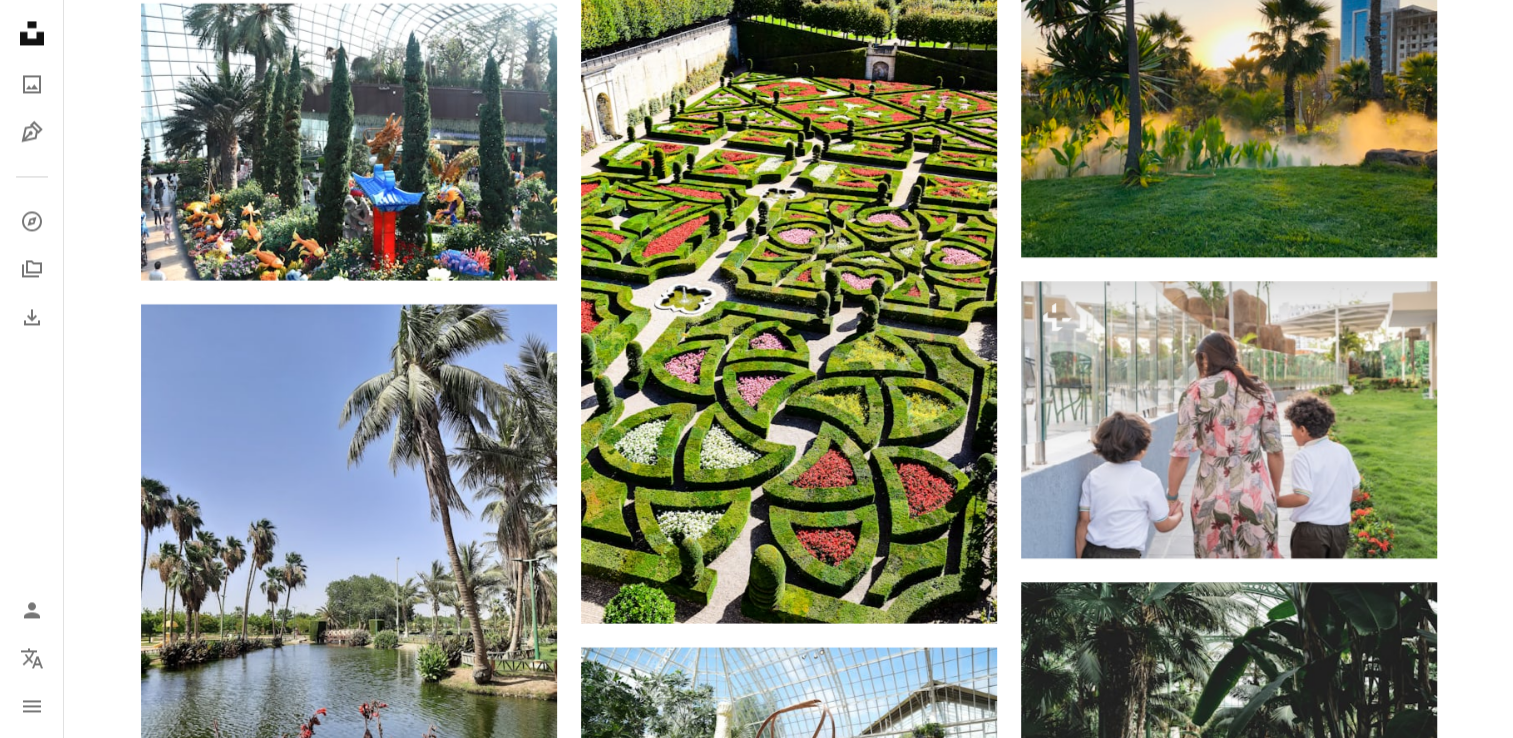 scroll, scrollTop: 10866, scrollLeft: 0, axis: vertical 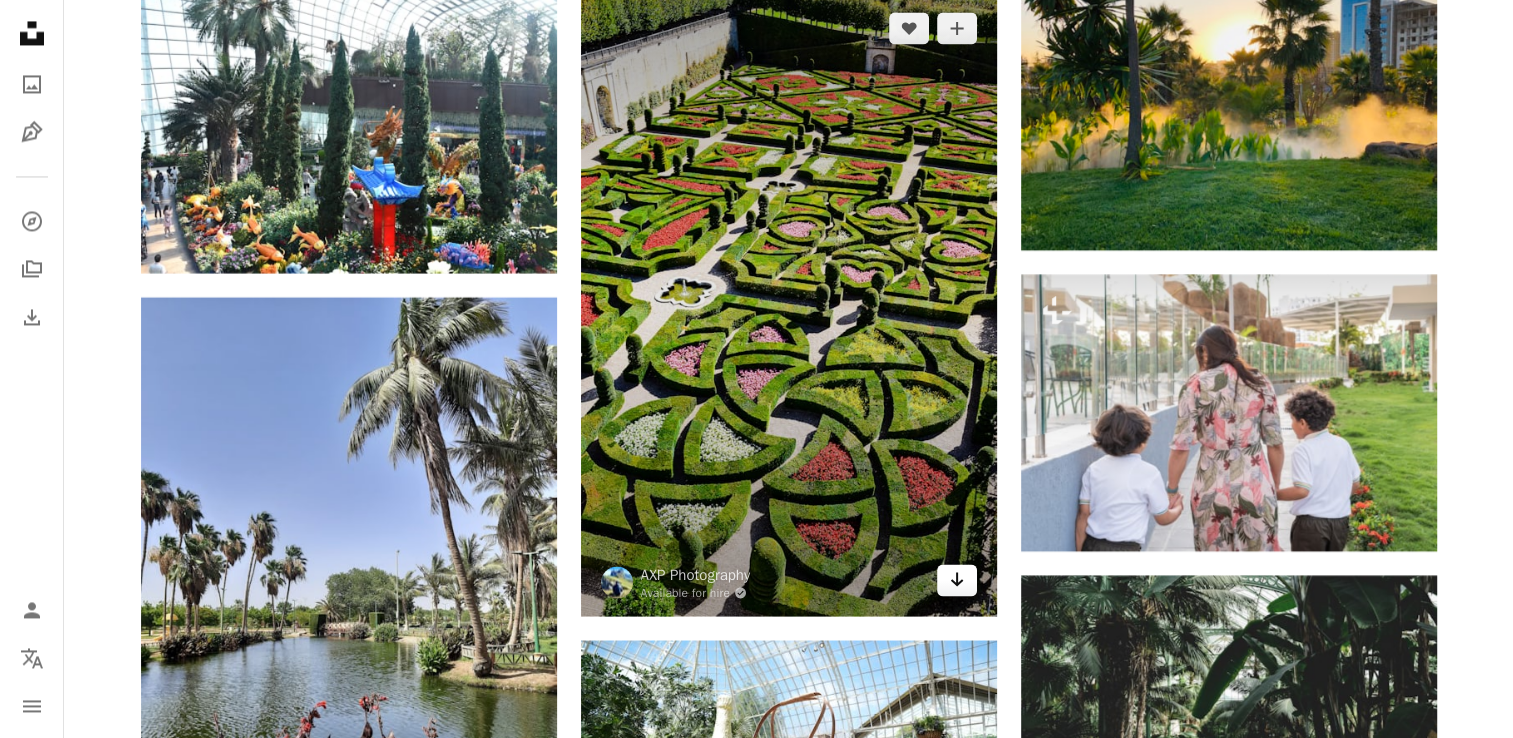 click on "Arrow pointing down" at bounding box center [957, 580] 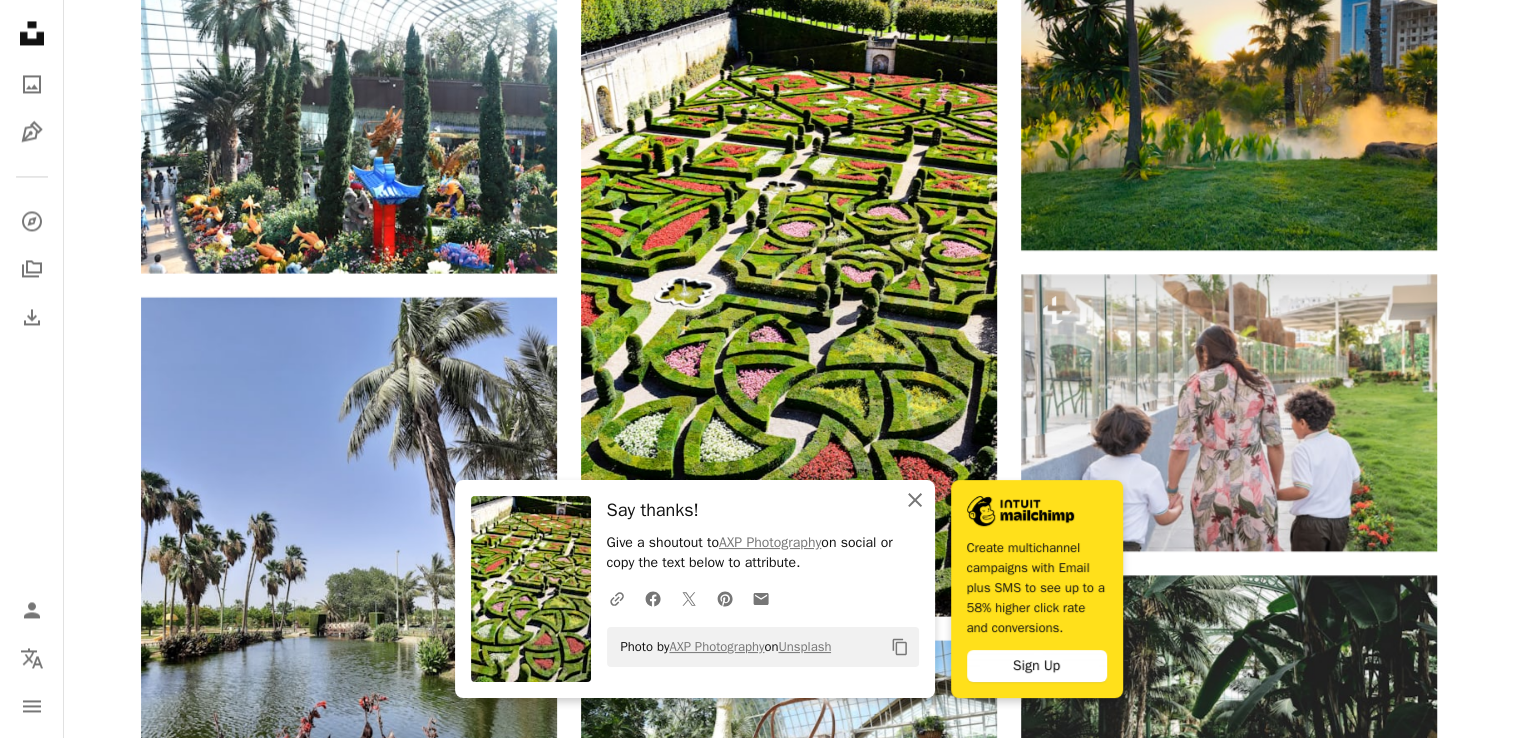click on "An X shape" 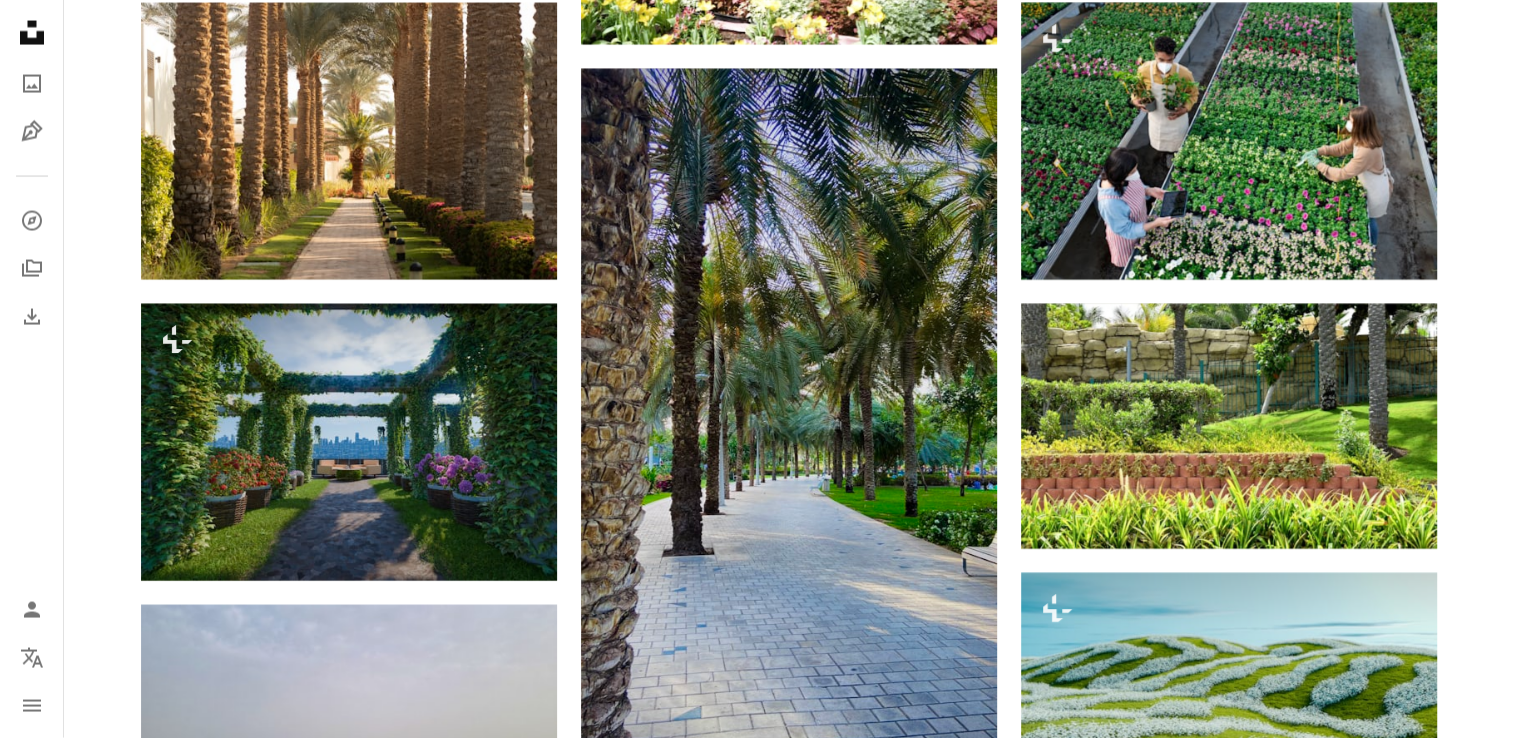 scroll, scrollTop: 11746, scrollLeft: 0, axis: vertical 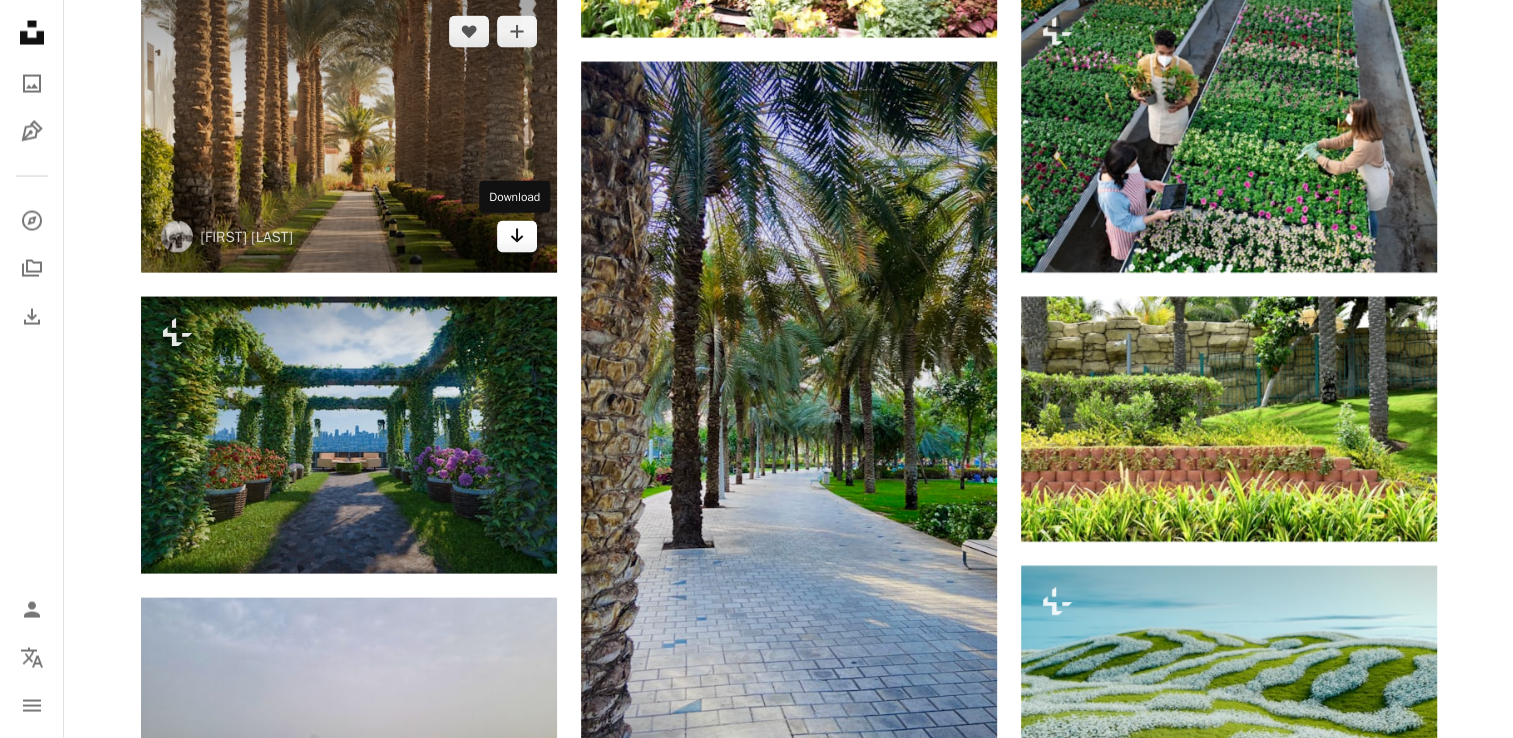 click on "Arrow pointing down" 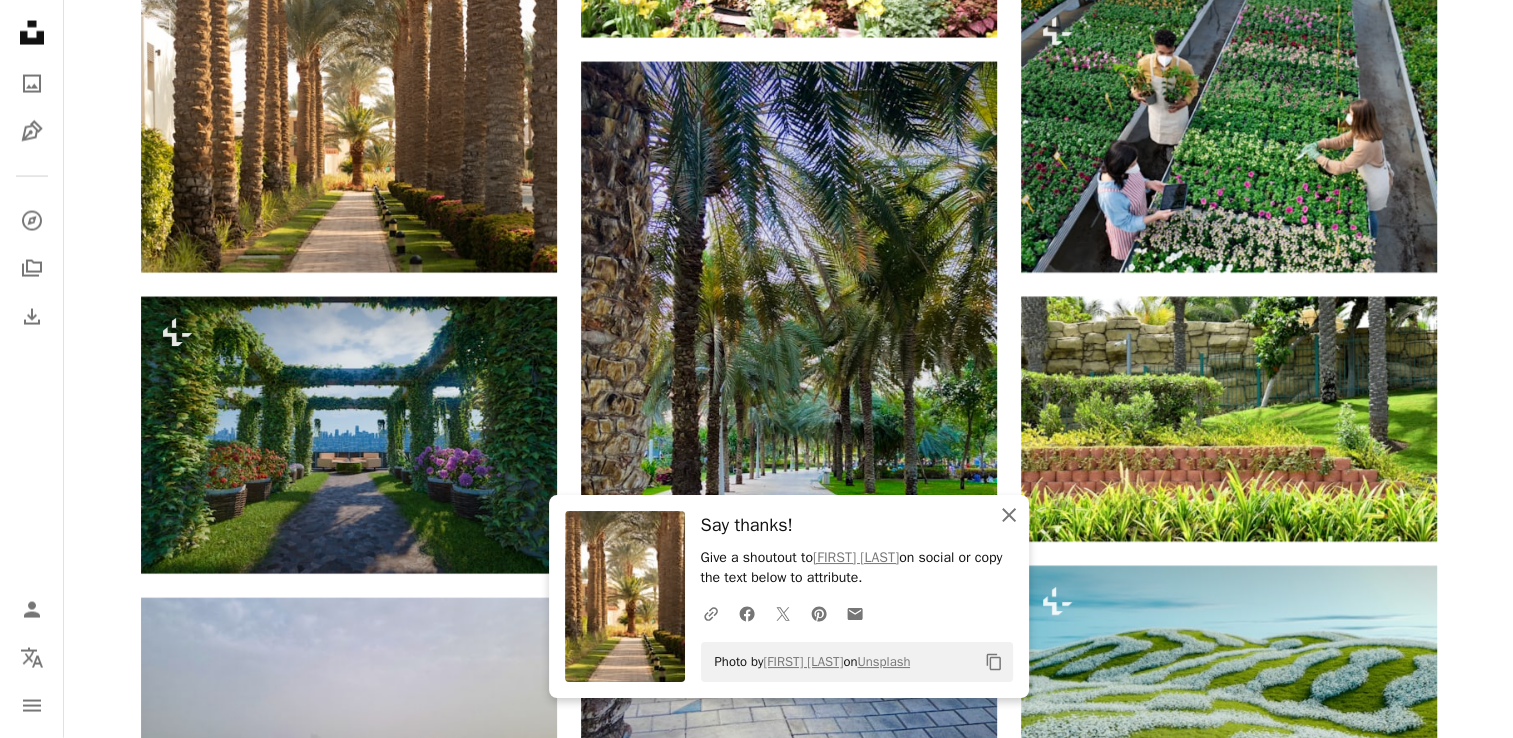 click on "An X shape" 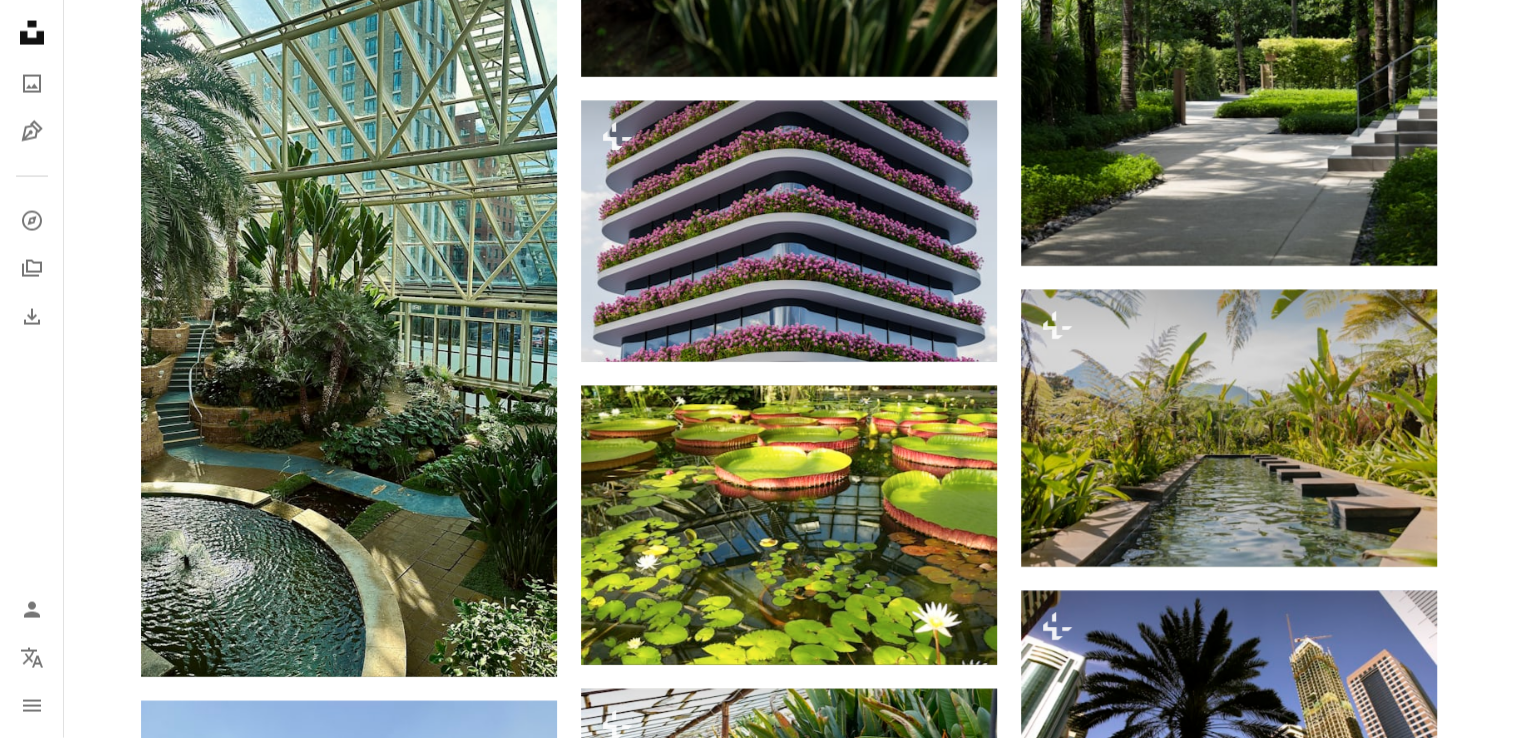 scroll, scrollTop: 19492, scrollLeft: 0, axis: vertical 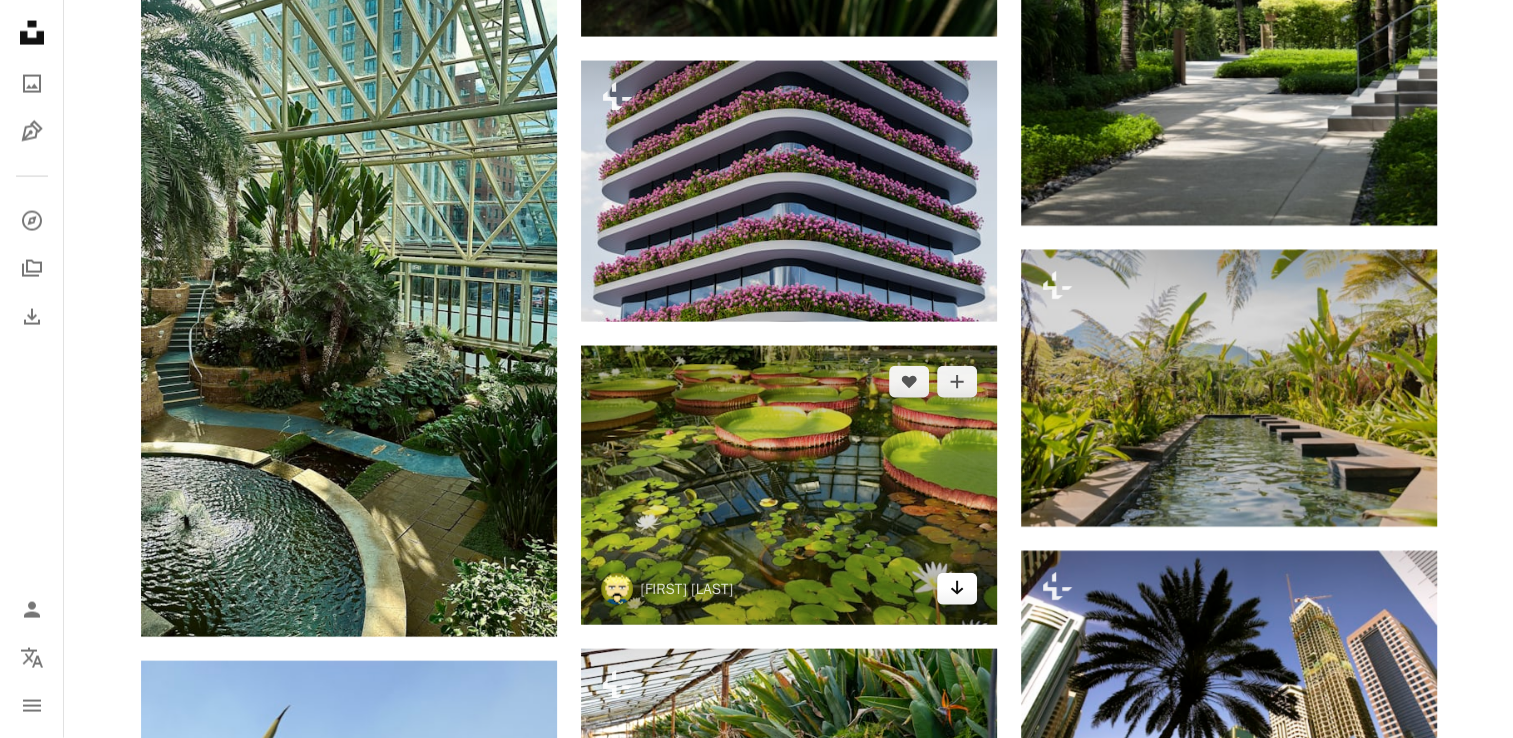 click on "Arrow pointing down" 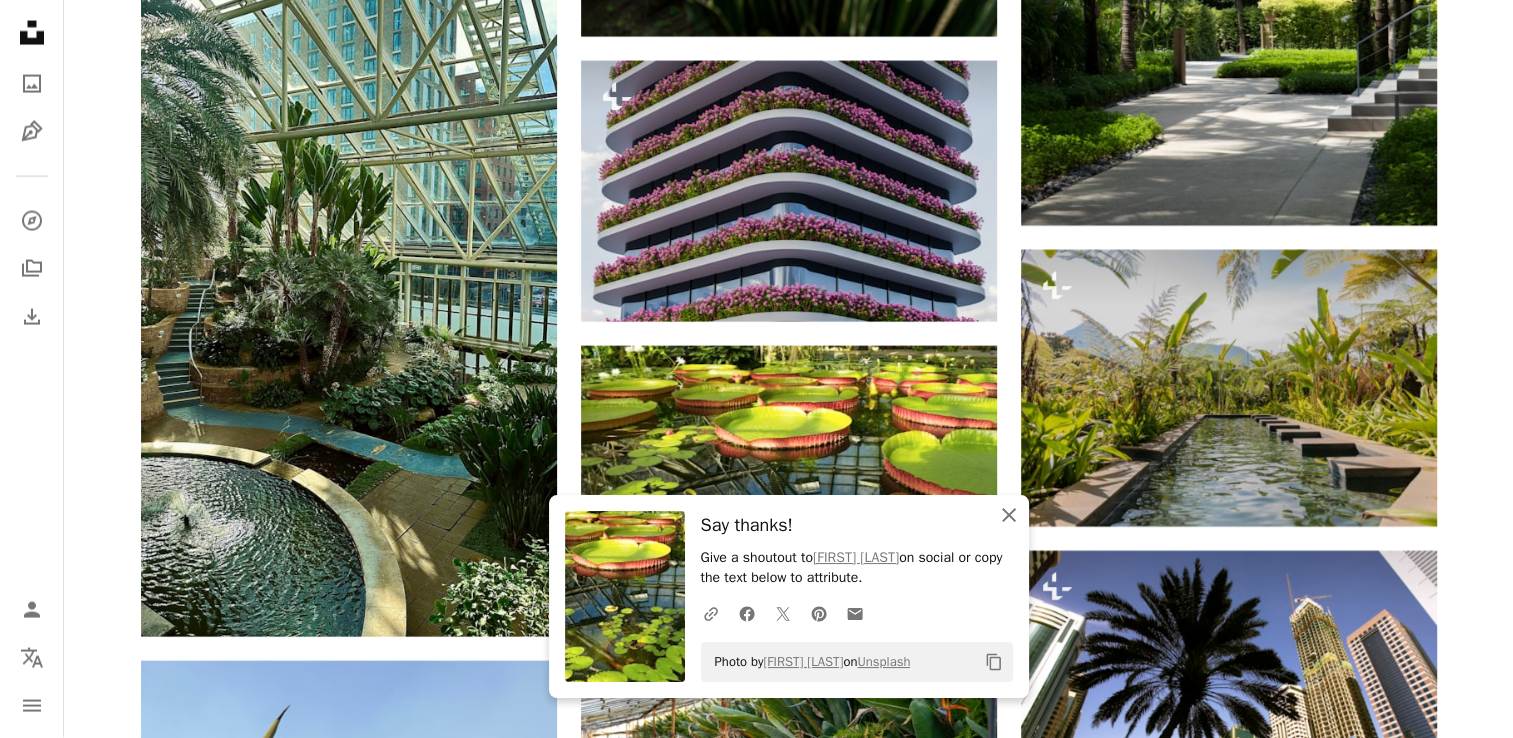 click on "An X shape" 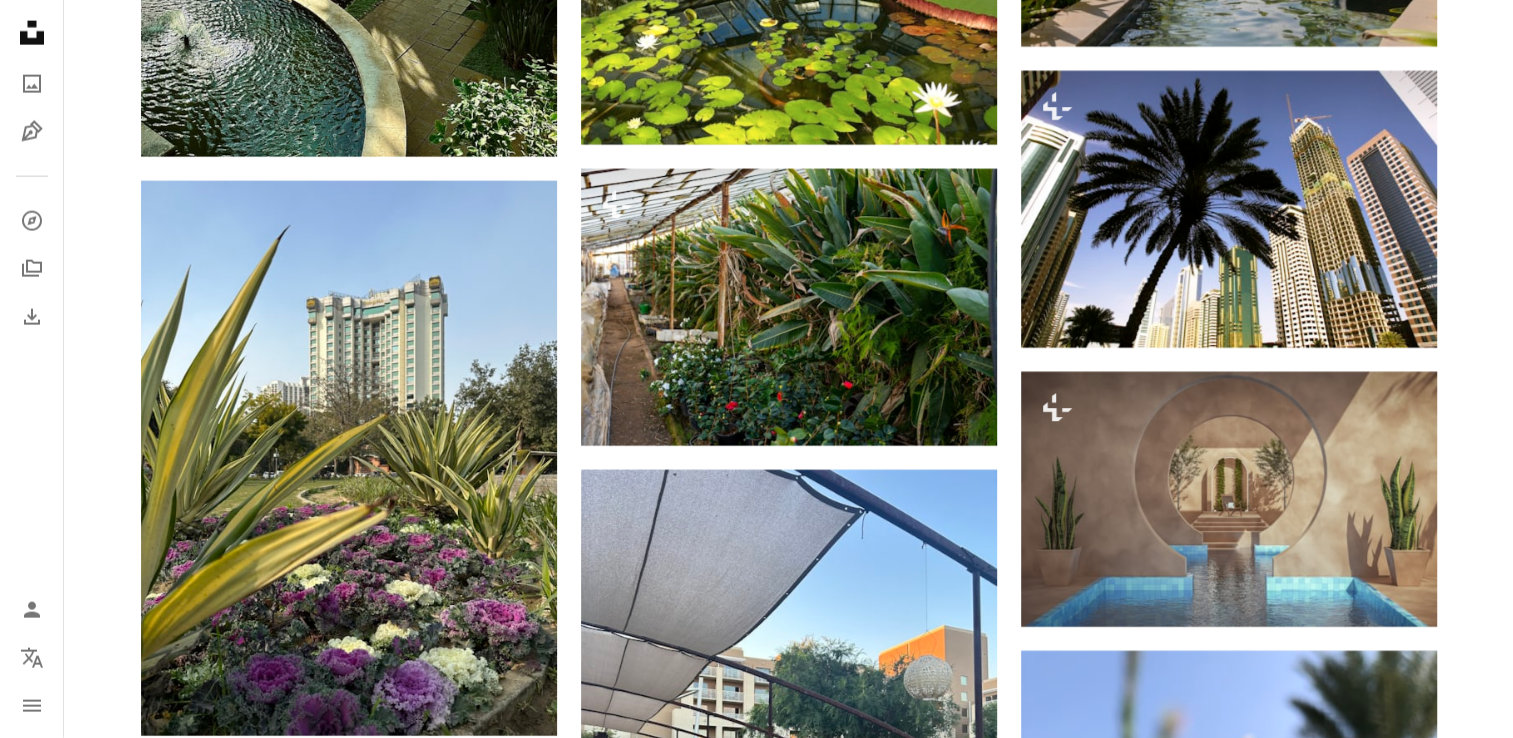 scroll, scrollTop: 20040, scrollLeft: 0, axis: vertical 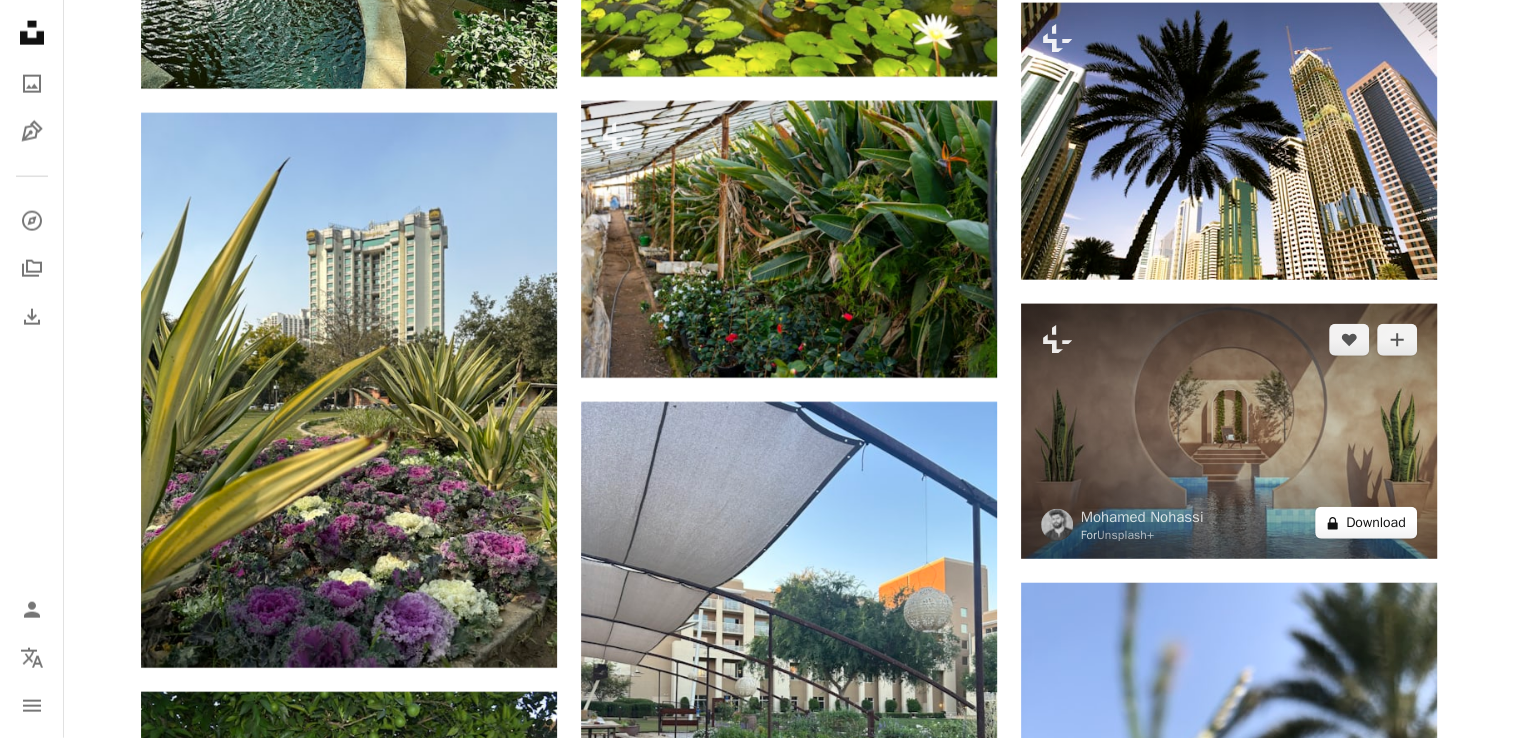 click on "A lock Download" at bounding box center (1366, 523) 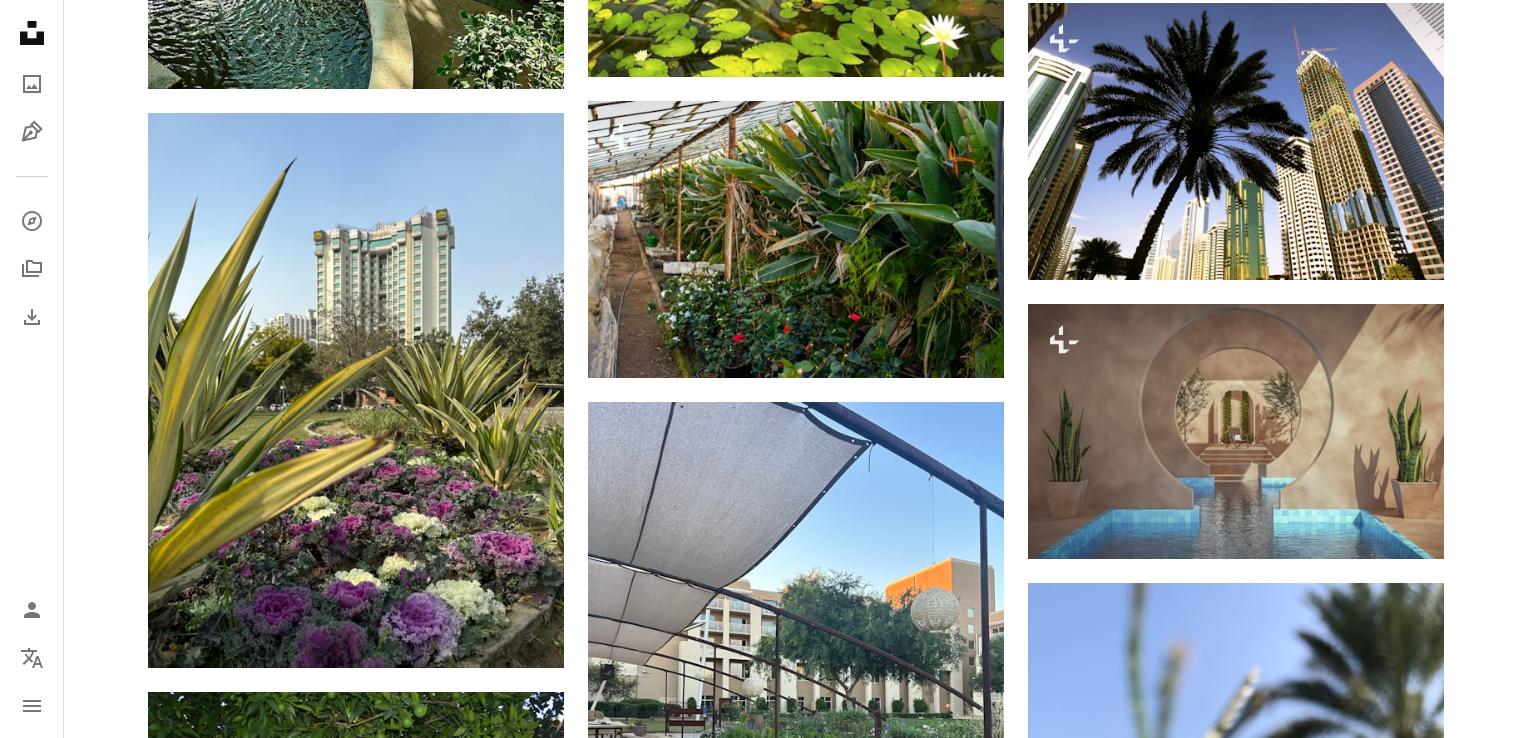 click on "An X shape Premium, ready to use images. Get unlimited access. A plus sign Members-only content added monthly A plus sign Unlimited royalty-free downloads A plus sign Illustrations  New A plus sign Enhanced legal protections yearly 65%  off monthly $20   $7 USD per month * Get  Unsplash+ * When paid annually, billed upfront  $84 Taxes where applicable. Renews automatically. Cancel anytime." at bounding box center [764, 4286] 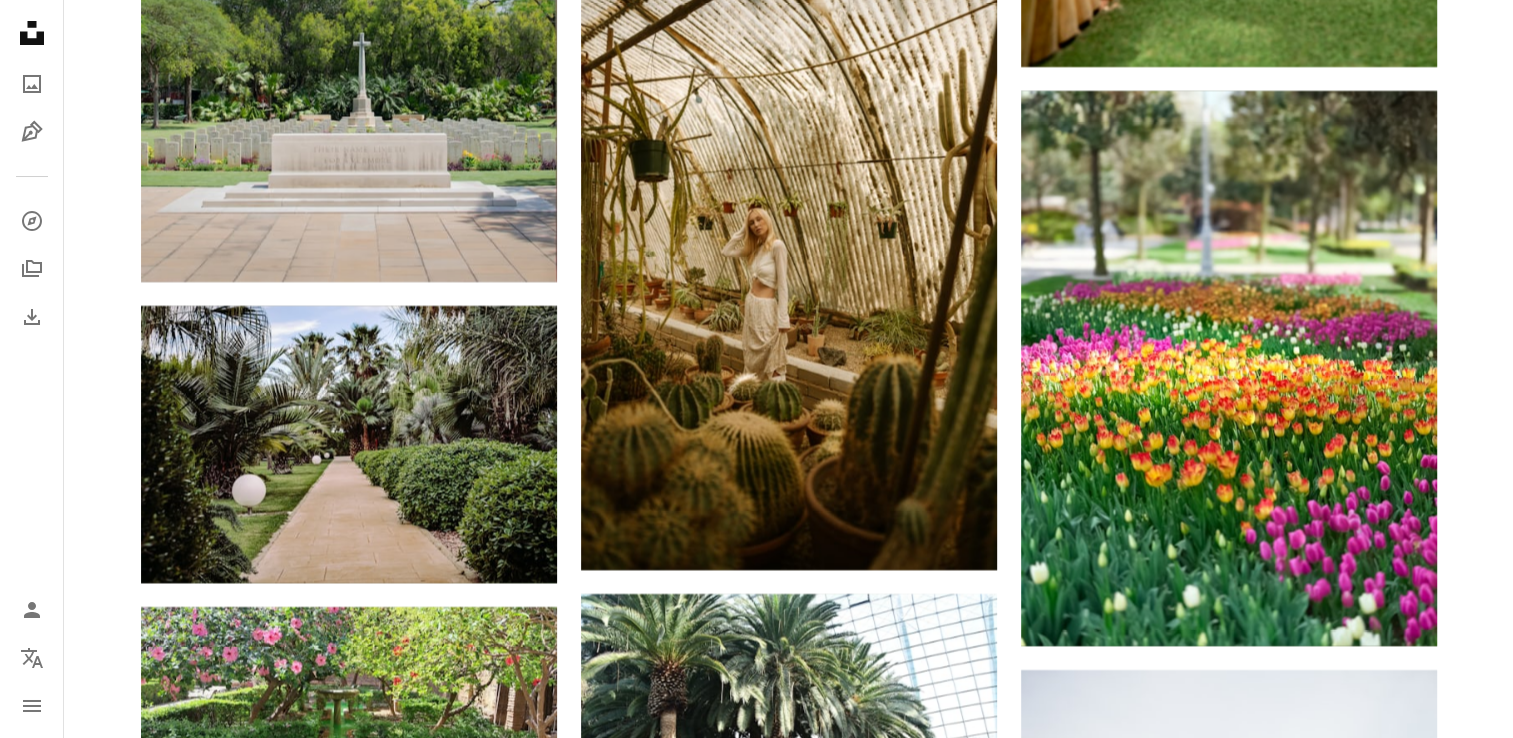 scroll, scrollTop: 22665, scrollLeft: 0, axis: vertical 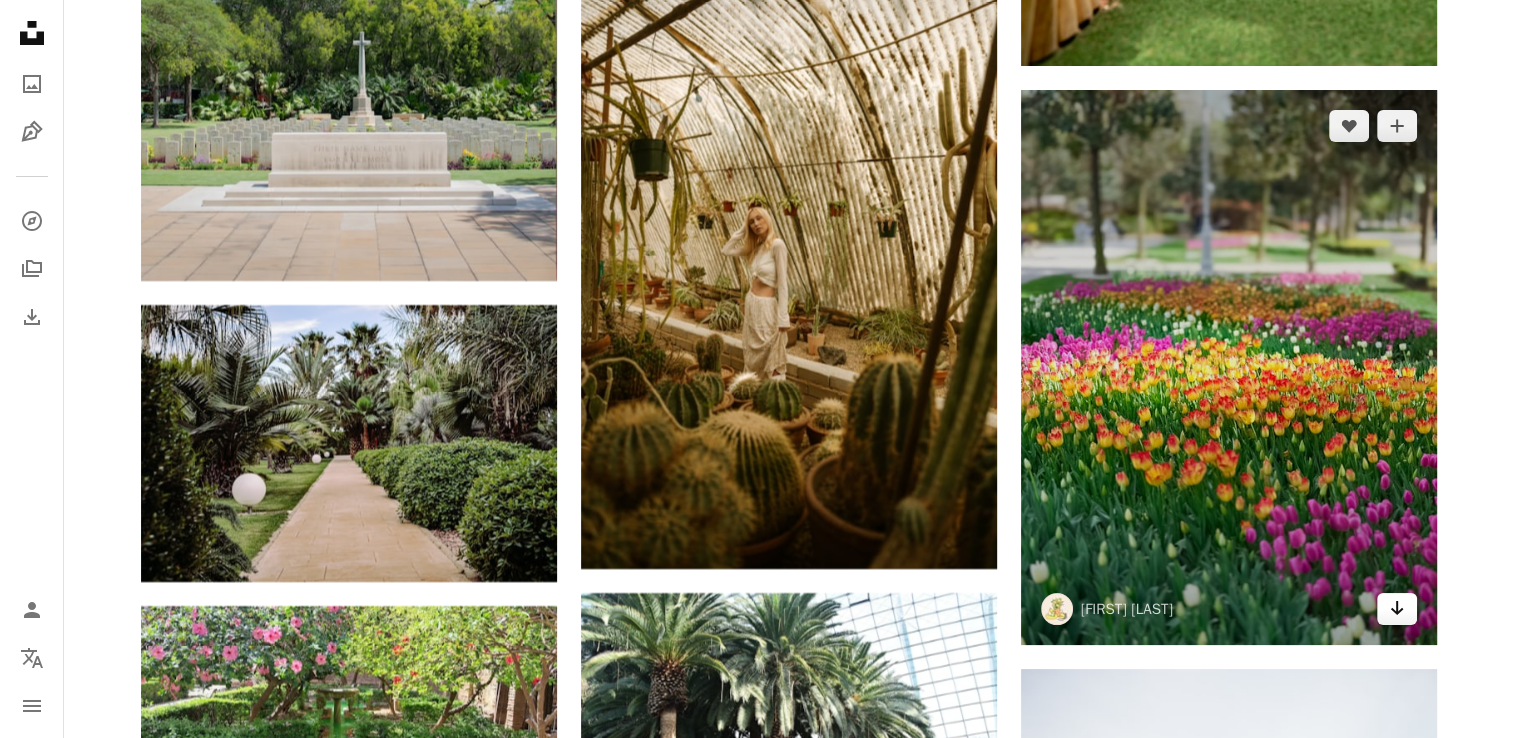 click on "Arrow pointing down" at bounding box center [1397, 609] 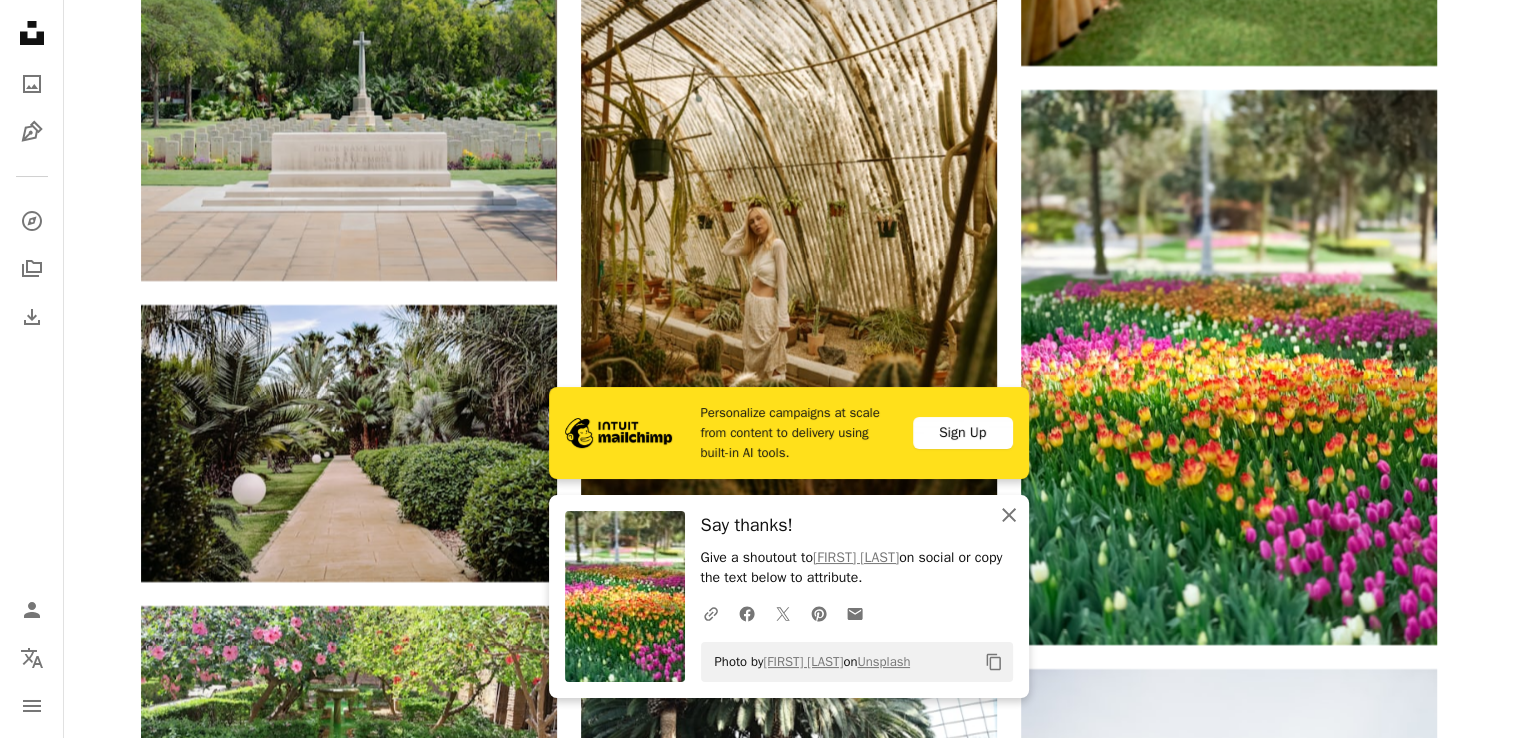 click on "An X shape" 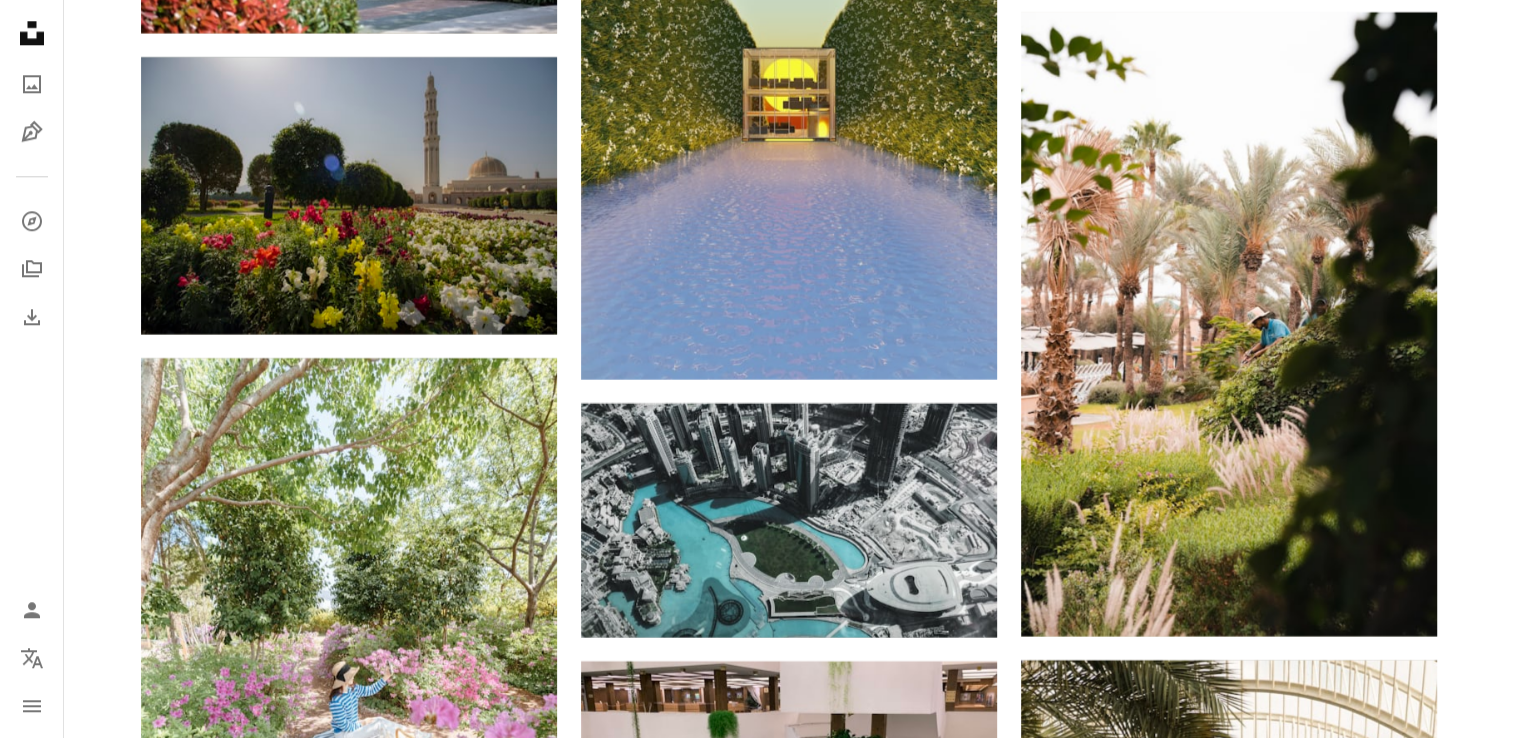 scroll, scrollTop: 24972, scrollLeft: 0, axis: vertical 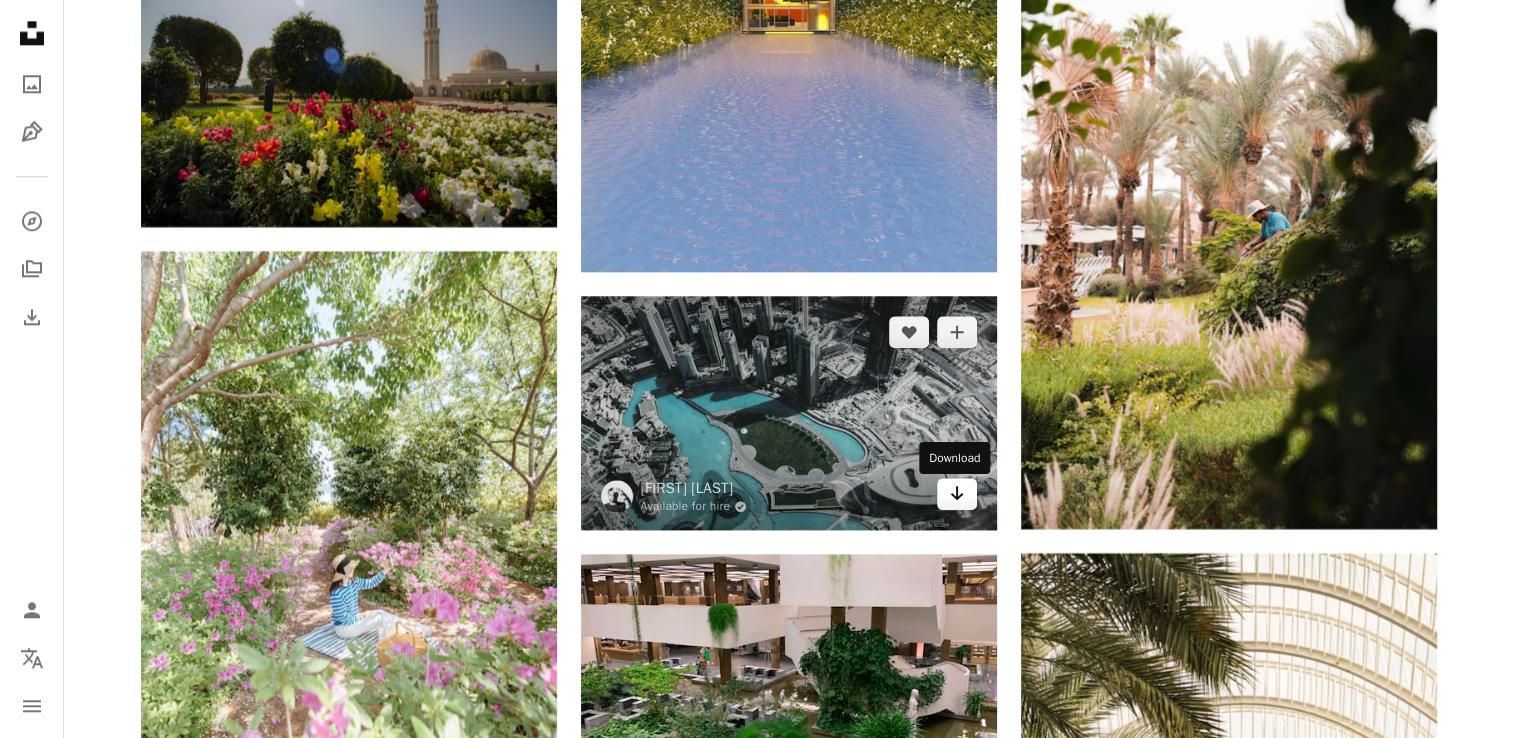click on "Arrow pointing down" 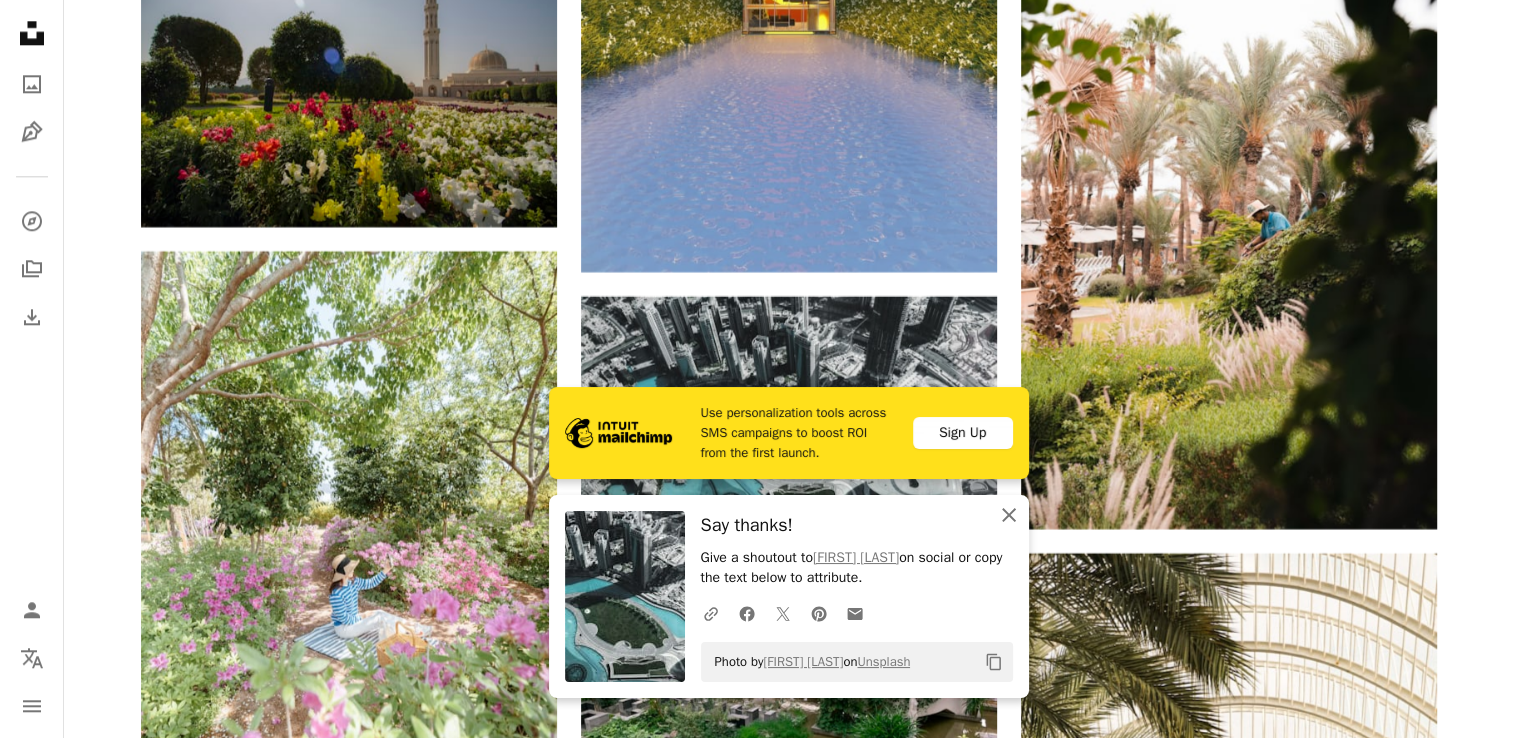 click 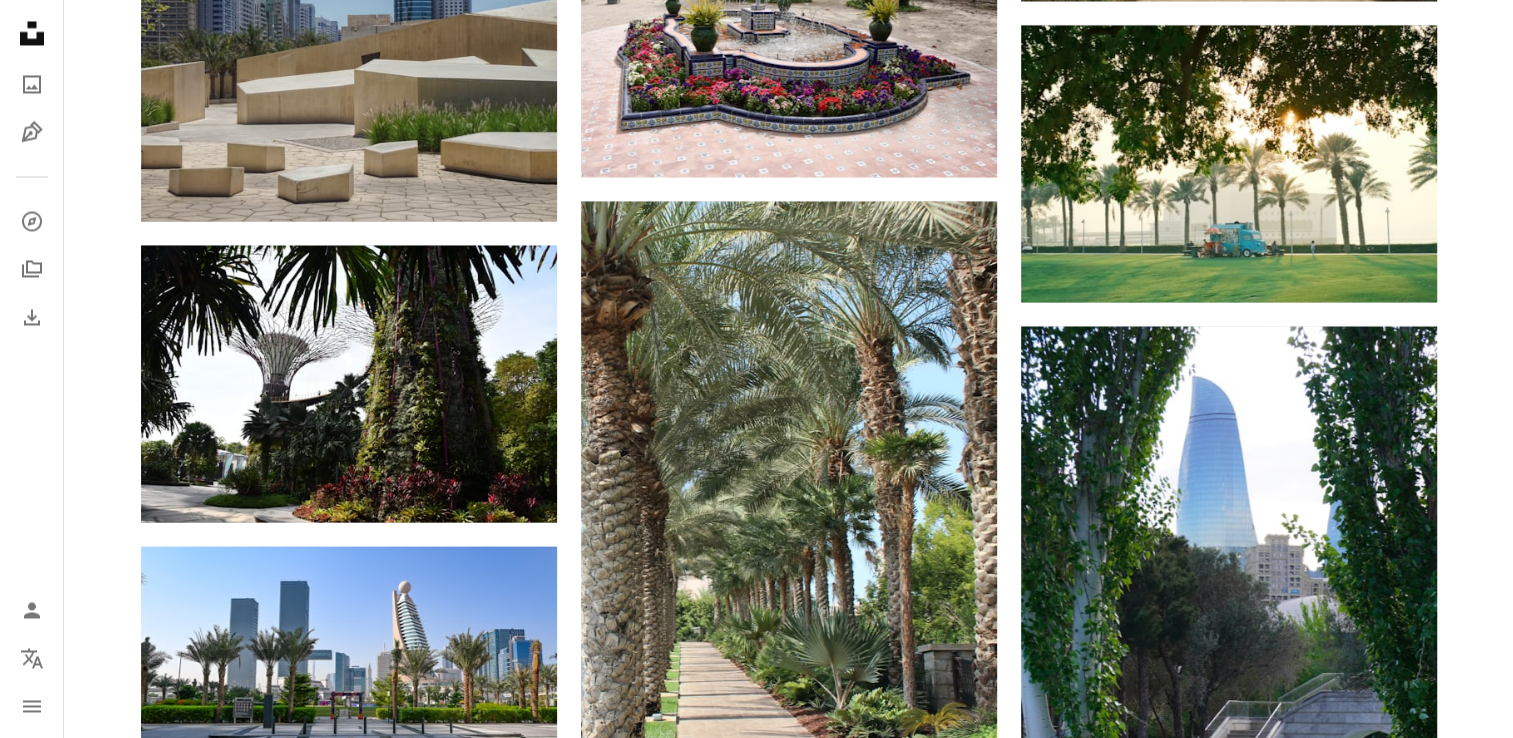 scroll, scrollTop: 26356, scrollLeft: 0, axis: vertical 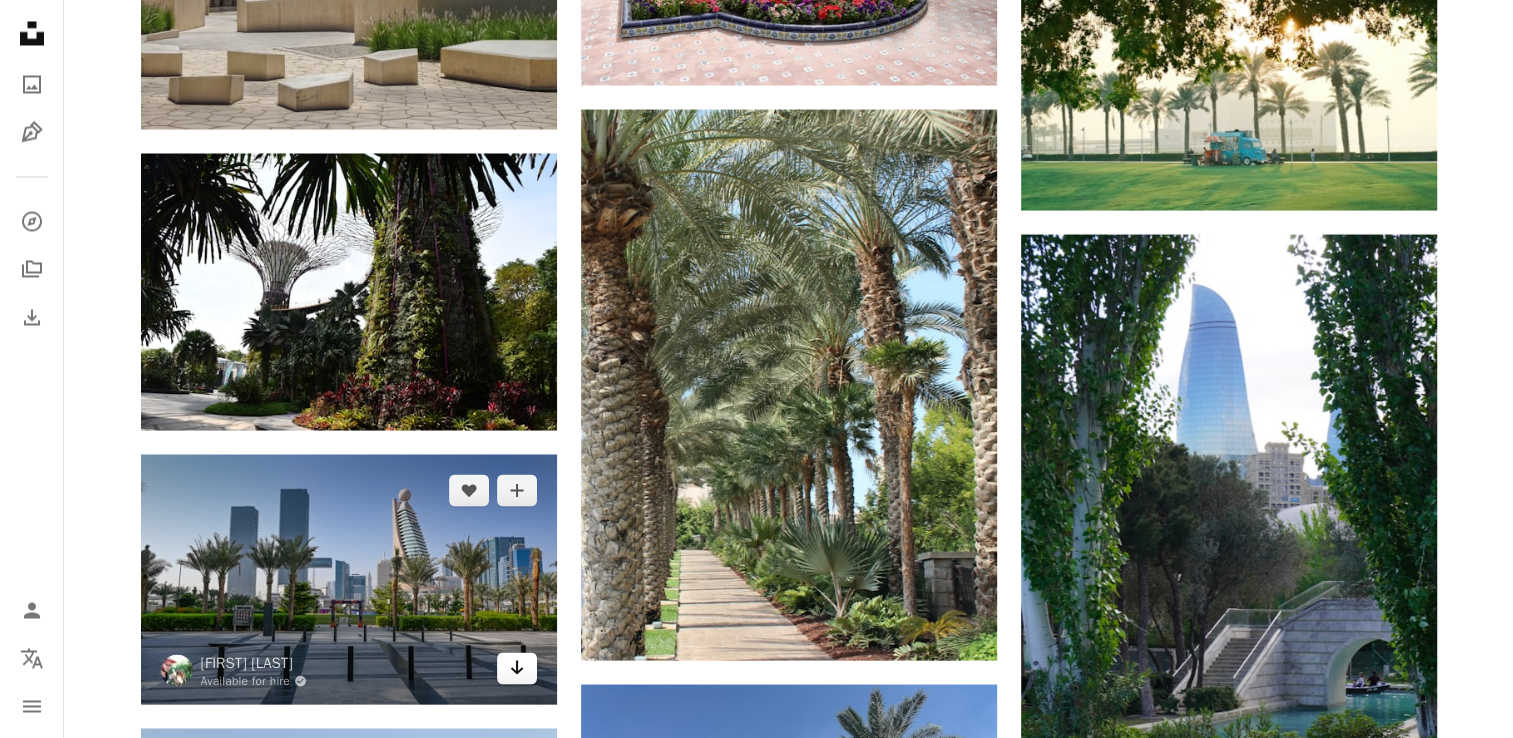 click on "Arrow pointing down" 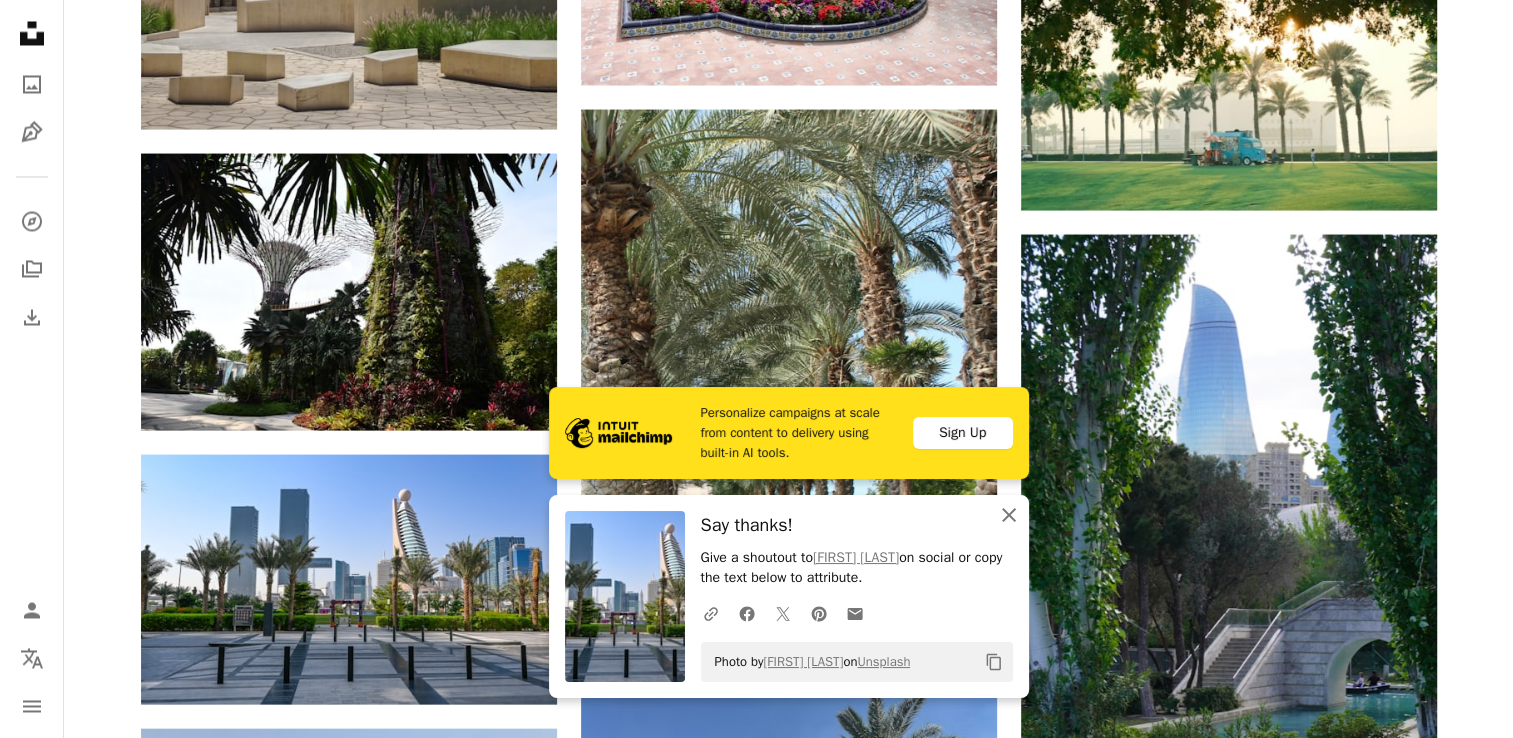 click 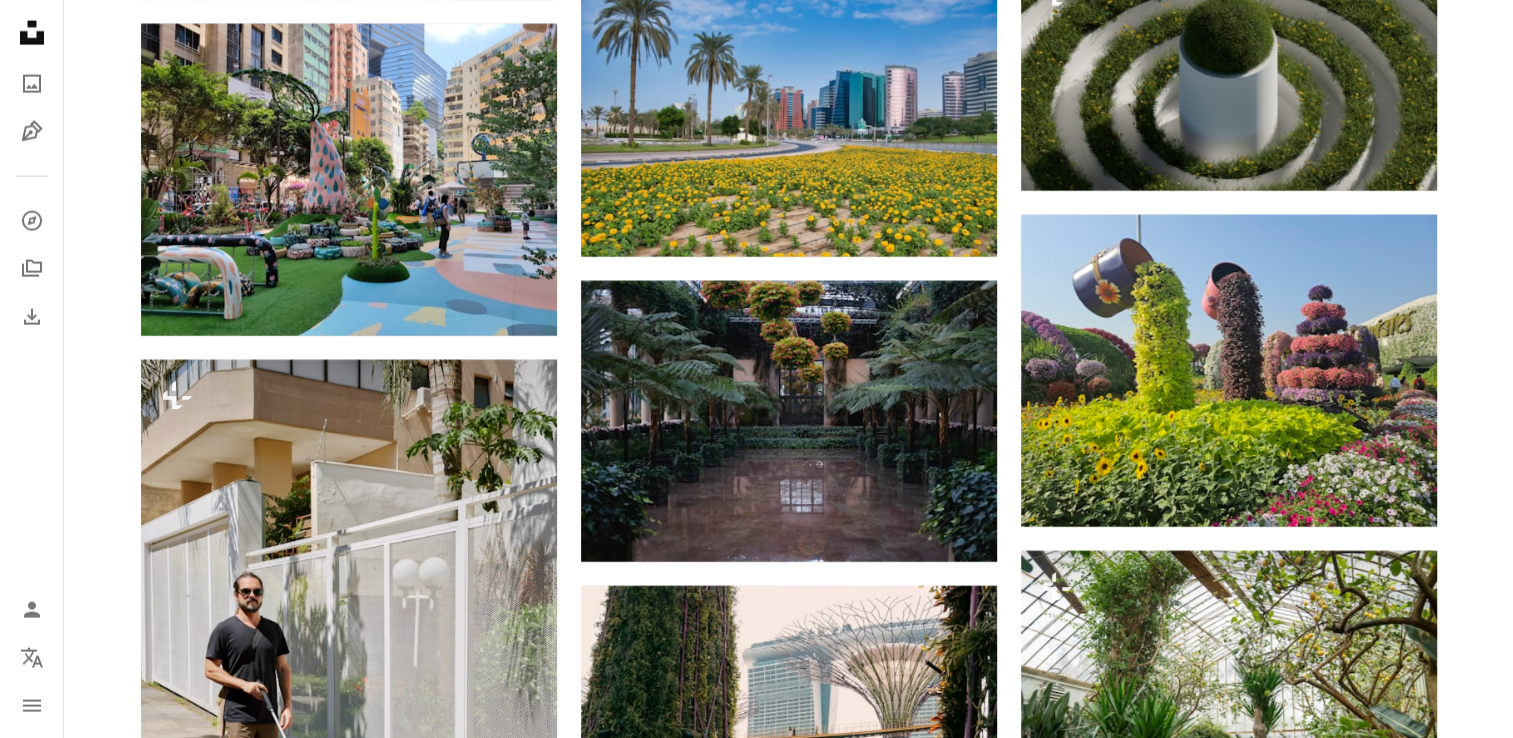 scroll, scrollTop: 27437, scrollLeft: 0, axis: vertical 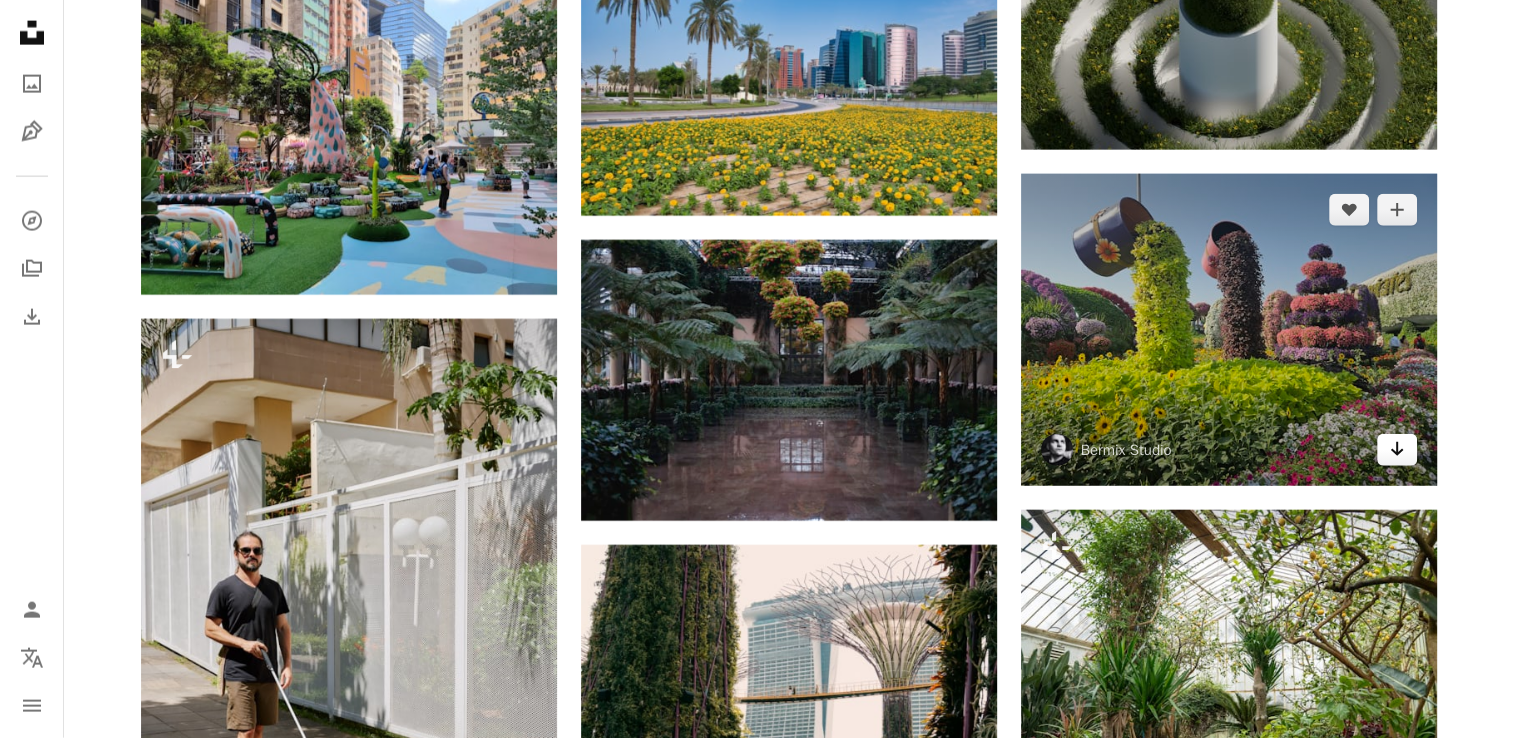 click on "Arrow pointing down" at bounding box center (1397, 450) 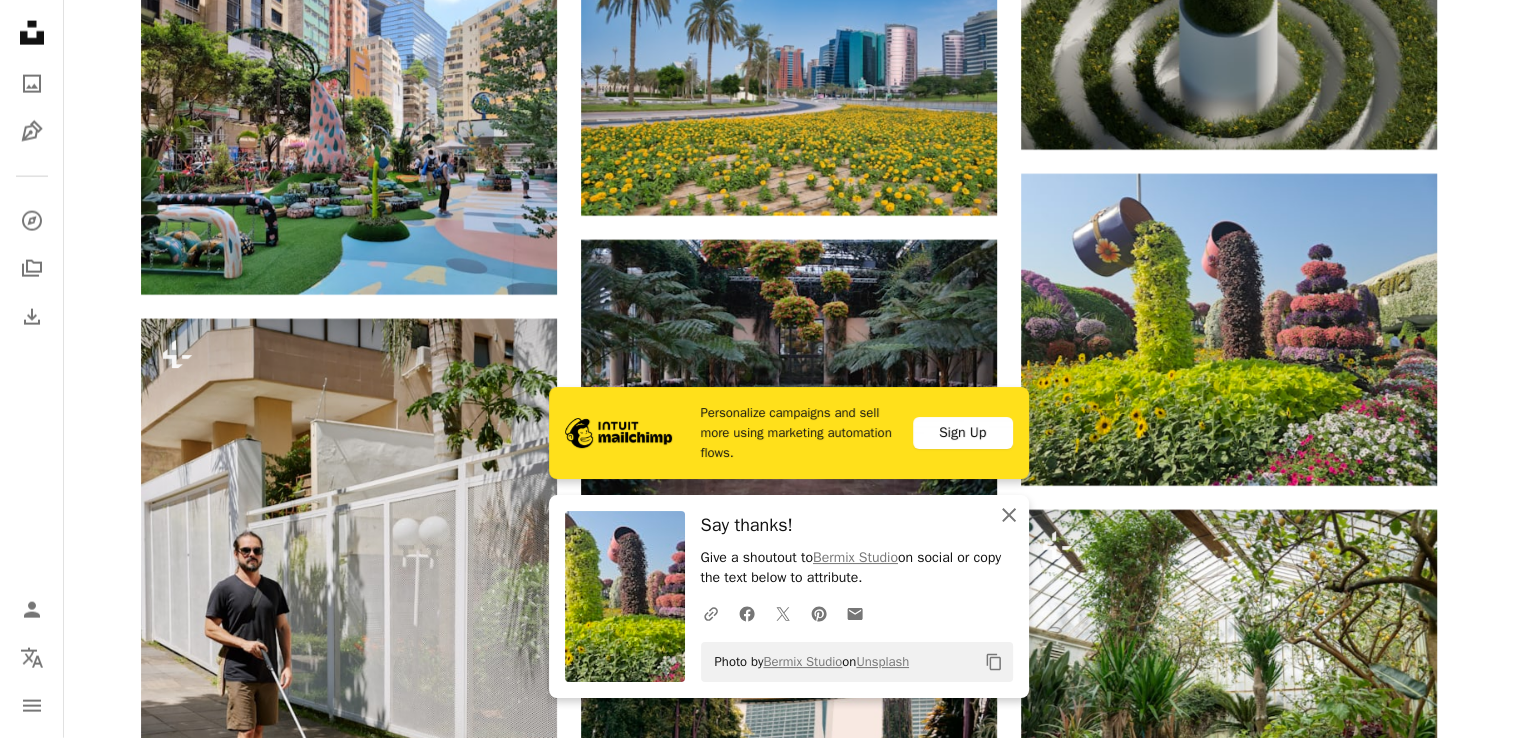 click on "An X shape" 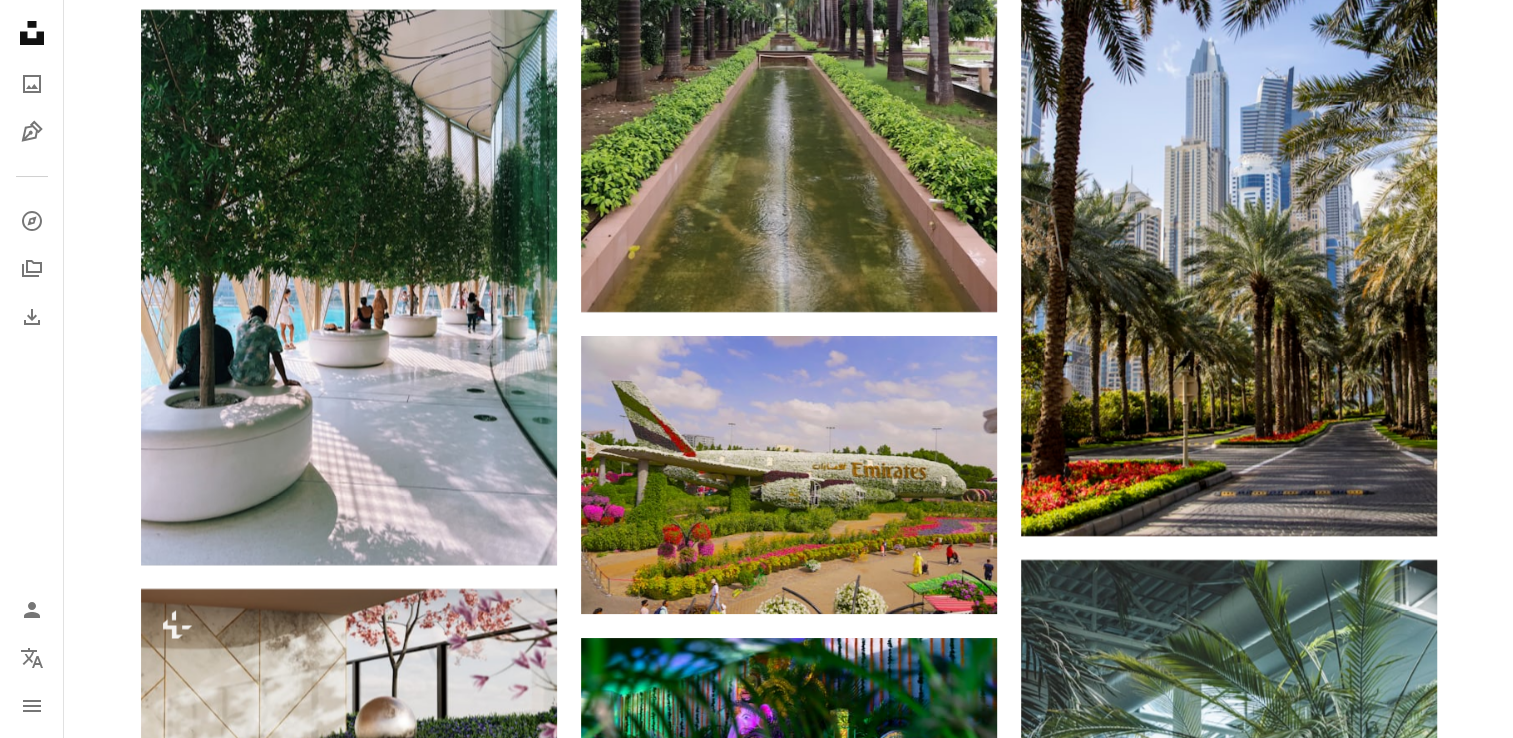 scroll, scrollTop: 30250, scrollLeft: 0, axis: vertical 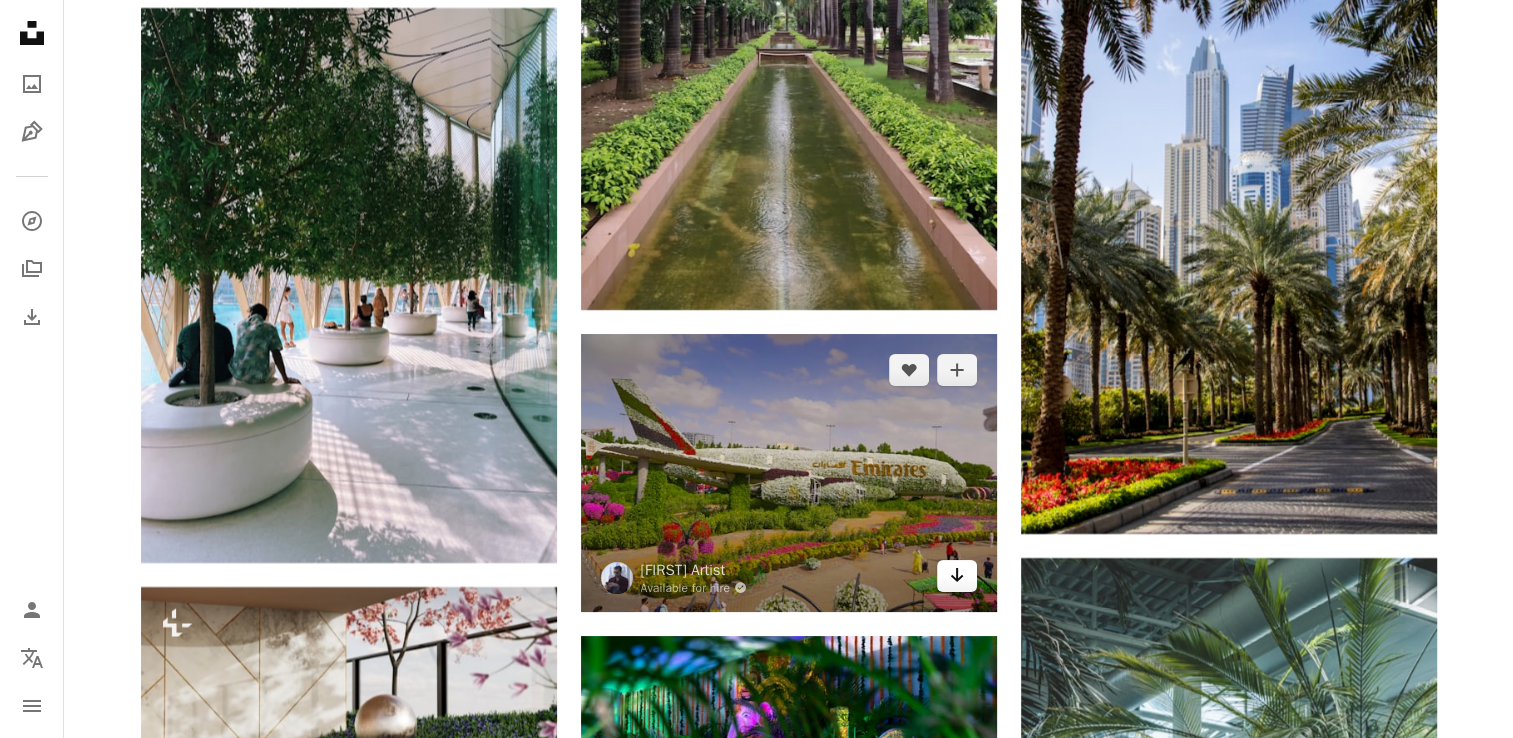 click on "Arrow pointing down" at bounding box center (957, 576) 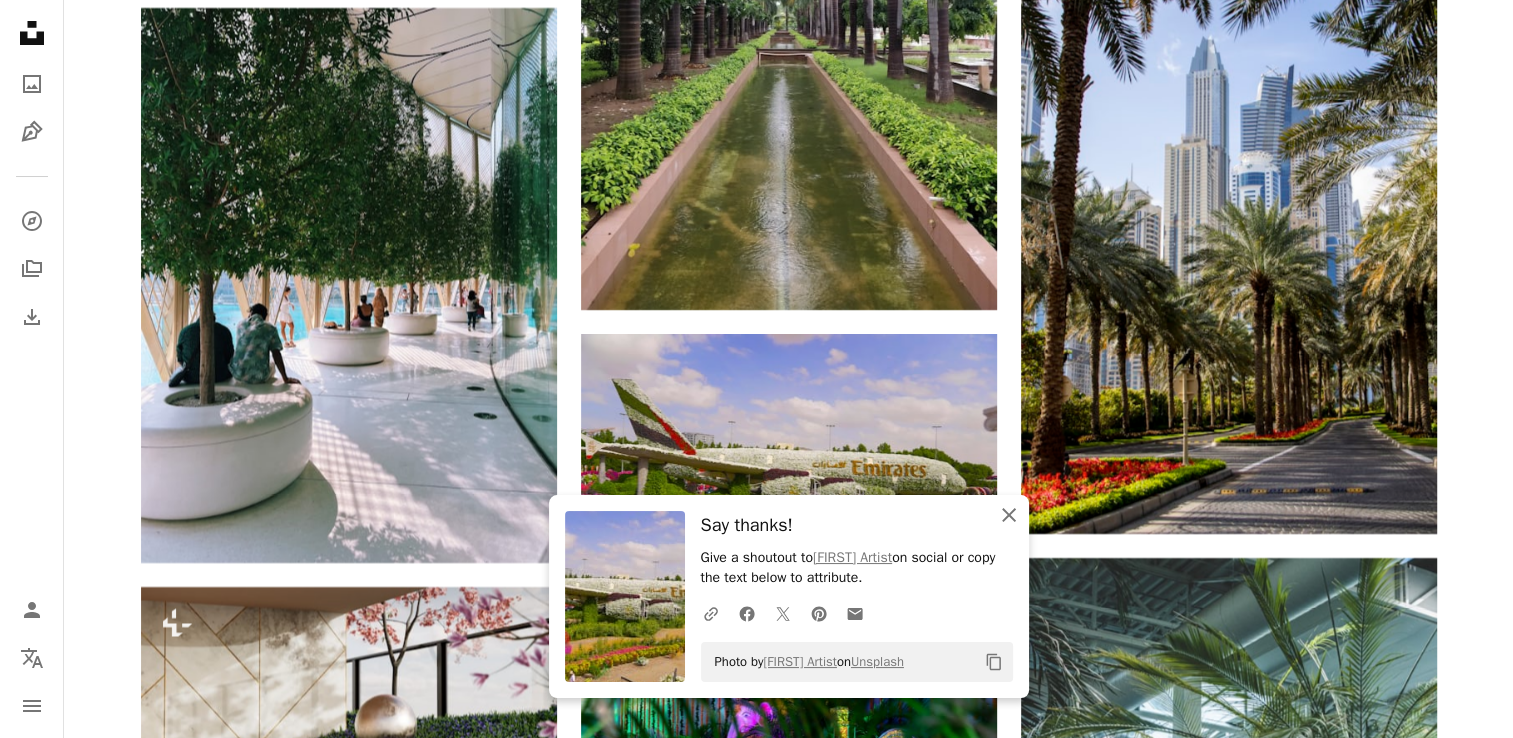 click on "An X shape" 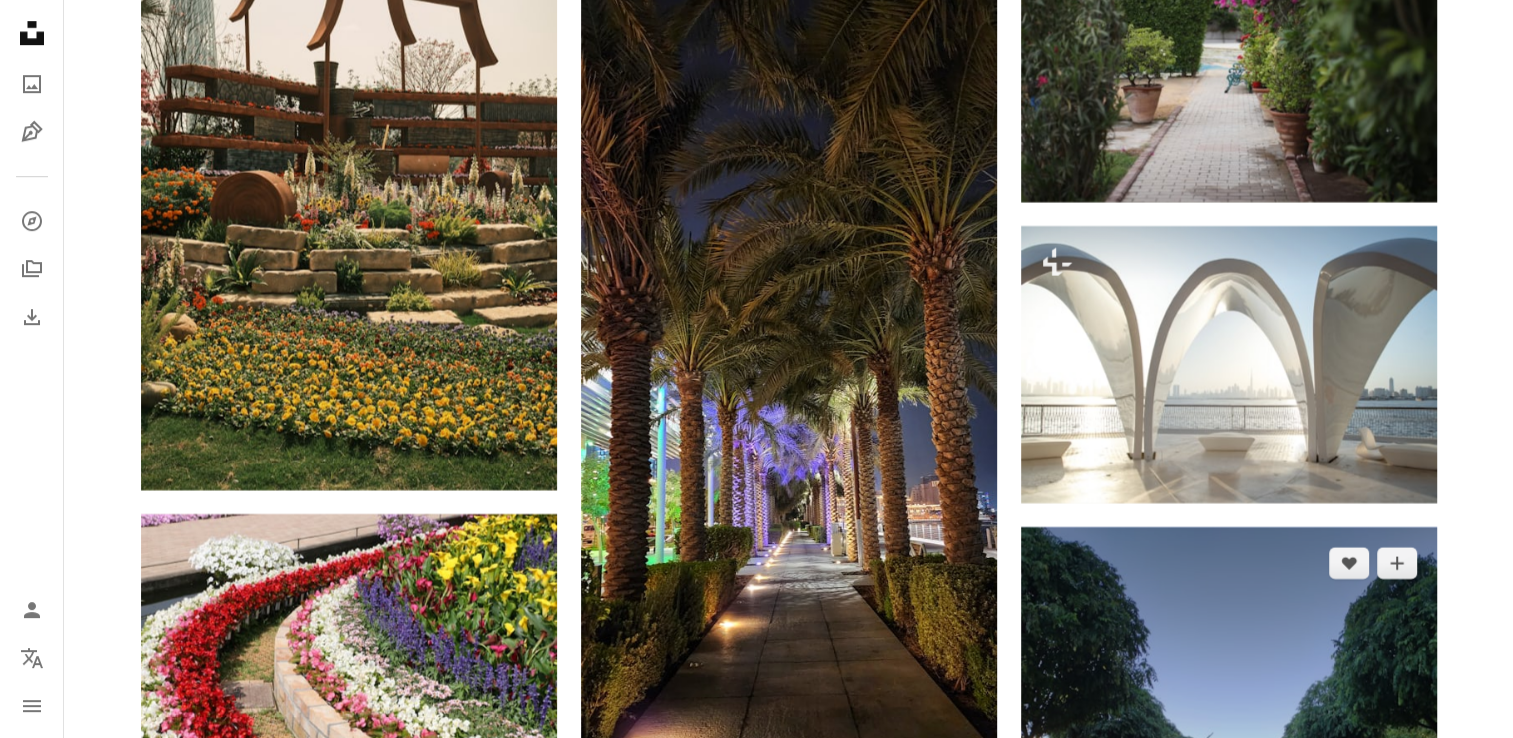 scroll, scrollTop: 31610, scrollLeft: 0, axis: vertical 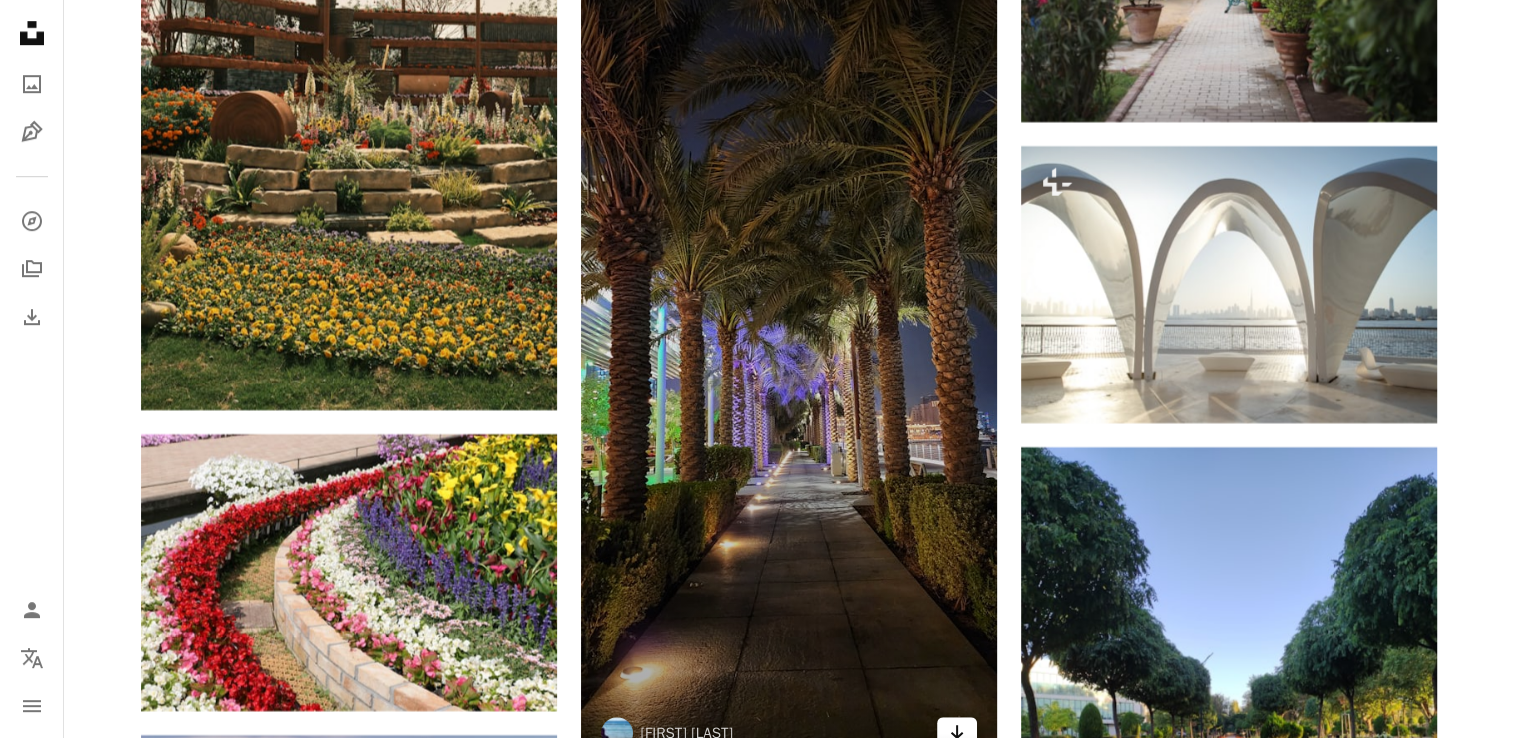 click on "Arrow pointing down" 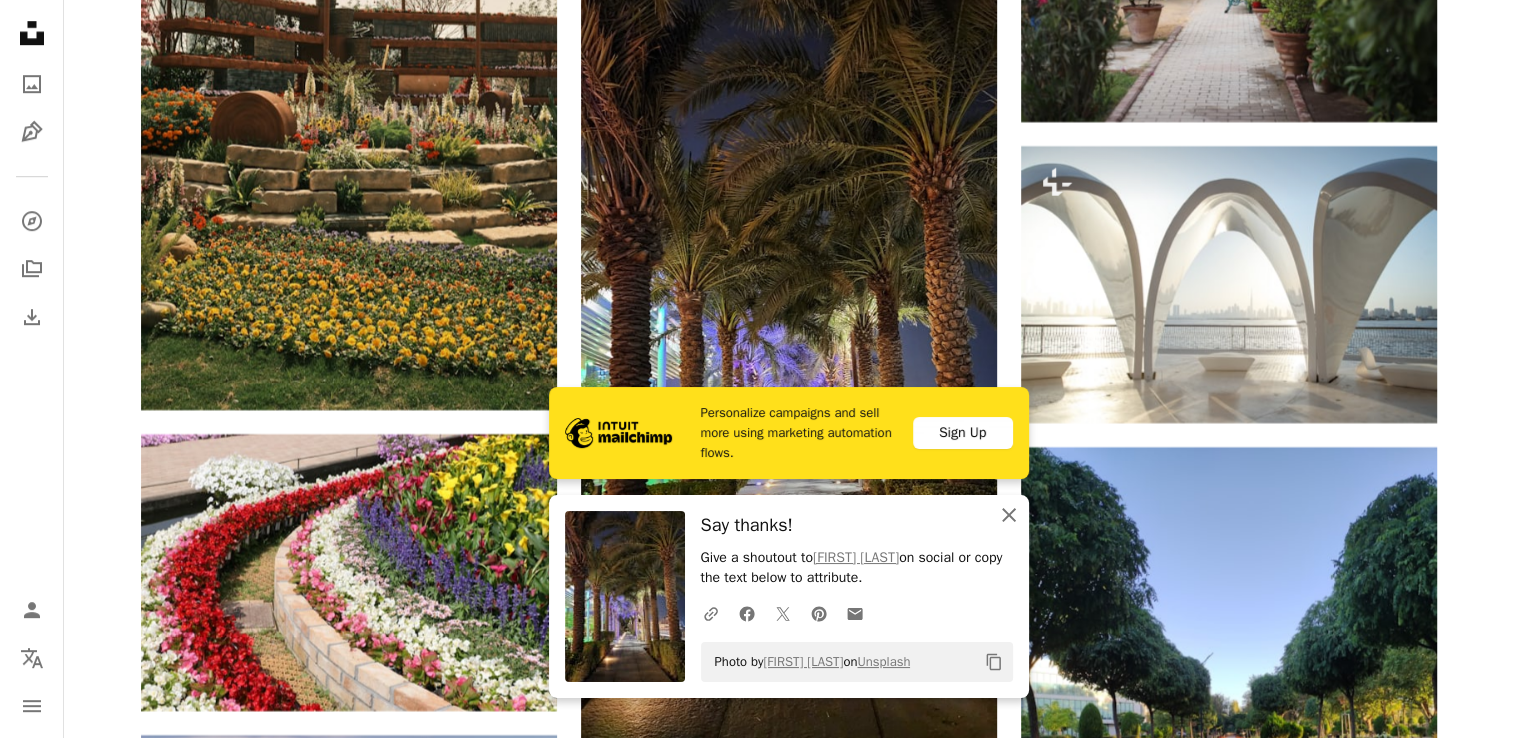 click 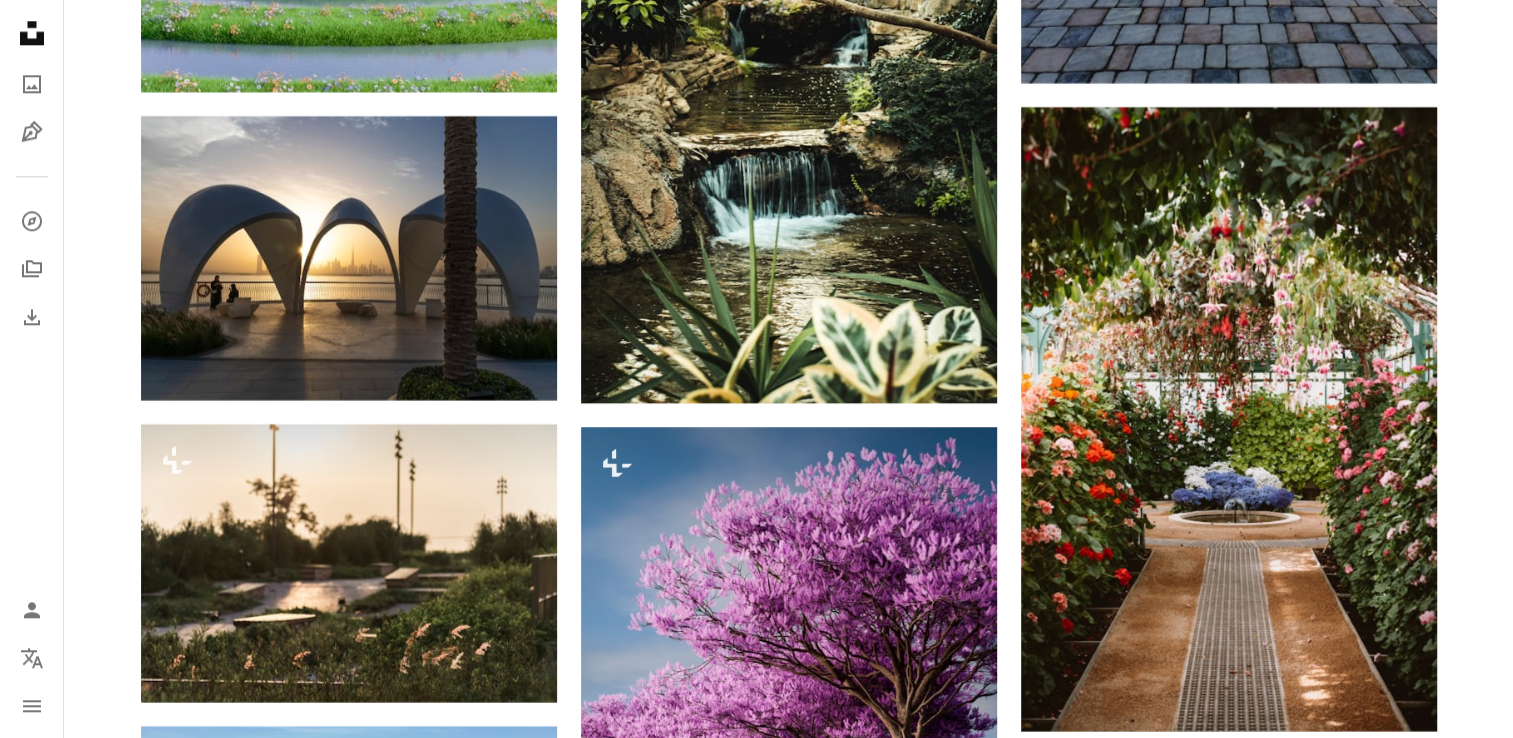 scroll, scrollTop: 32544, scrollLeft: 0, axis: vertical 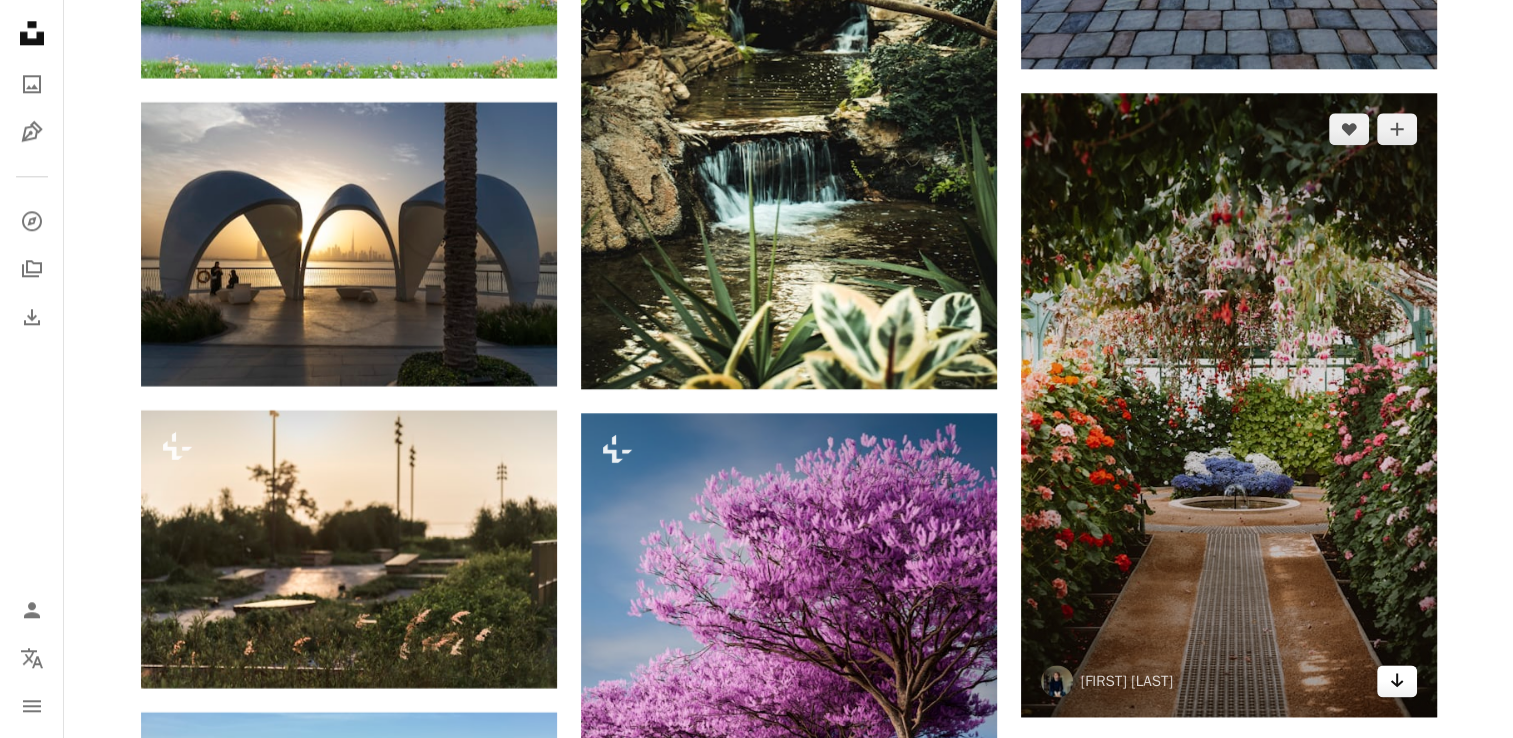 click on "Arrow pointing down" at bounding box center (1397, 681) 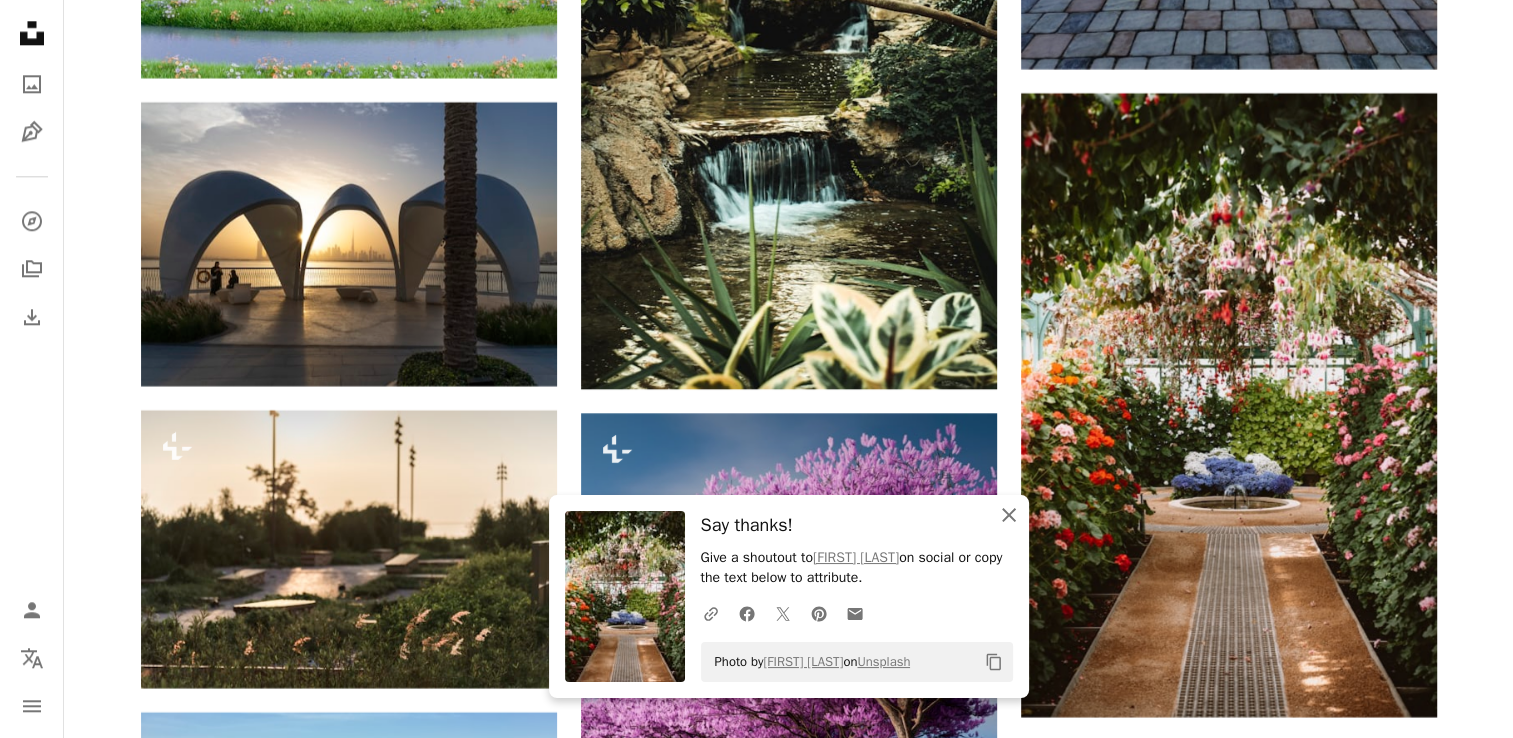 click on "An X shape" 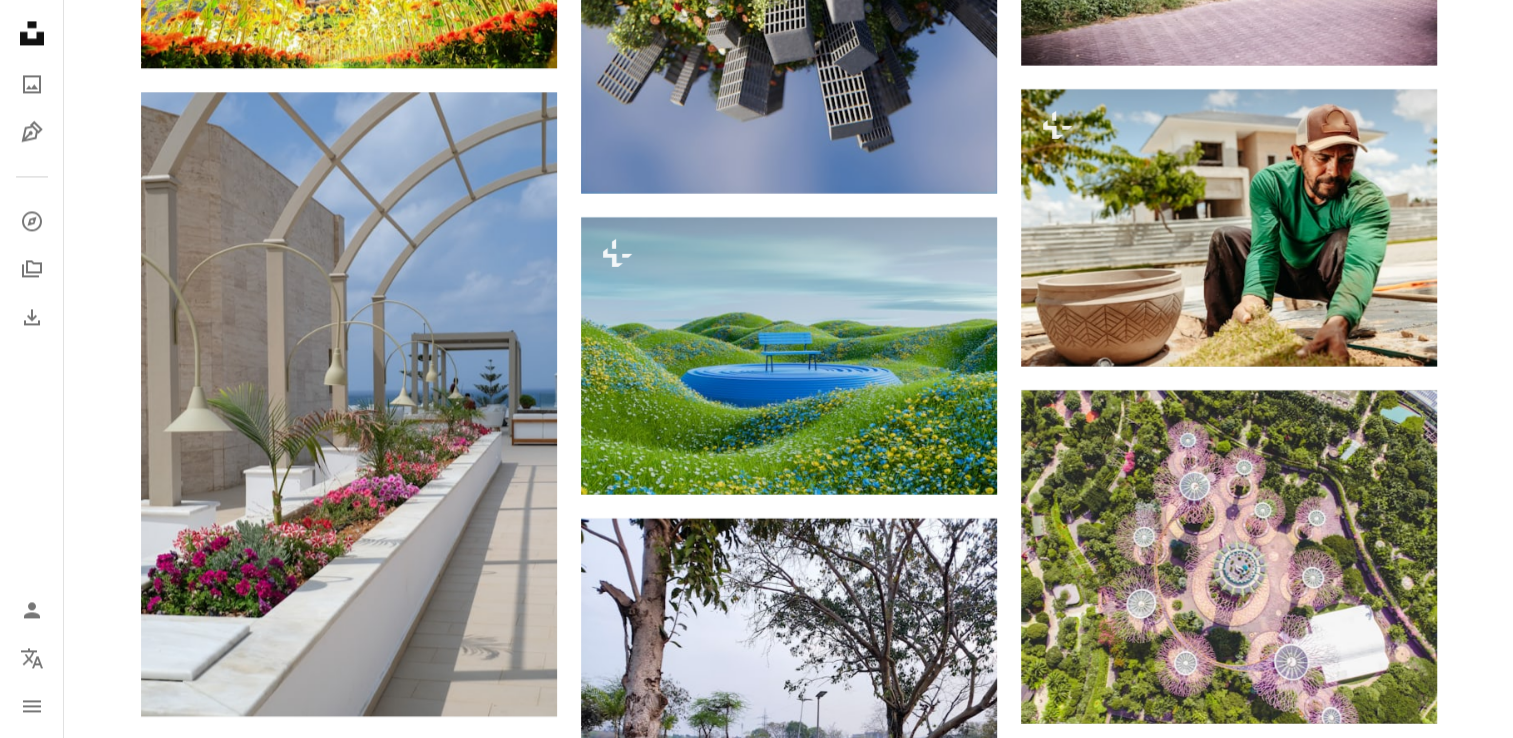 scroll, scrollTop: 40970, scrollLeft: 0, axis: vertical 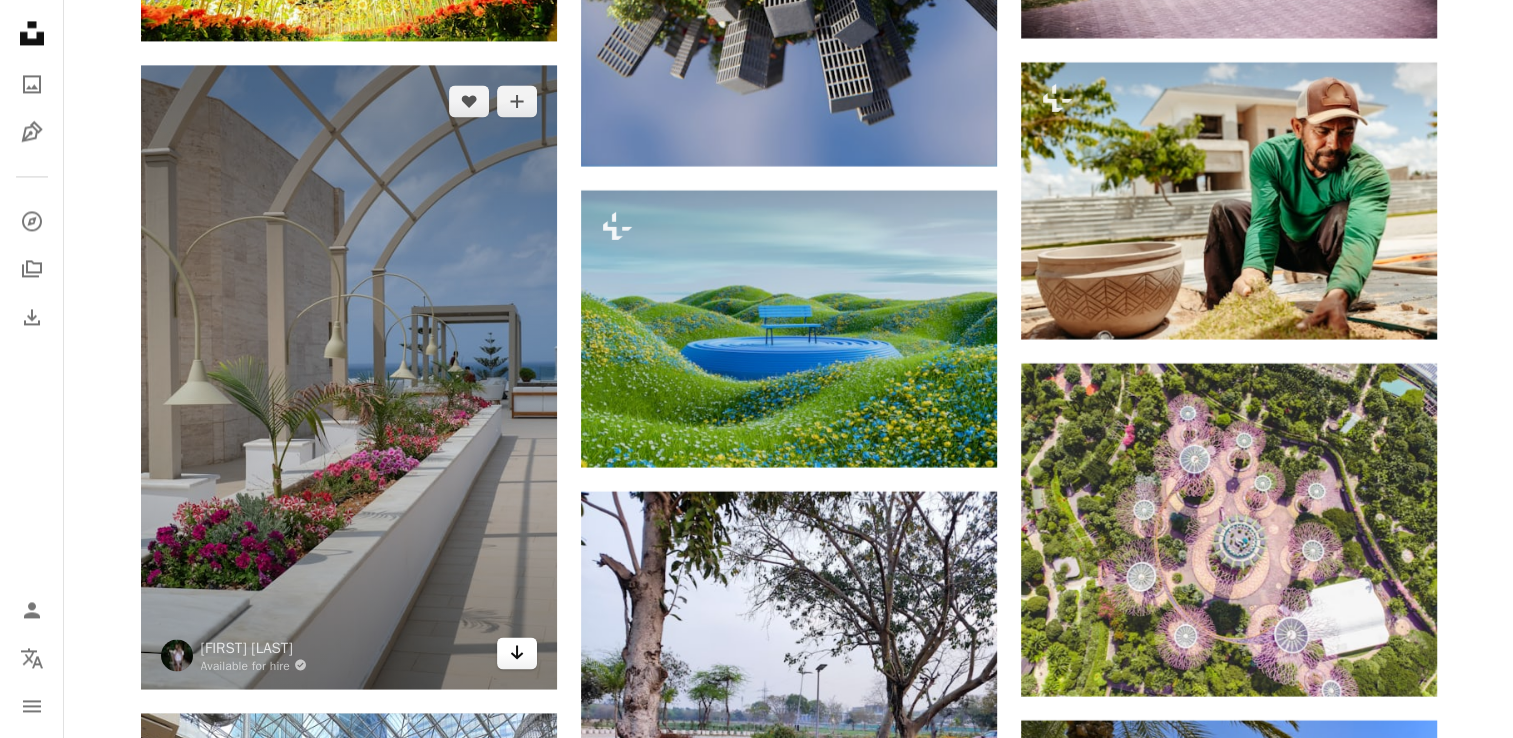 click on "Arrow pointing down" 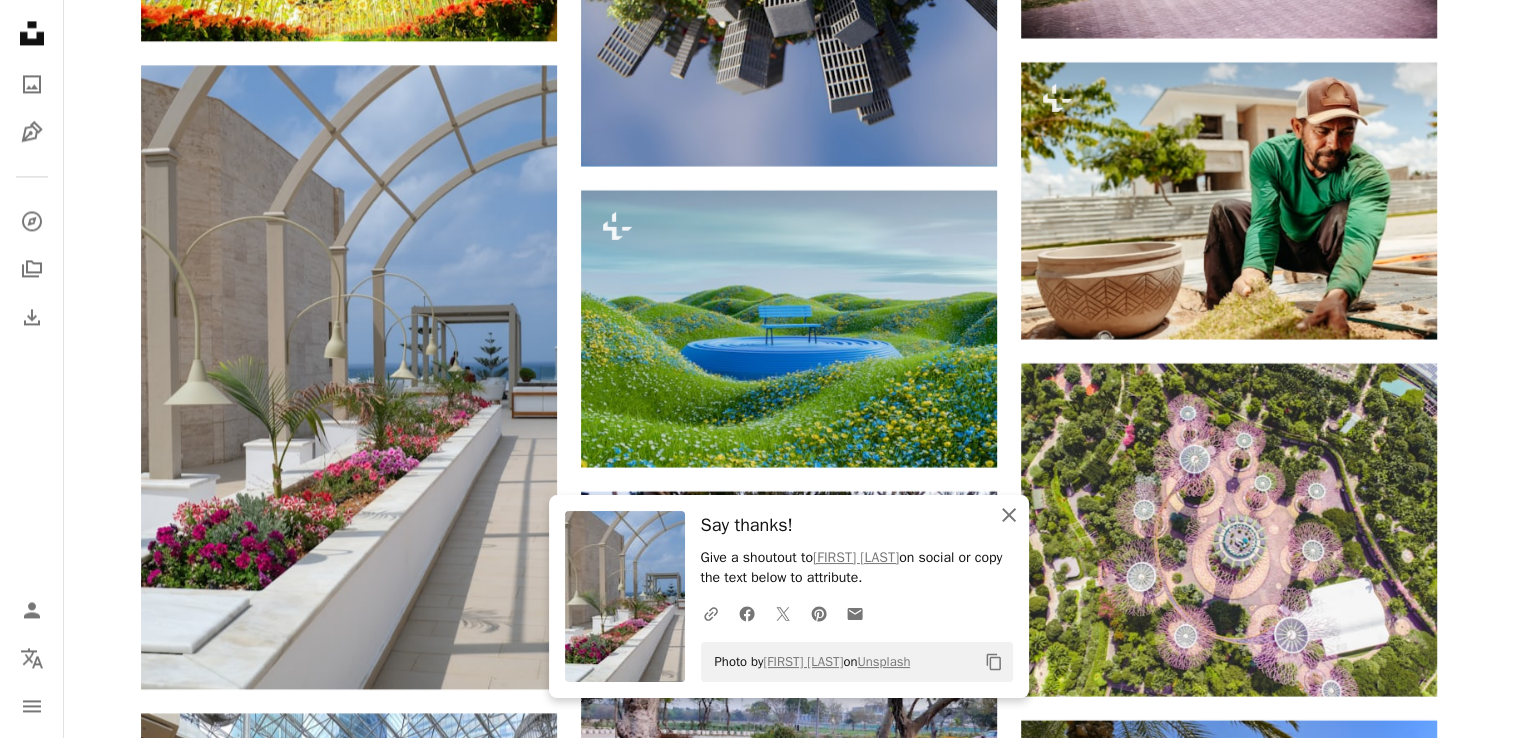 click 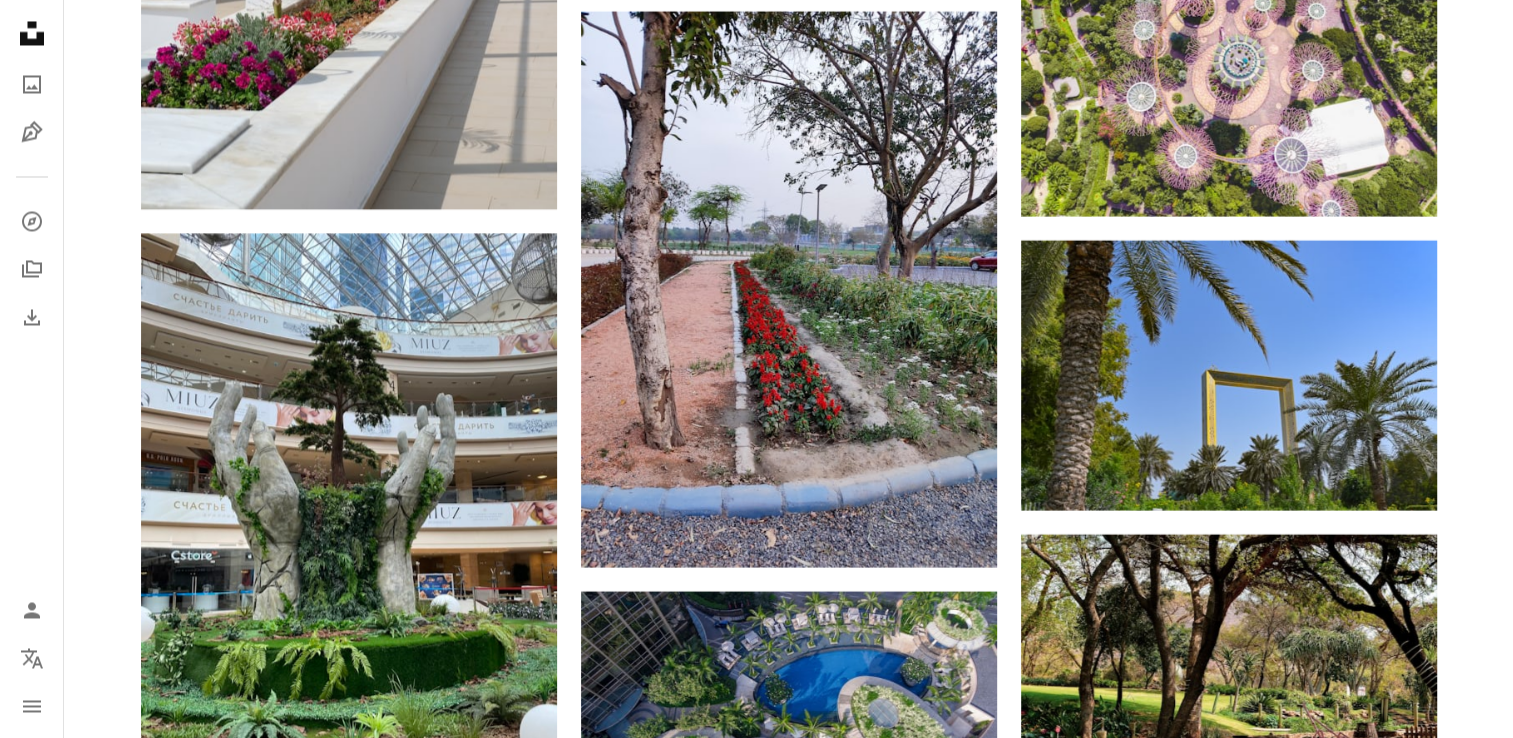 scroll, scrollTop: 41557, scrollLeft: 0, axis: vertical 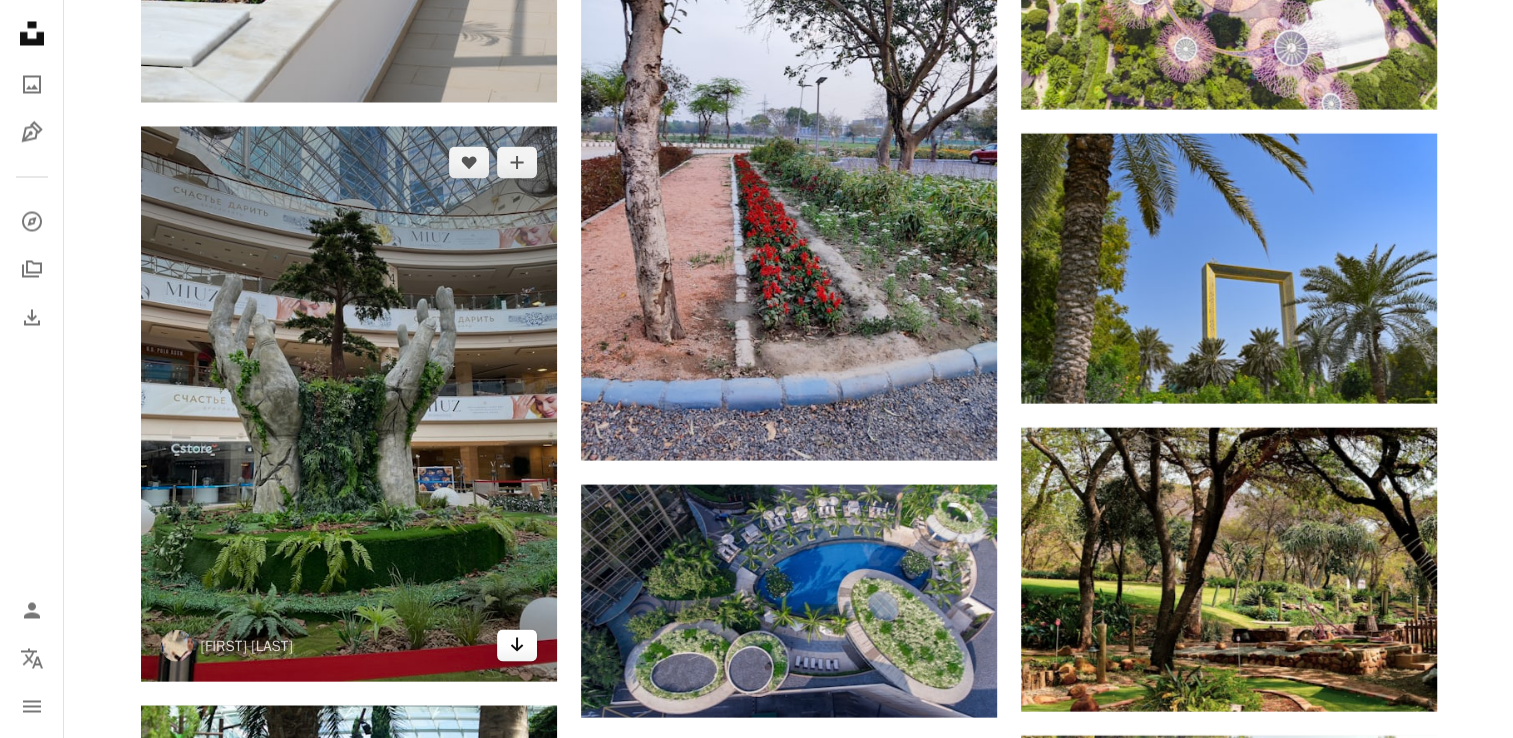 click on "Arrow pointing down" at bounding box center (517, 645) 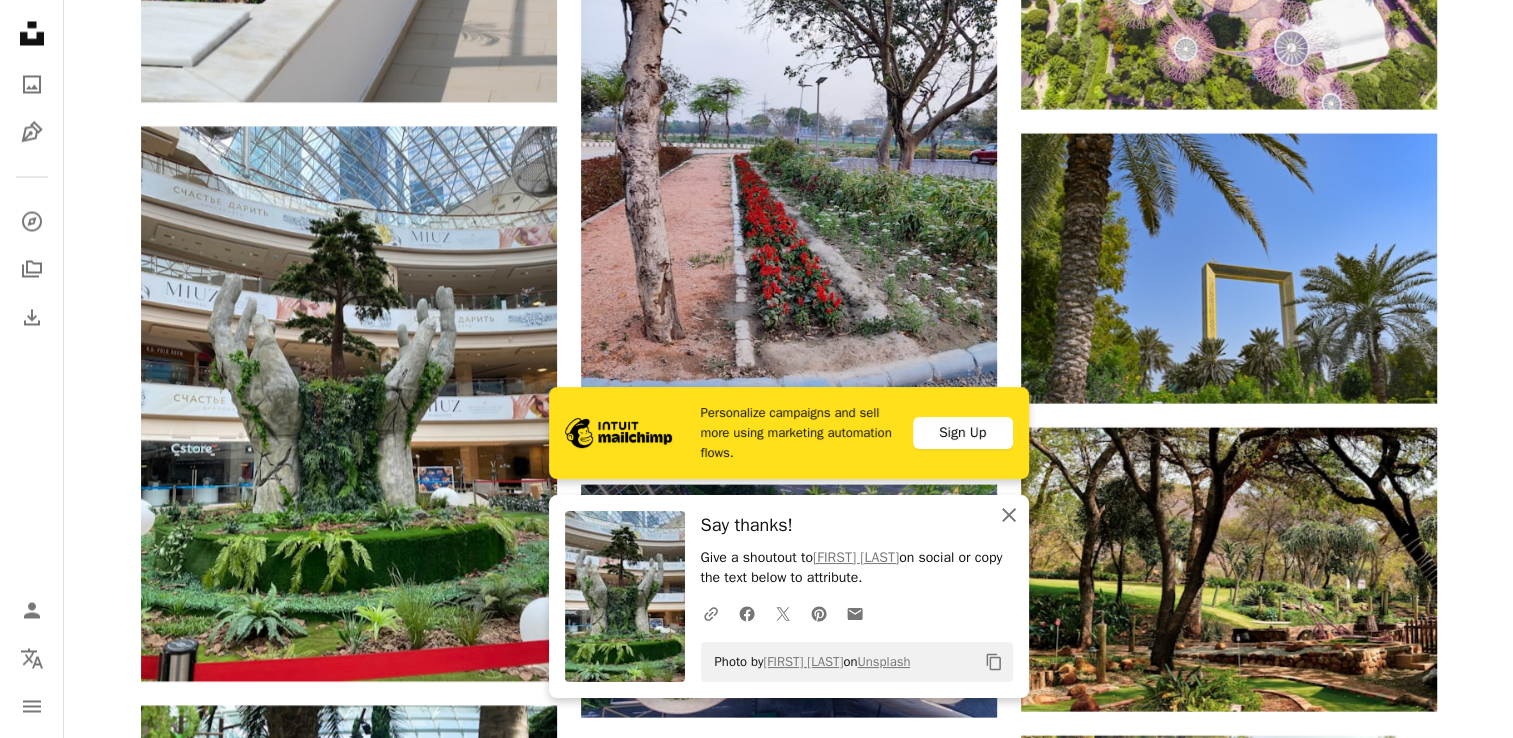 click on "An X shape" 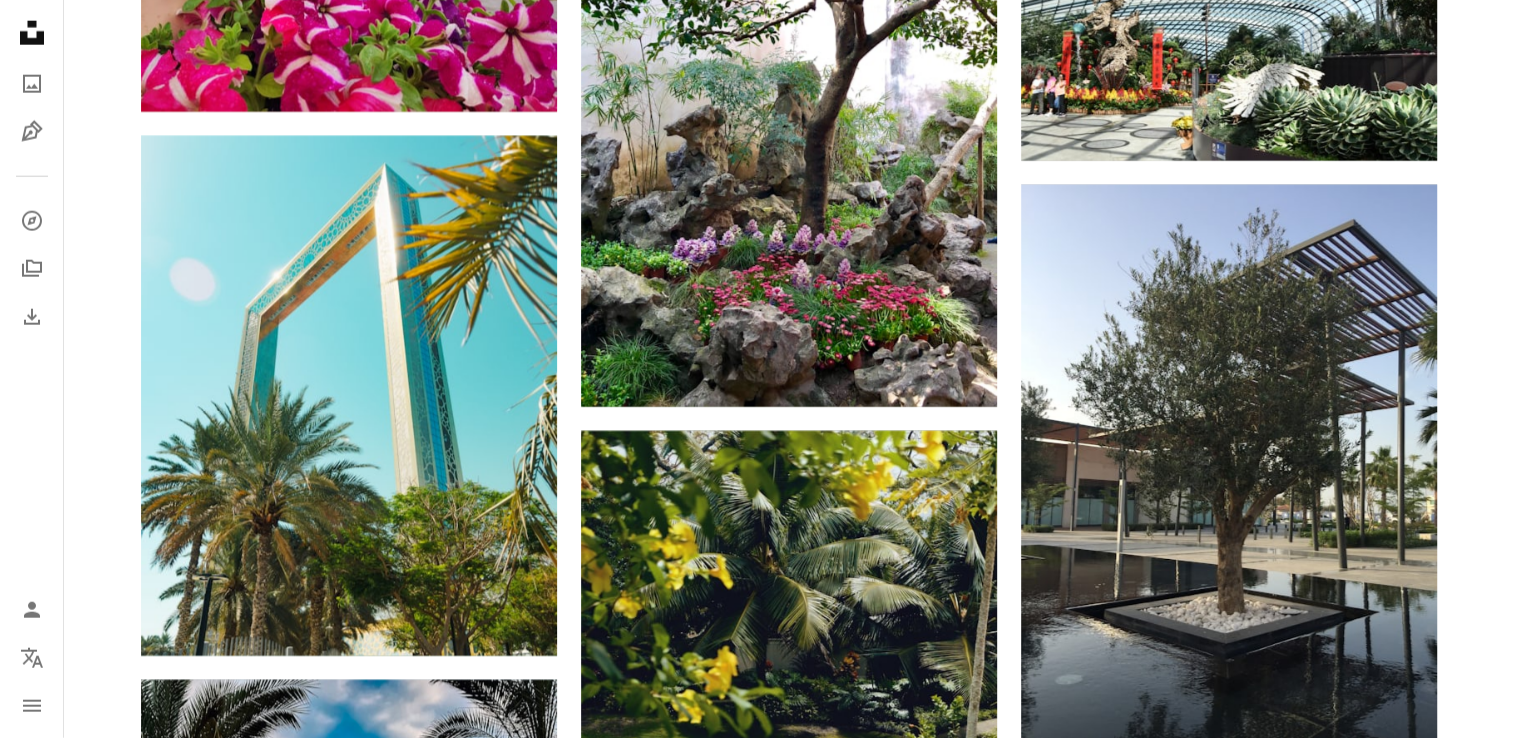scroll, scrollTop: 43051, scrollLeft: 0, axis: vertical 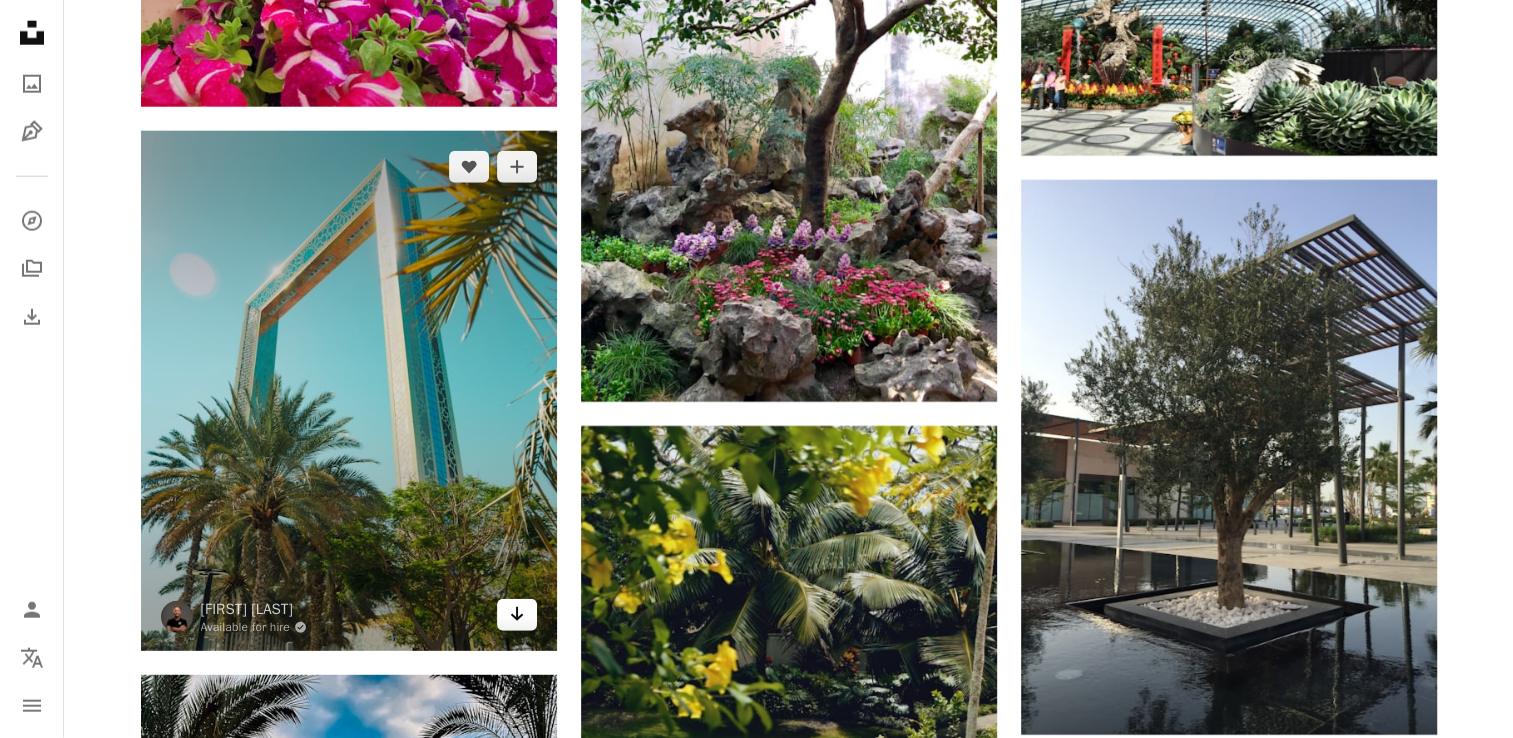 click on "Arrow pointing down" 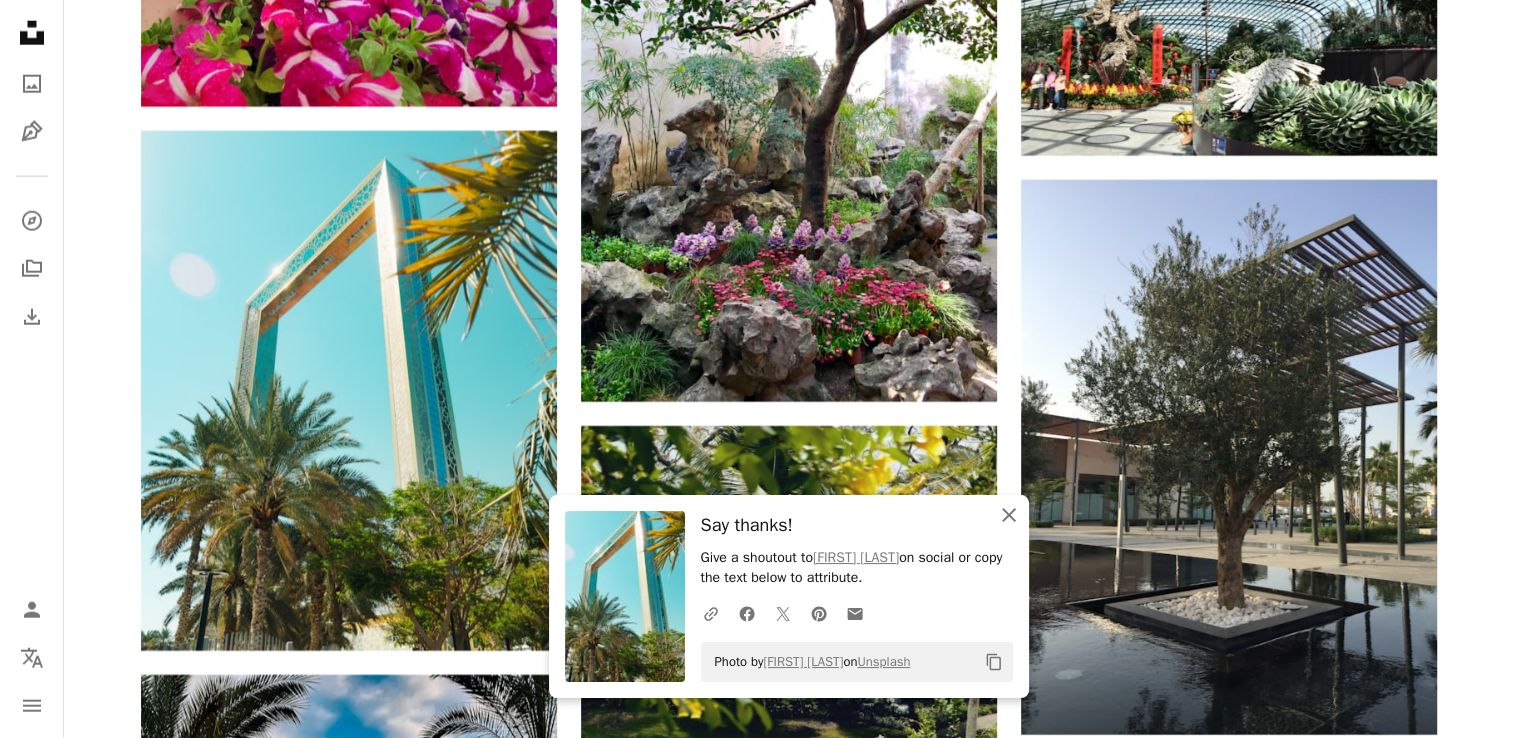 click 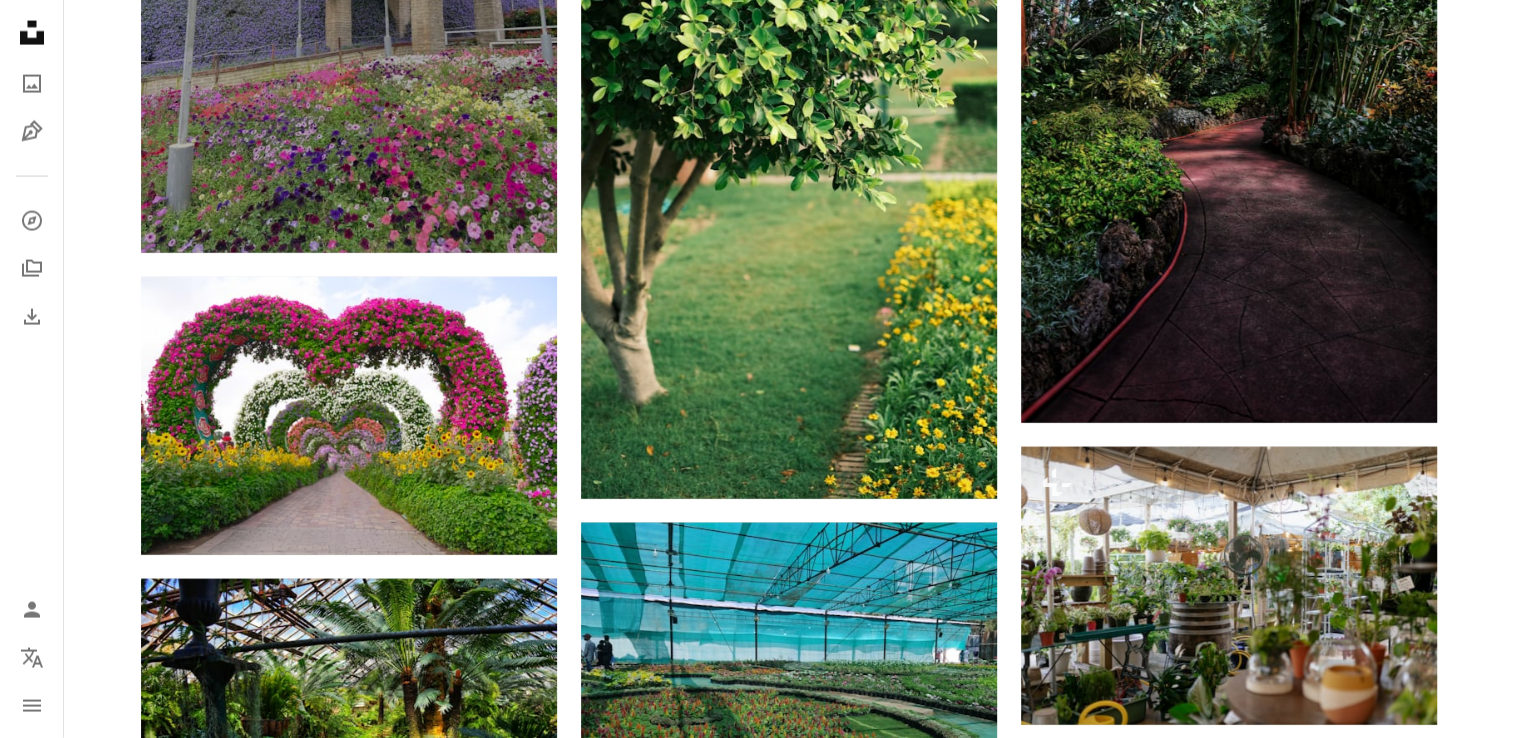 scroll, scrollTop: 57558, scrollLeft: 0, axis: vertical 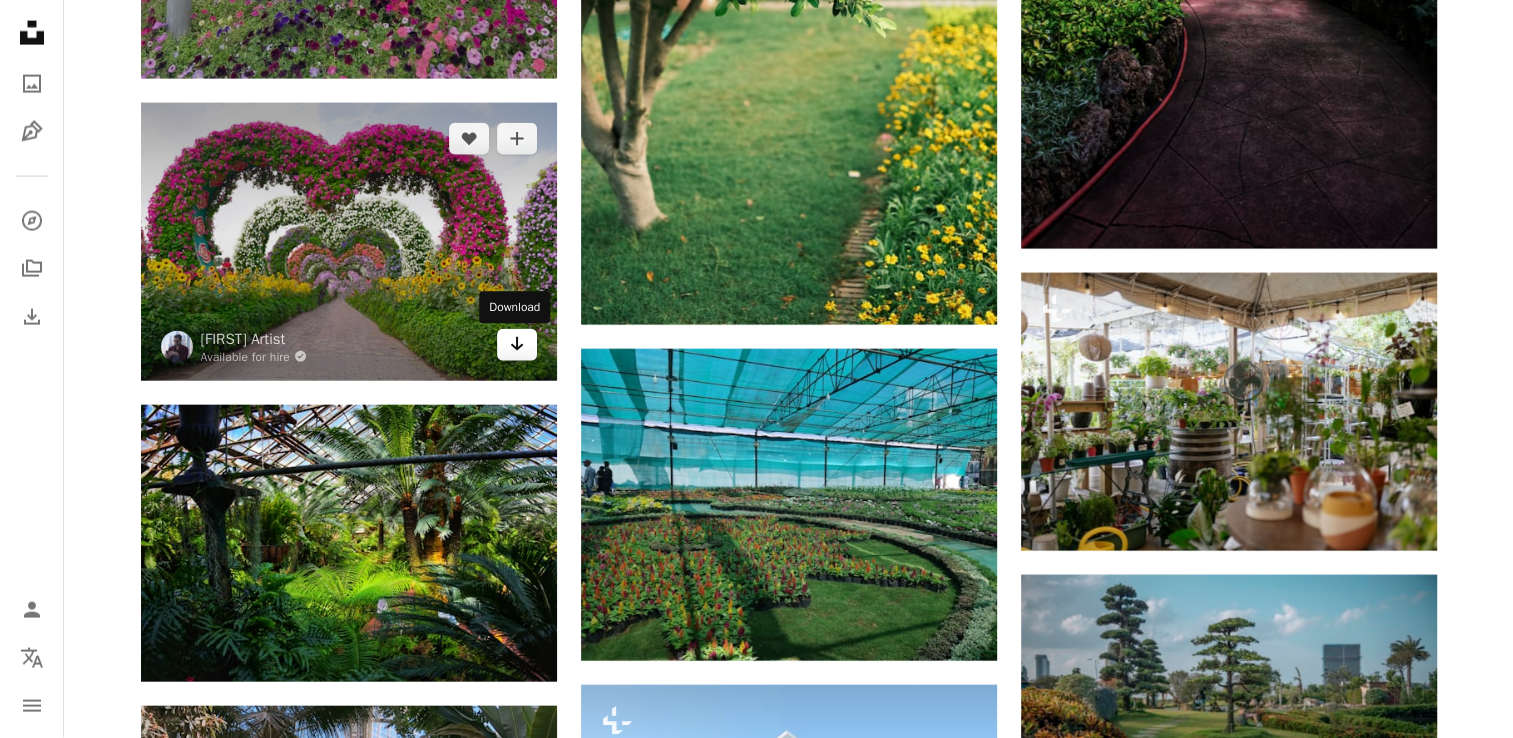 click on "Arrow pointing down" 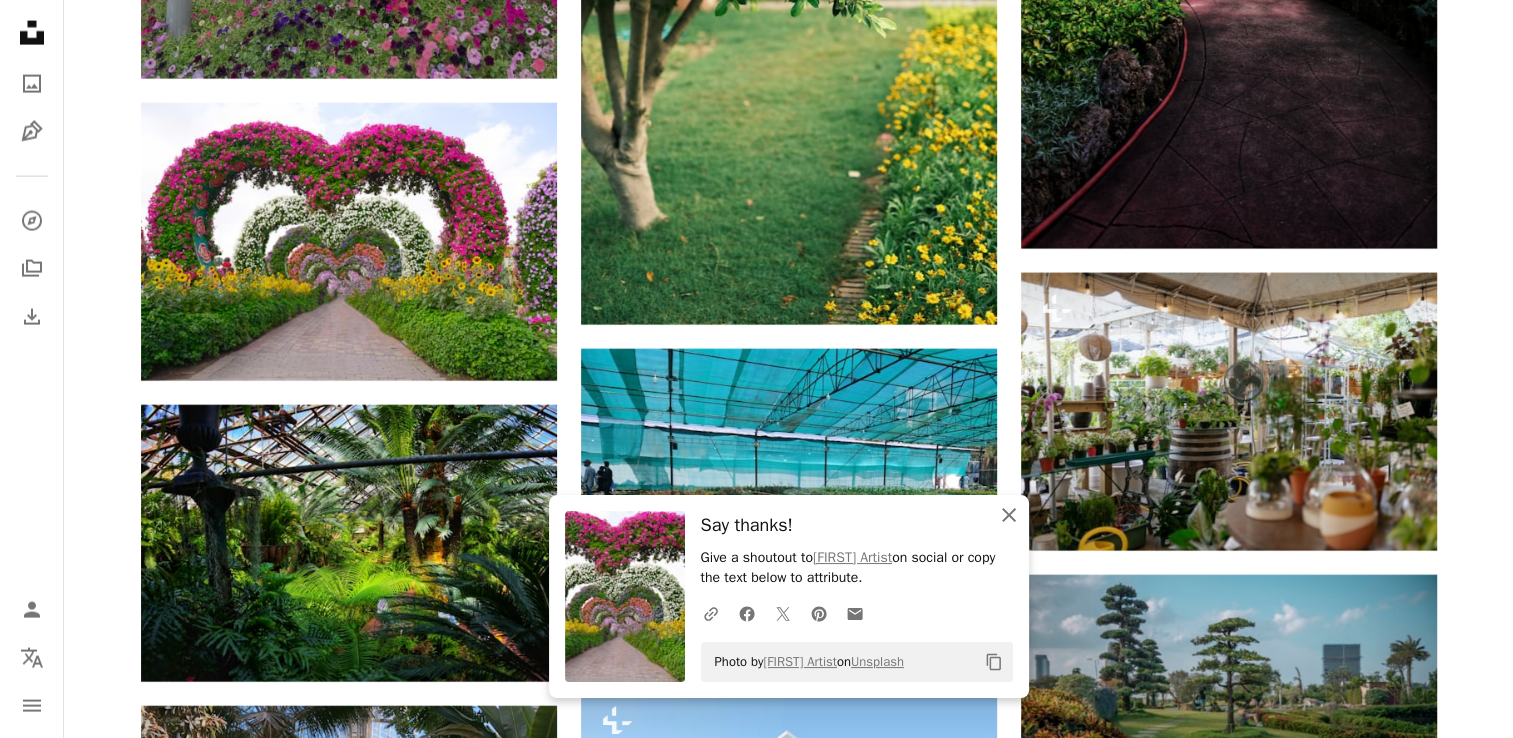 click 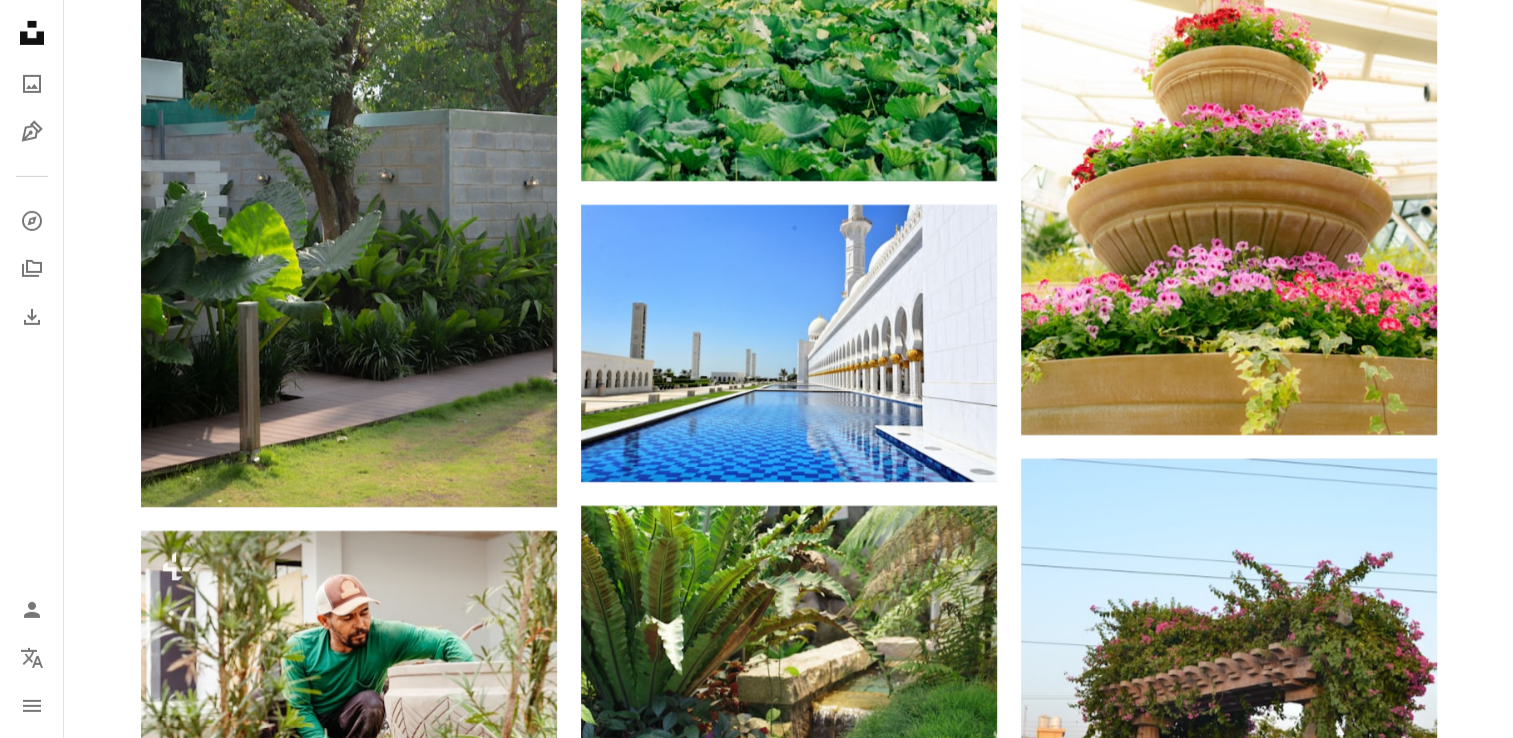 scroll, scrollTop: 59717, scrollLeft: 0, axis: vertical 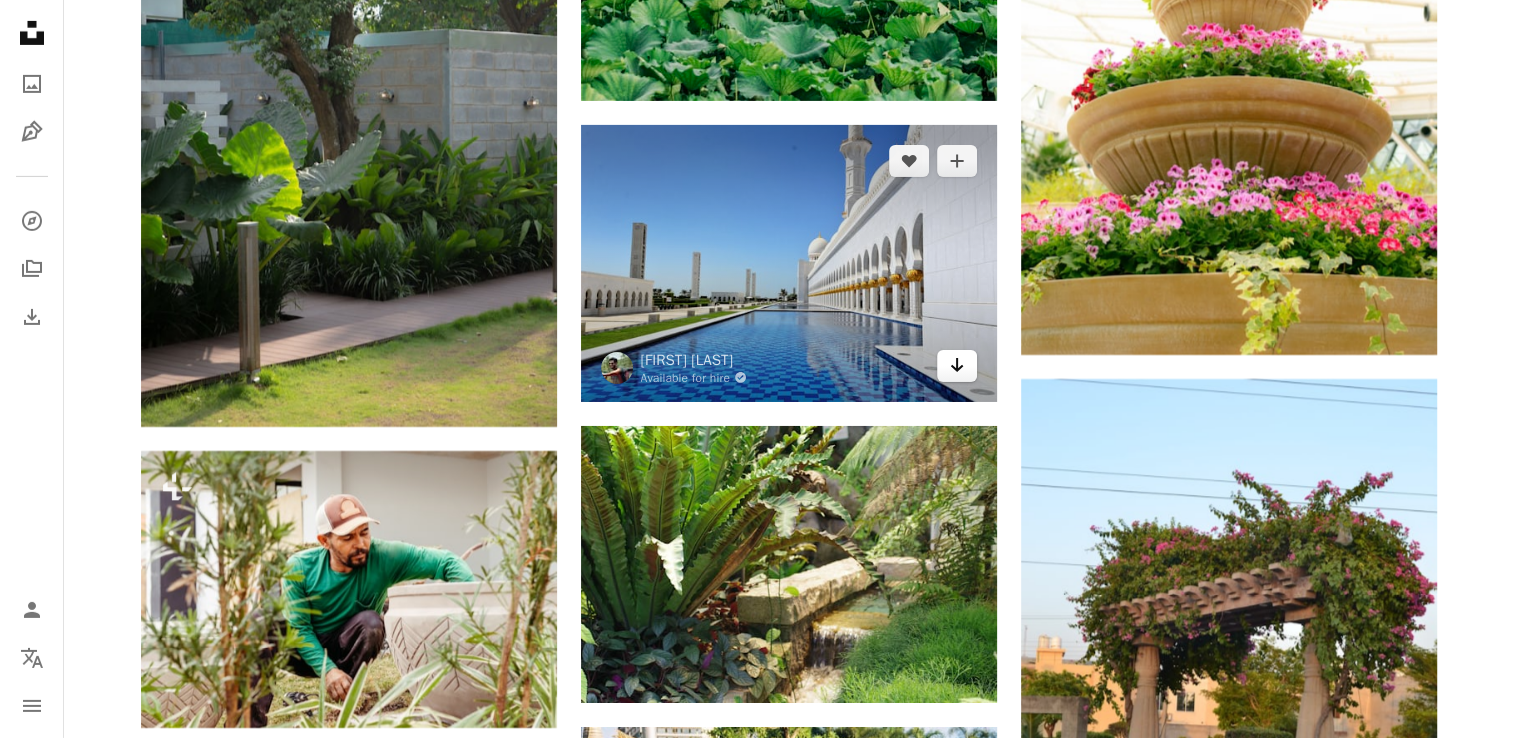 click on "Arrow pointing down" 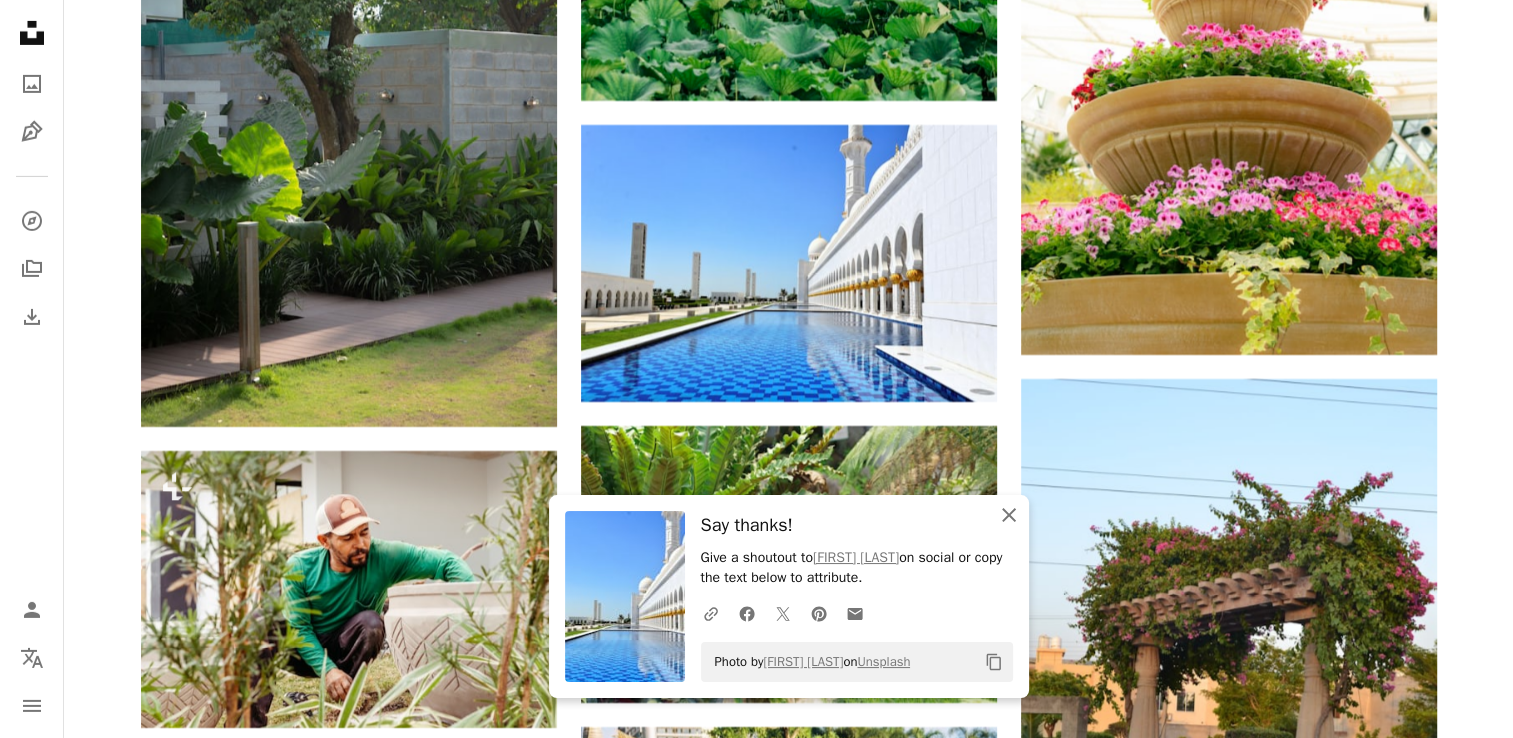 click 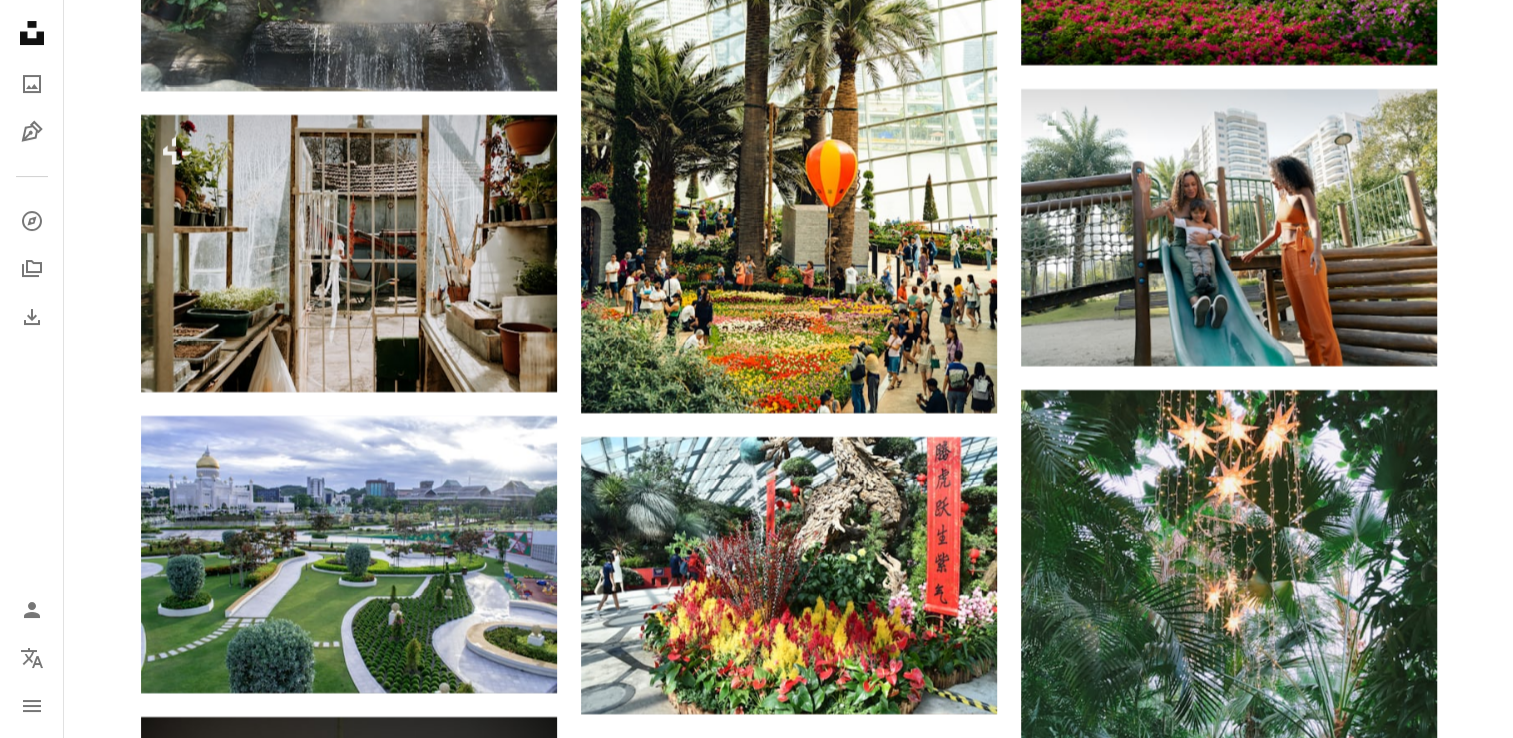 scroll, scrollTop: 61011, scrollLeft: 0, axis: vertical 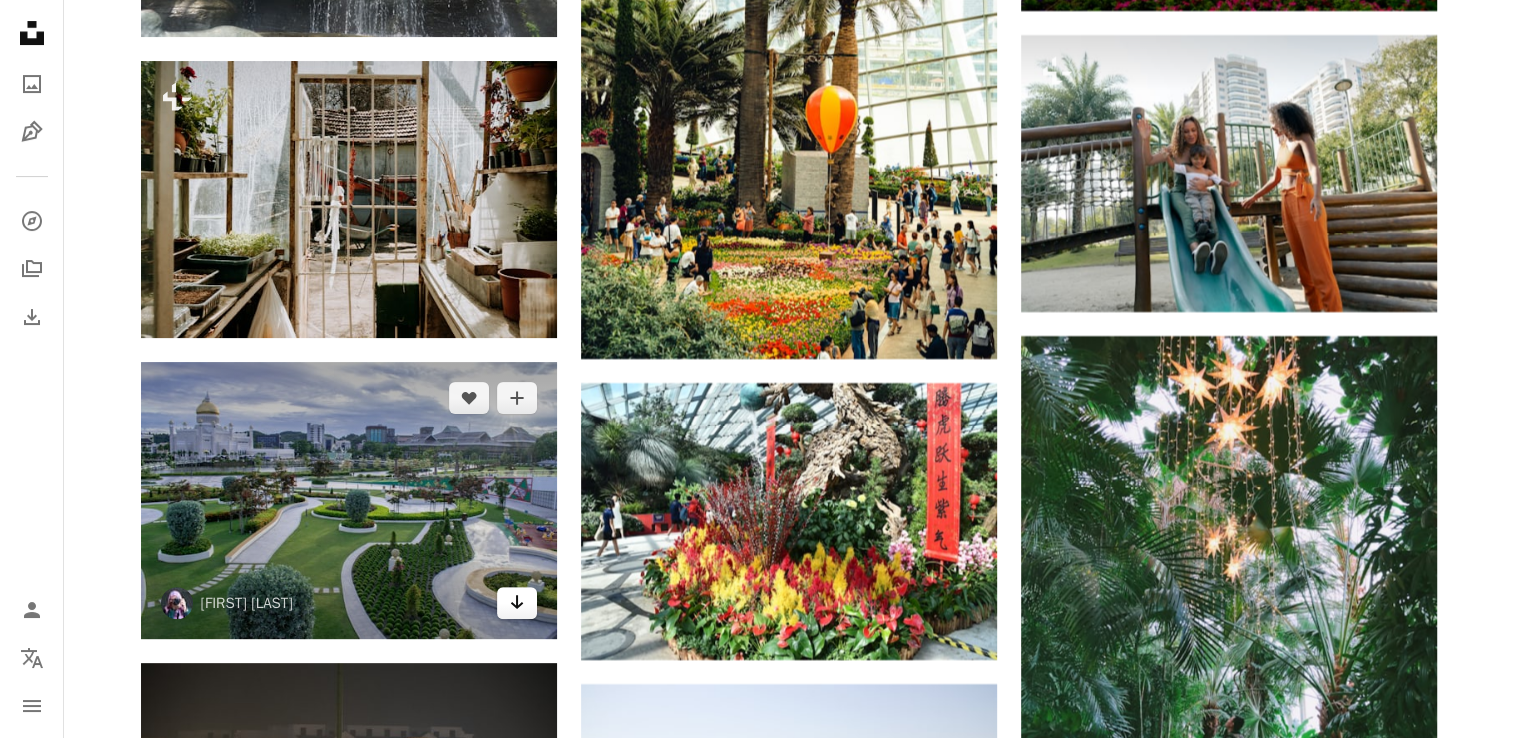 click on "Arrow pointing down" 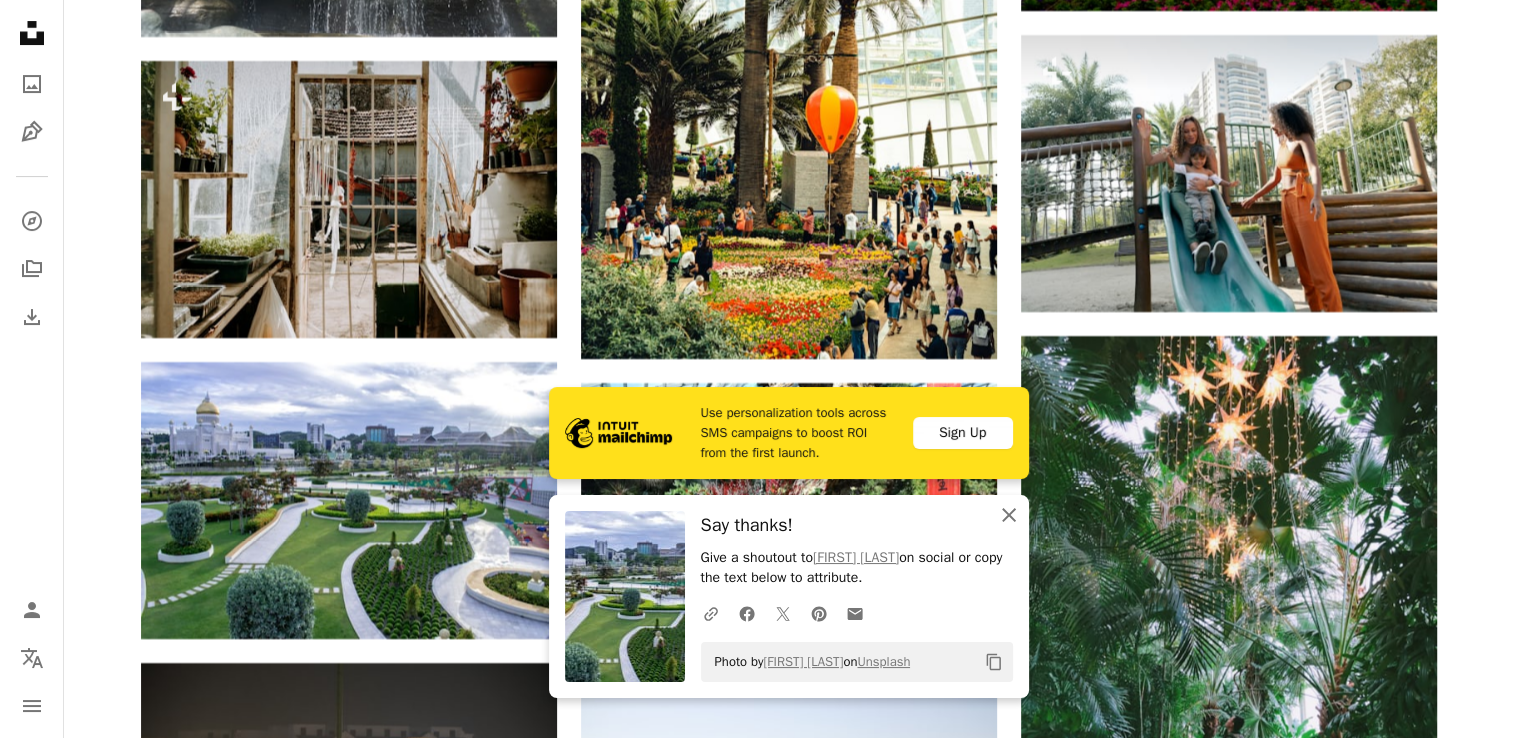 click on "An X shape" 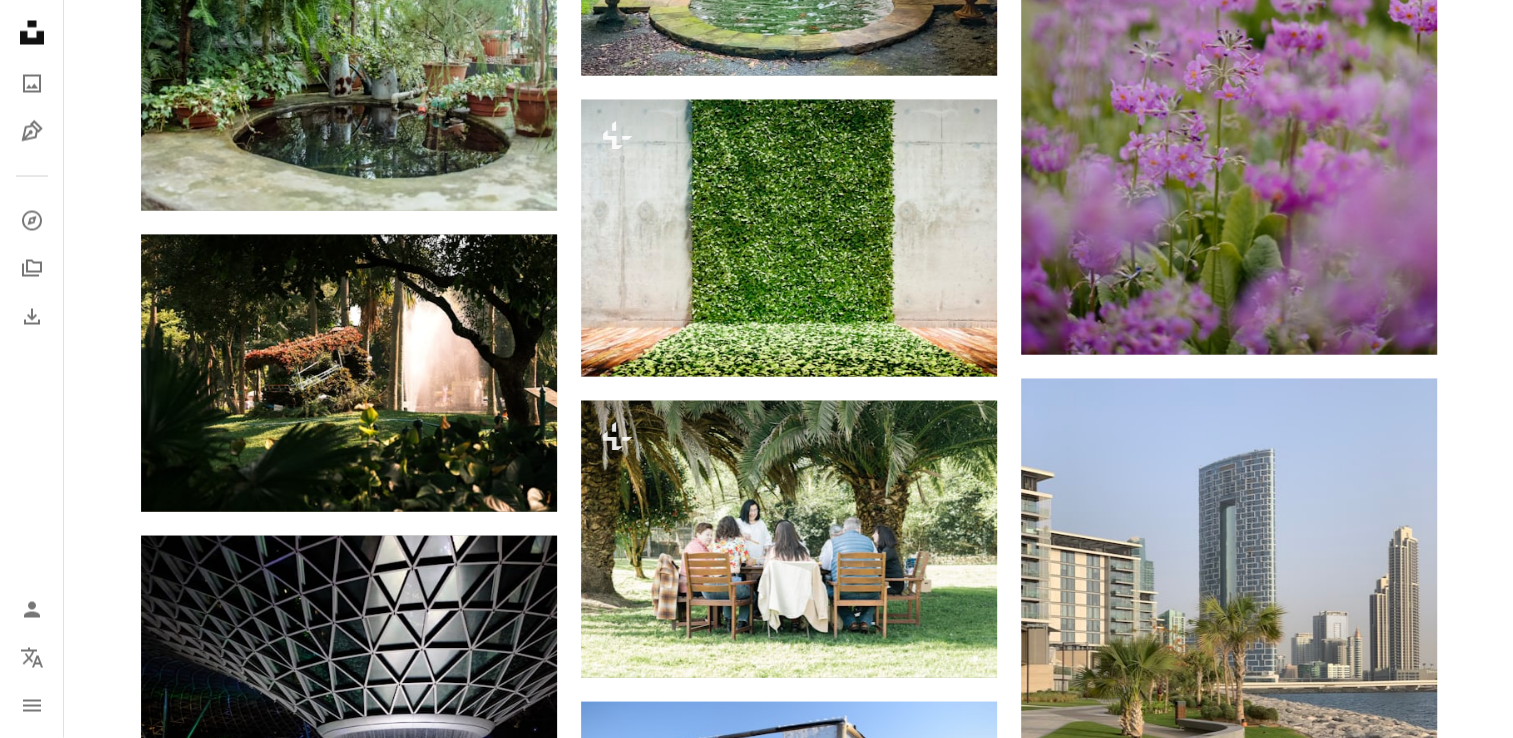 scroll, scrollTop: 64567, scrollLeft: 0, axis: vertical 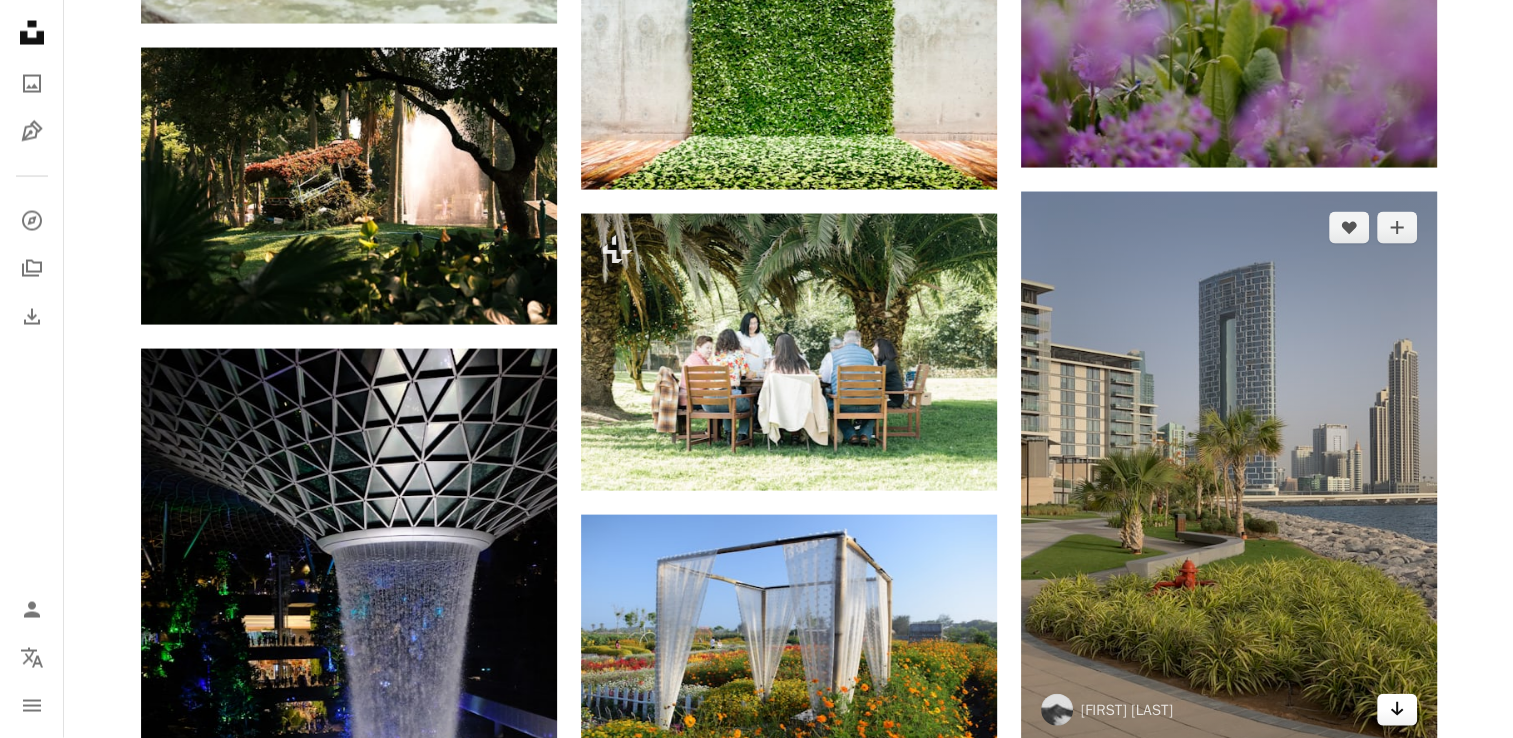 click on "Arrow pointing down" at bounding box center [1397, 710] 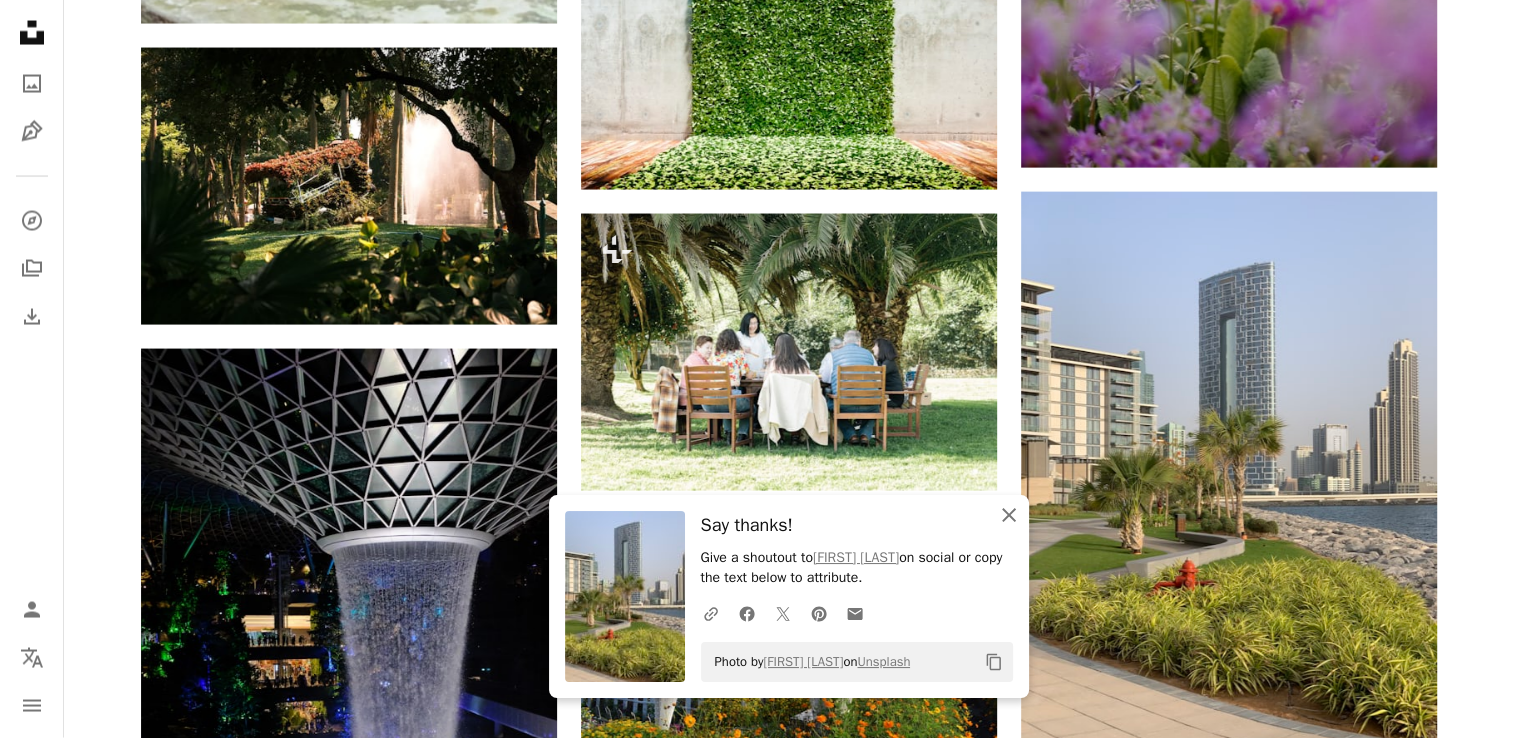 click on "An X shape" 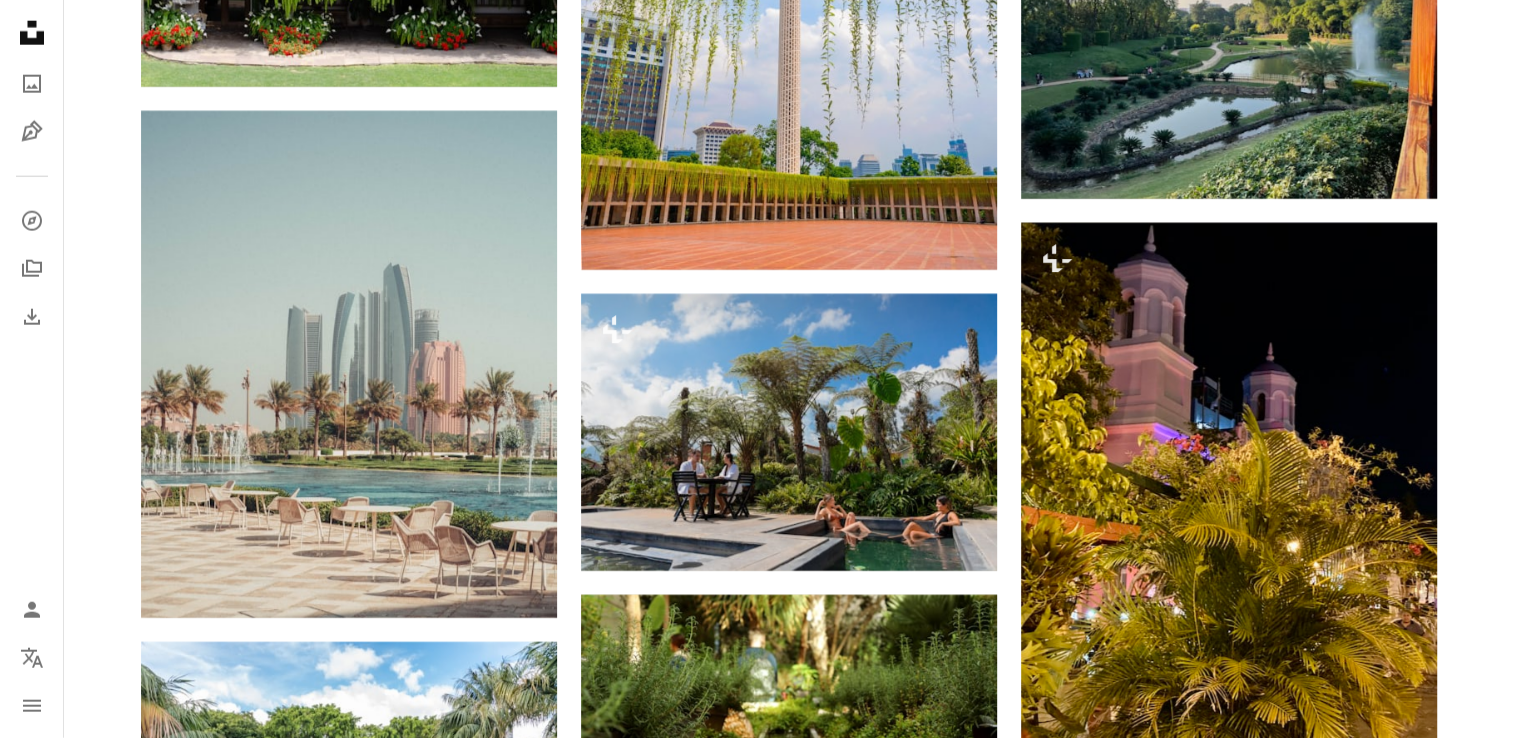 scroll, scrollTop: 65753, scrollLeft: 0, axis: vertical 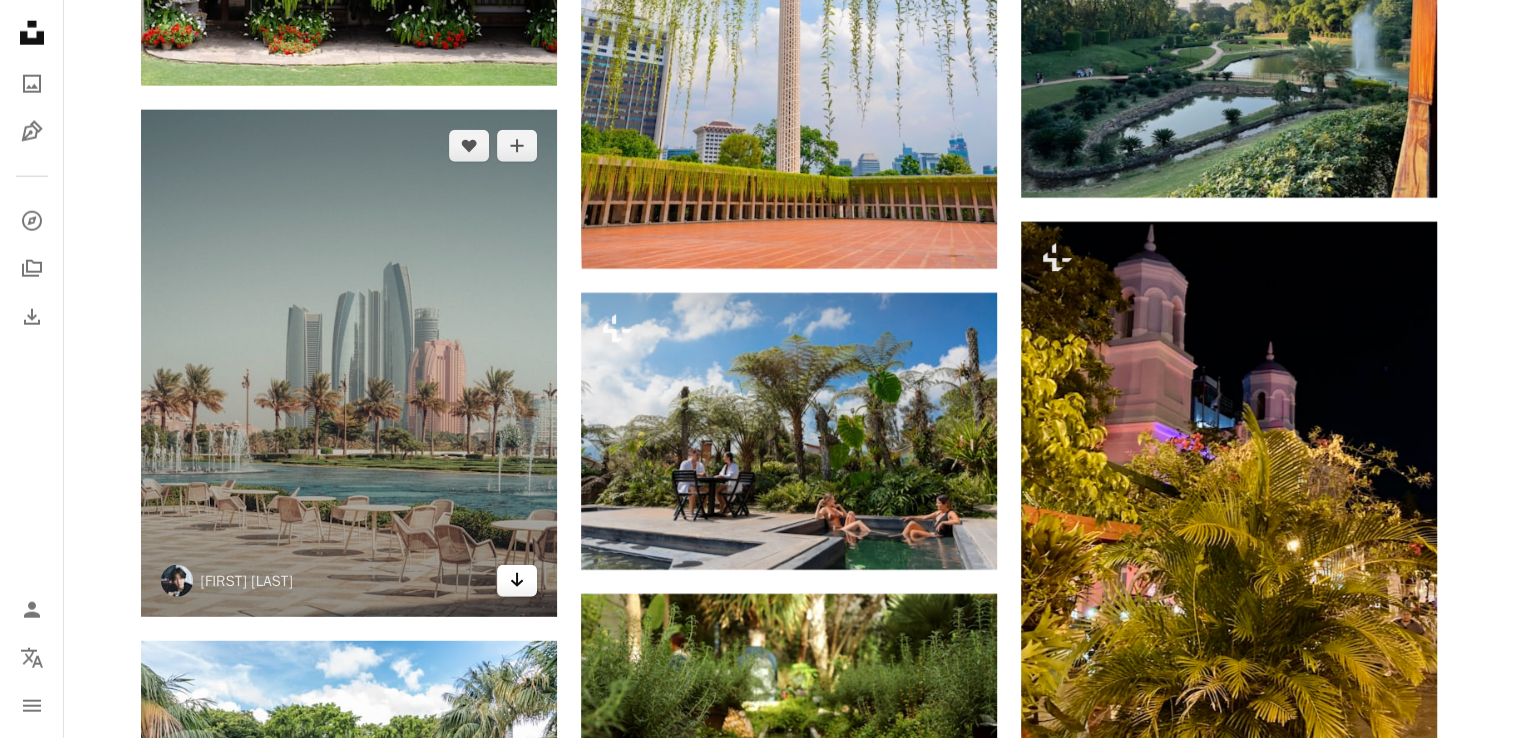 click on "Arrow pointing down" at bounding box center [517, 581] 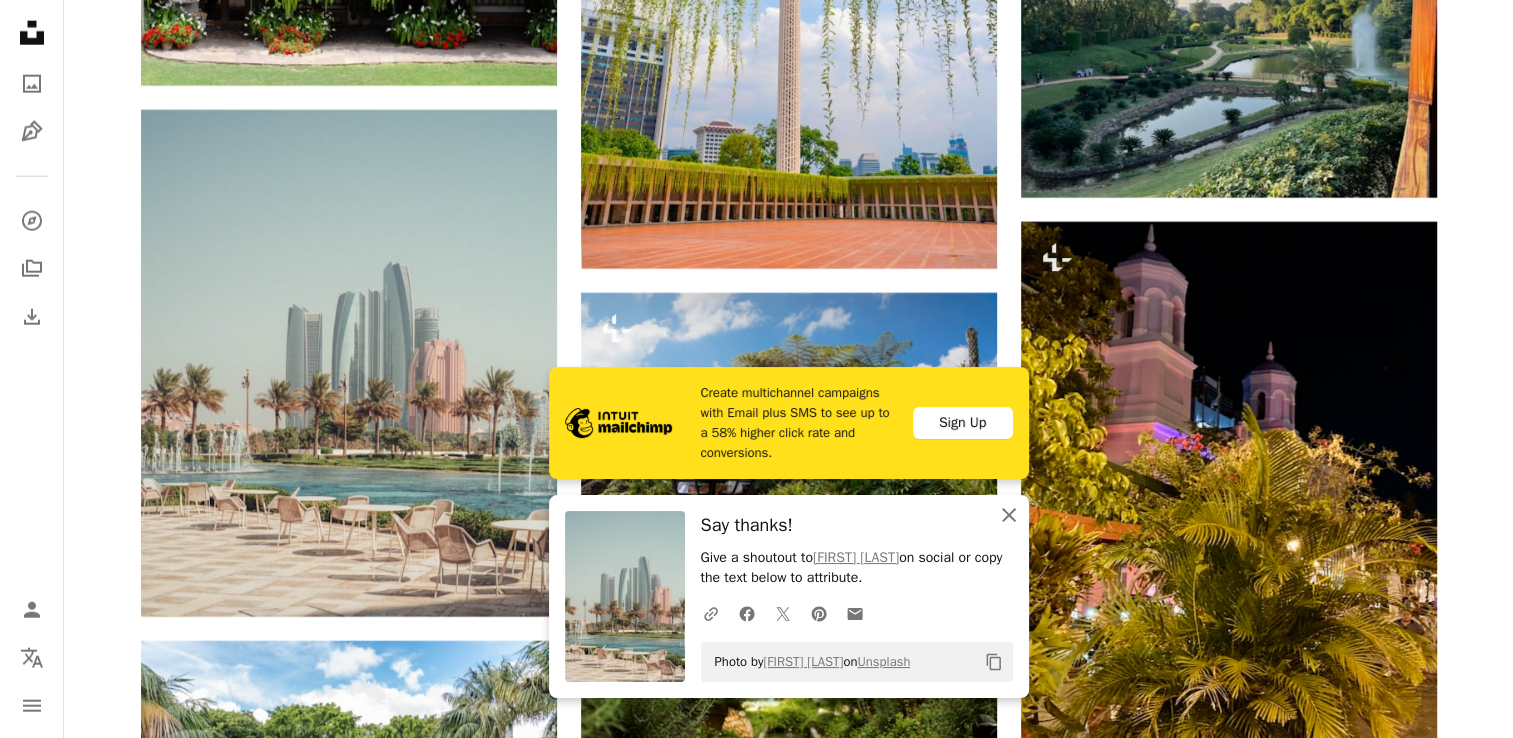 click on "An X shape" 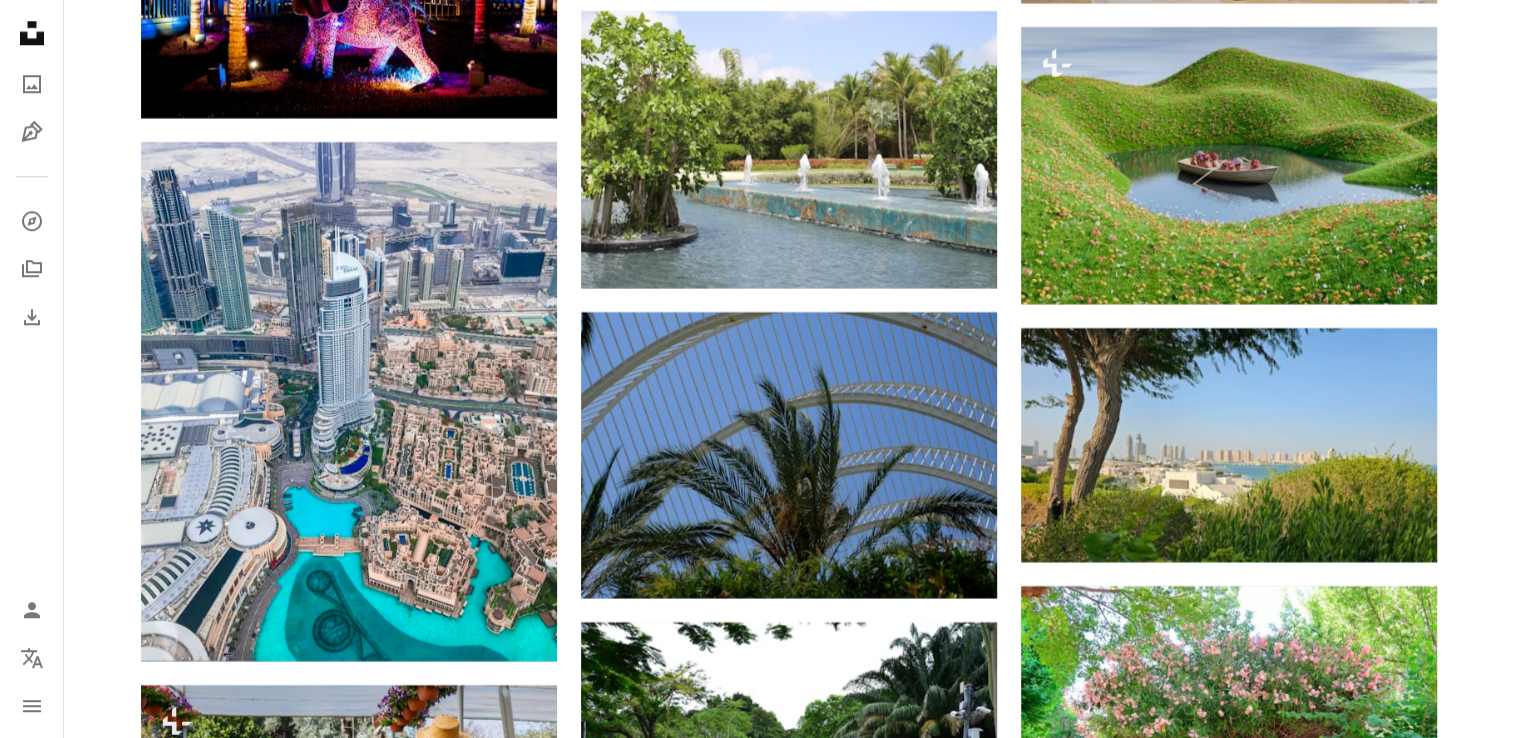 scroll, scrollTop: 69940, scrollLeft: 0, axis: vertical 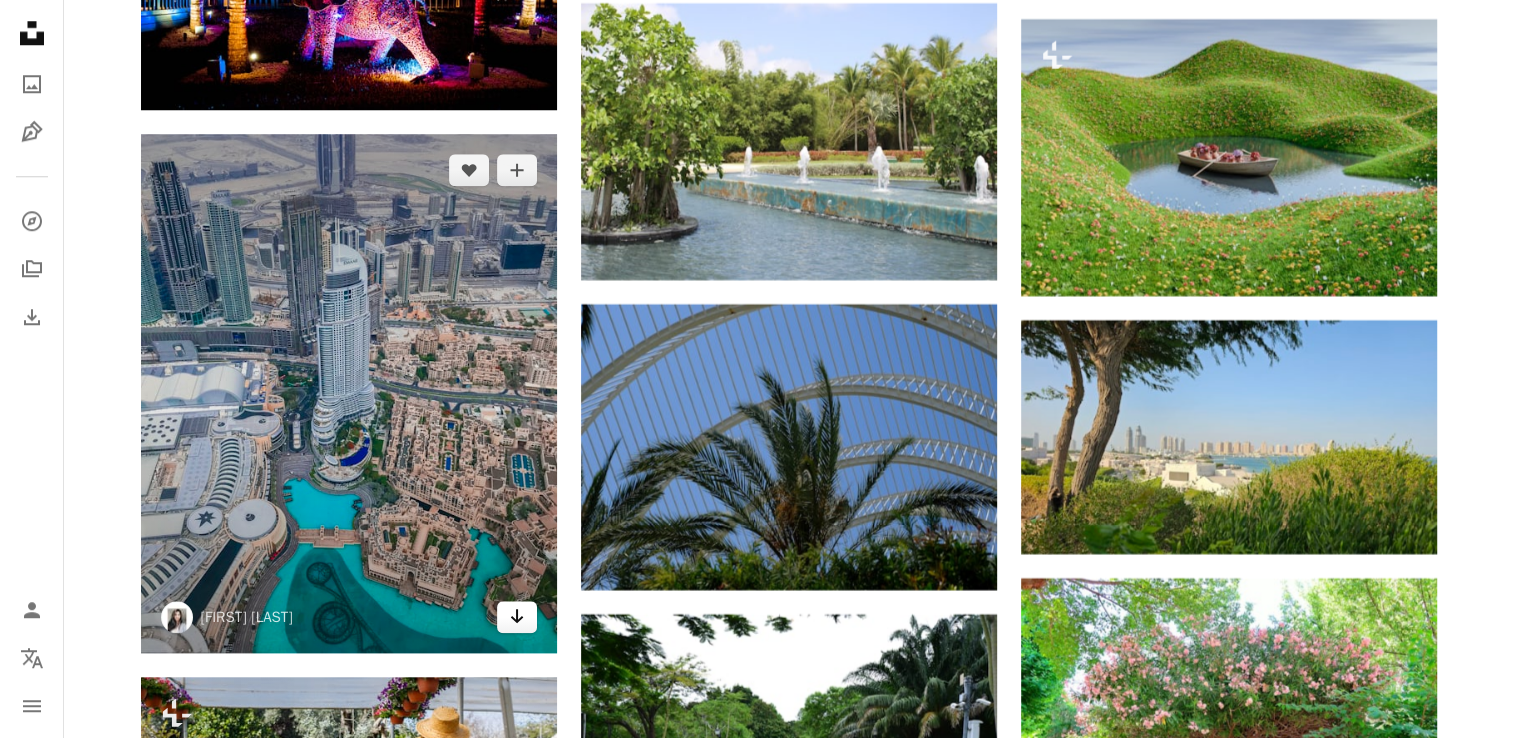 click on "Arrow pointing down" 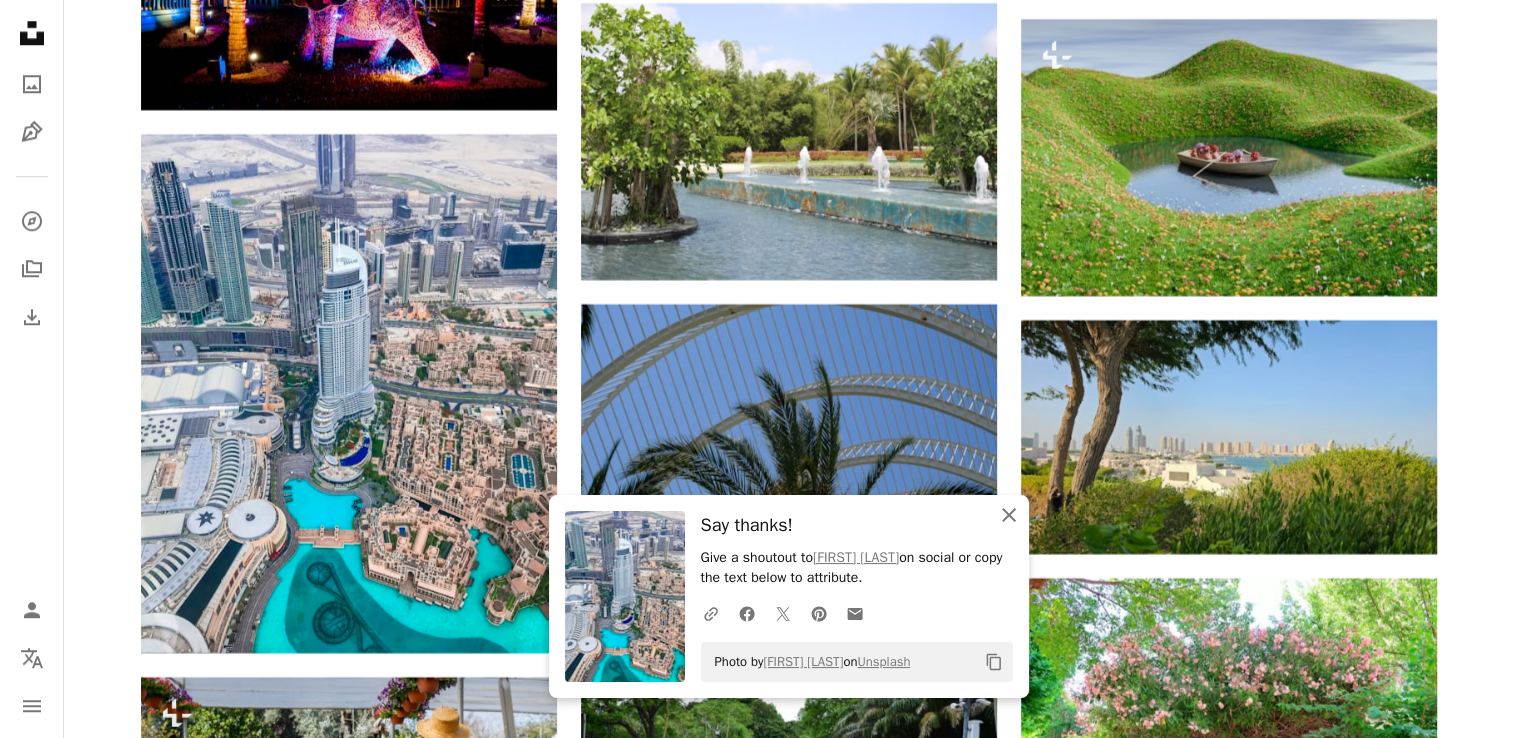 click on "An X shape" 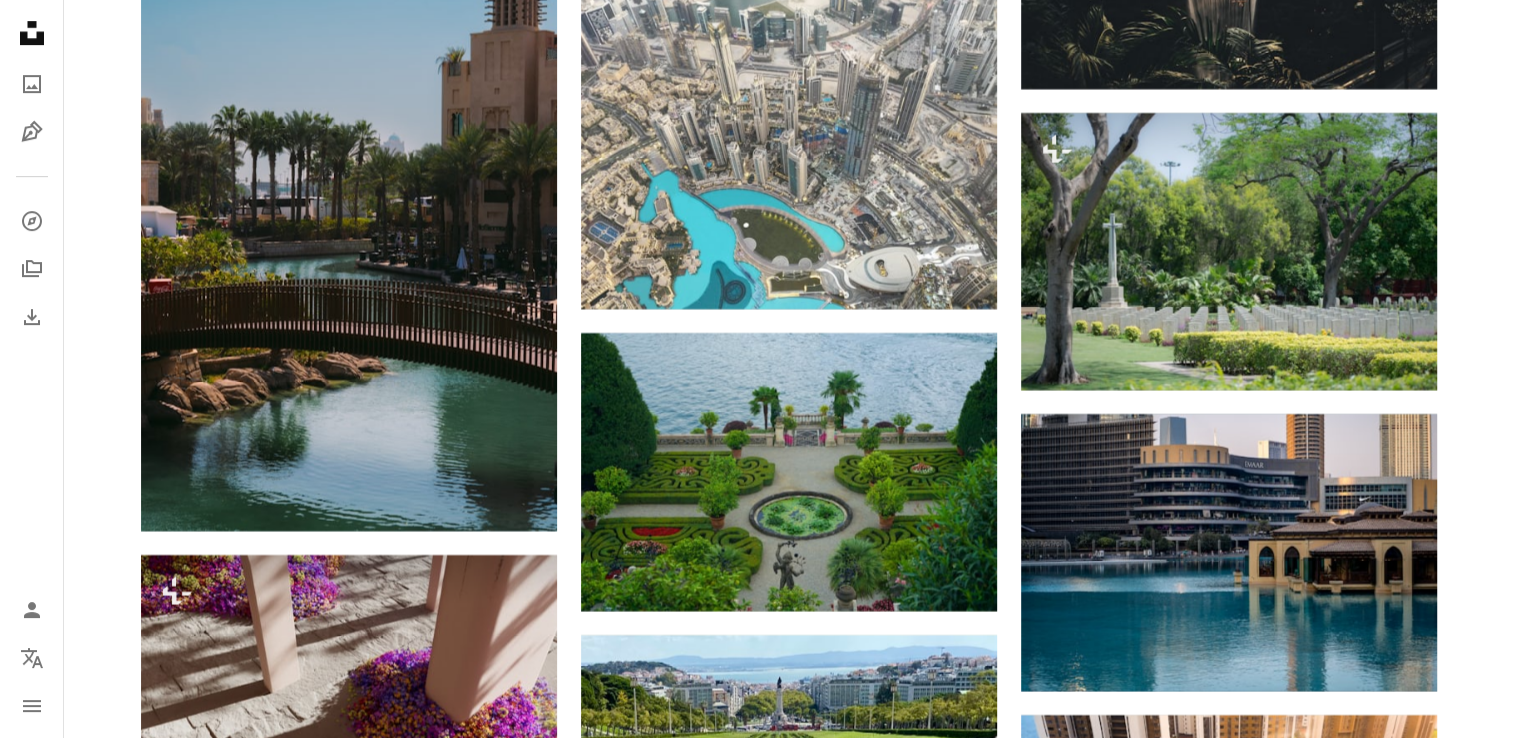scroll, scrollTop: 76700, scrollLeft: 0, axis: vertical 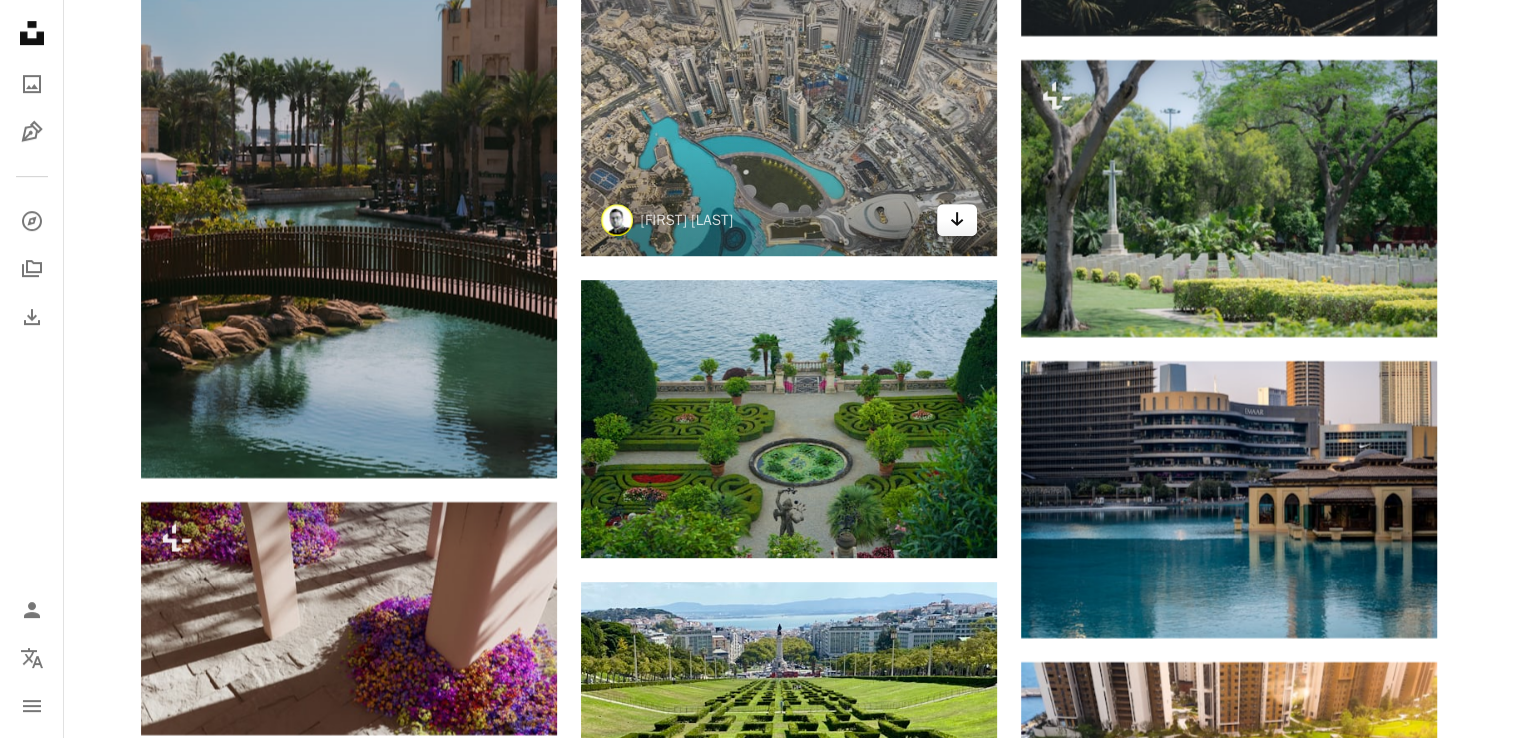 click on "Arrow pointing down" 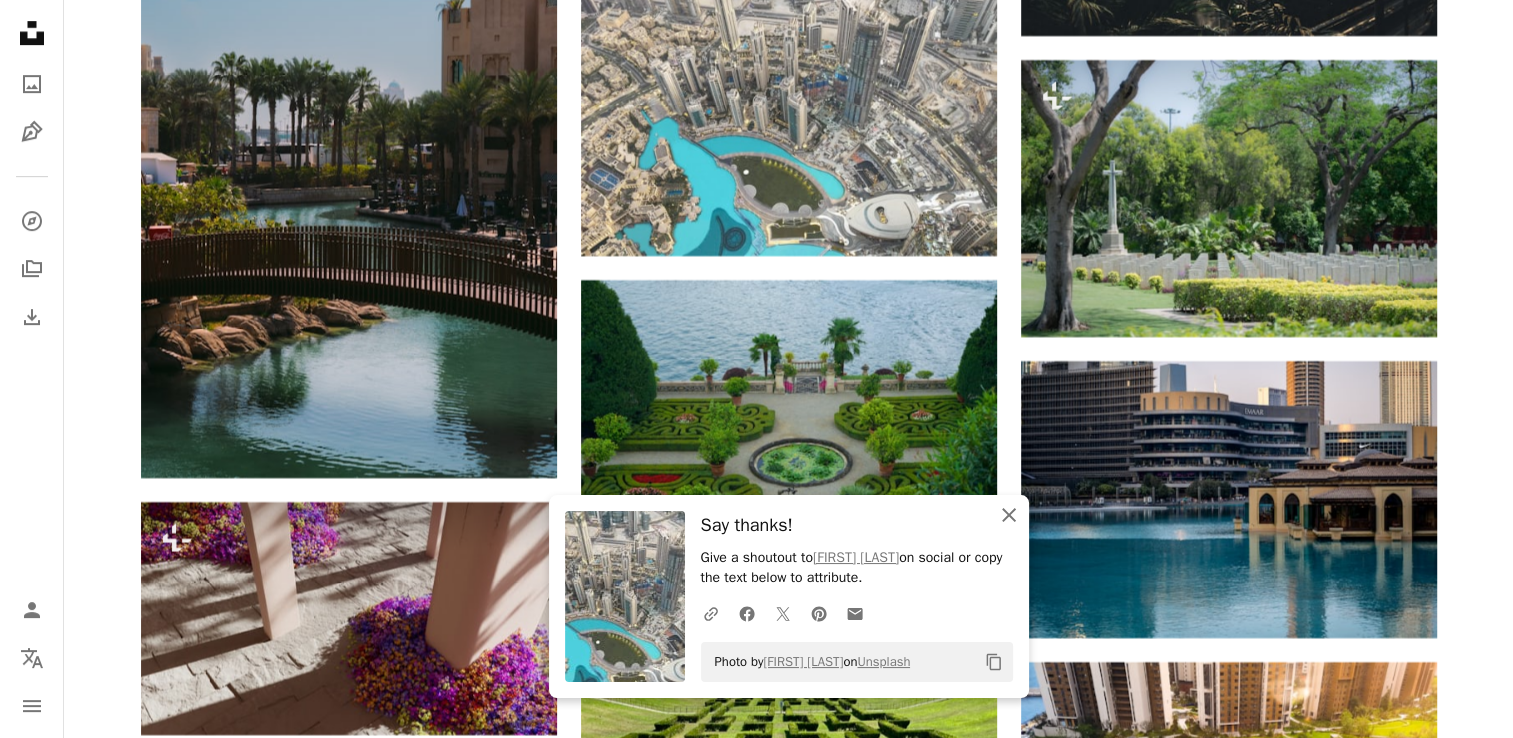 click on "An X shape" 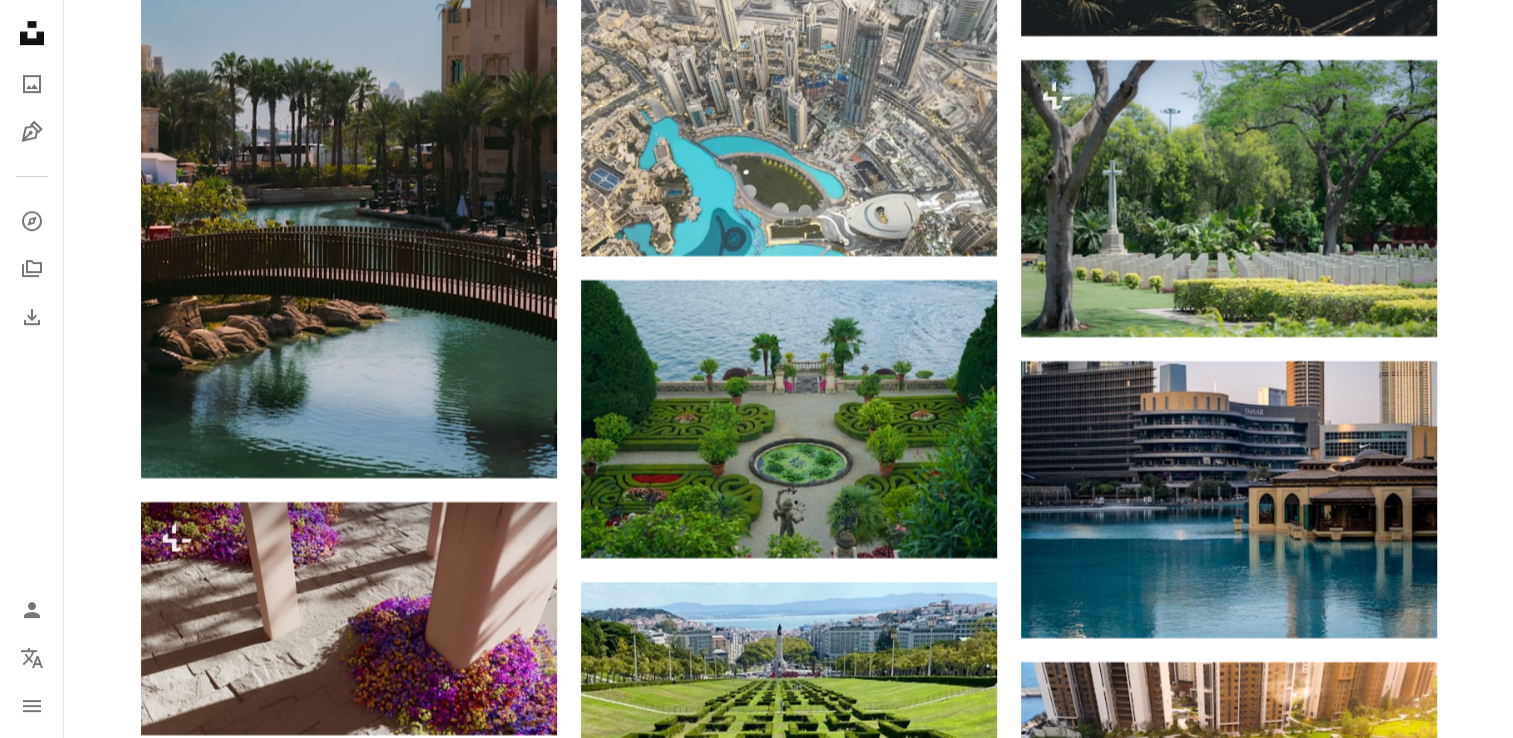 click on "Plus sign for Unsplash+ A heart A plus sign Getty Images For Unsplash+ A lock Download Plus sign for Unsplash+ A heart A plus sign [FIRST] [LAST] For Unsplash+ A lock Download A heart A plus sign [FIRST] [LAST] Arrow pointing down Plus sign for Unsplash+ A heart A plus sign Getty Images For Unsplash+ A lock Download A heart A plus sign [FIRST] [LAST] Available for hire A checkmark inside of a circle Arrow pointing down A heart A plus sign Secret Travel Guide Available for hire A checkmark inside of a circle Arrow pointing down A heart A plus sign [FIRST] [LAST] Arrow pointing down Plus sign for Unsplash+ A heart A plus sign Getty Images For Unsplash+ A lock Download A heart A plus sign [FIRST] [LAST] Arrow pointing down A heart A plus sign [FIRST] [LAST] Arrow pointing down –– ––– ––– –– ––– – –– ––– ––– –––– – On-brand and on budget images for your next campaign Learn More A heart Mo" at bounding box center (788, -36268) 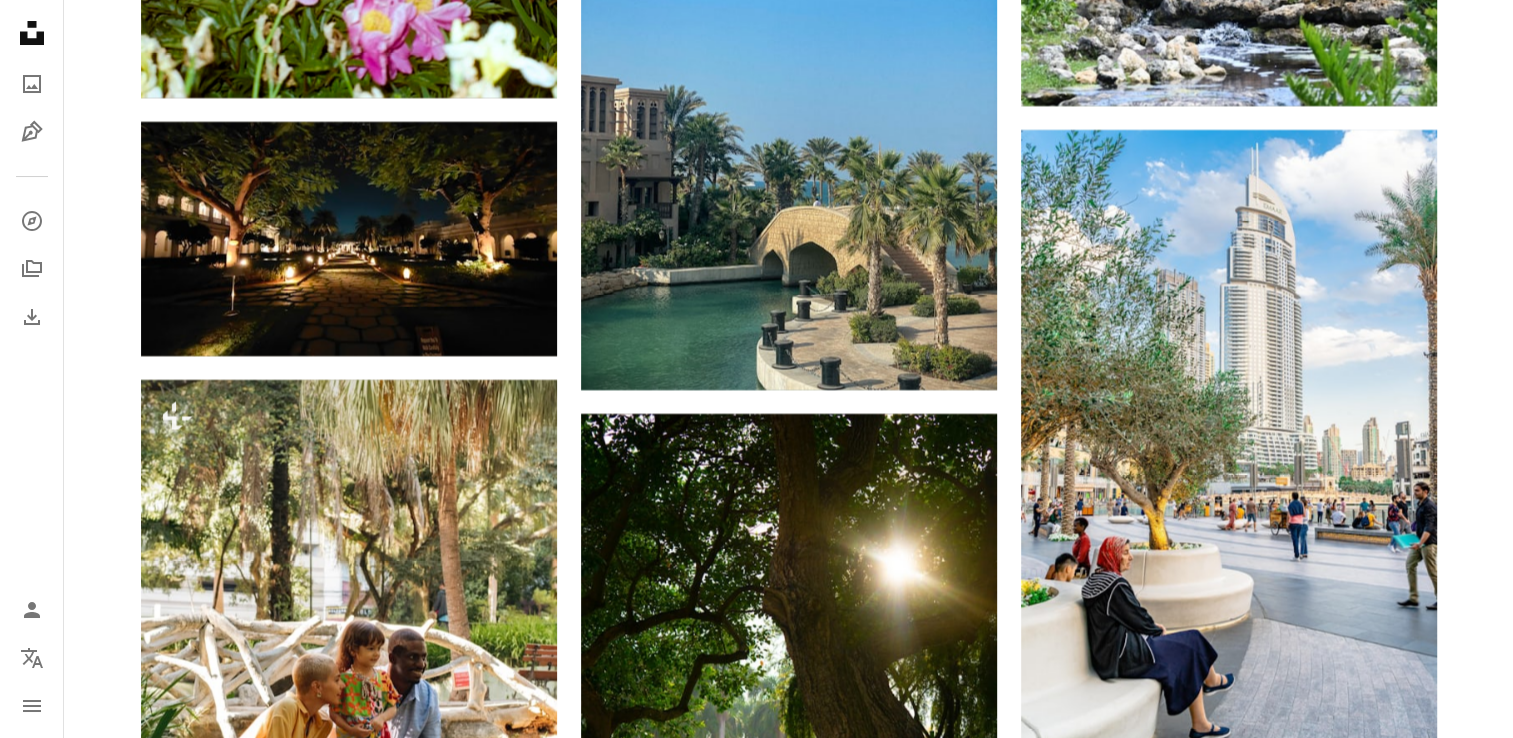 scroll, scrollTop: 83328, scrollLeft: 0, axis: vertical 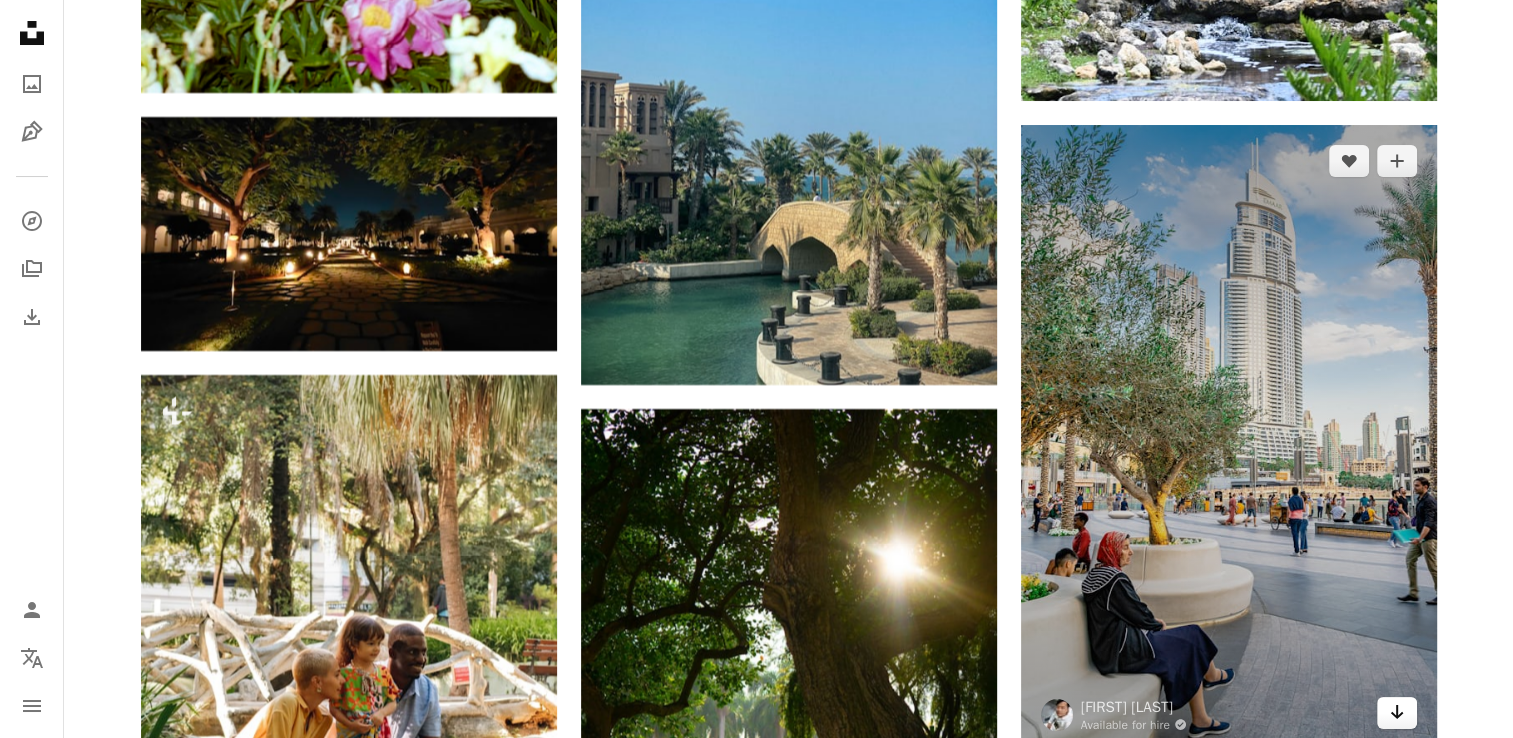 click on "Arrow pointing down" at bounding box center [1397, 713] 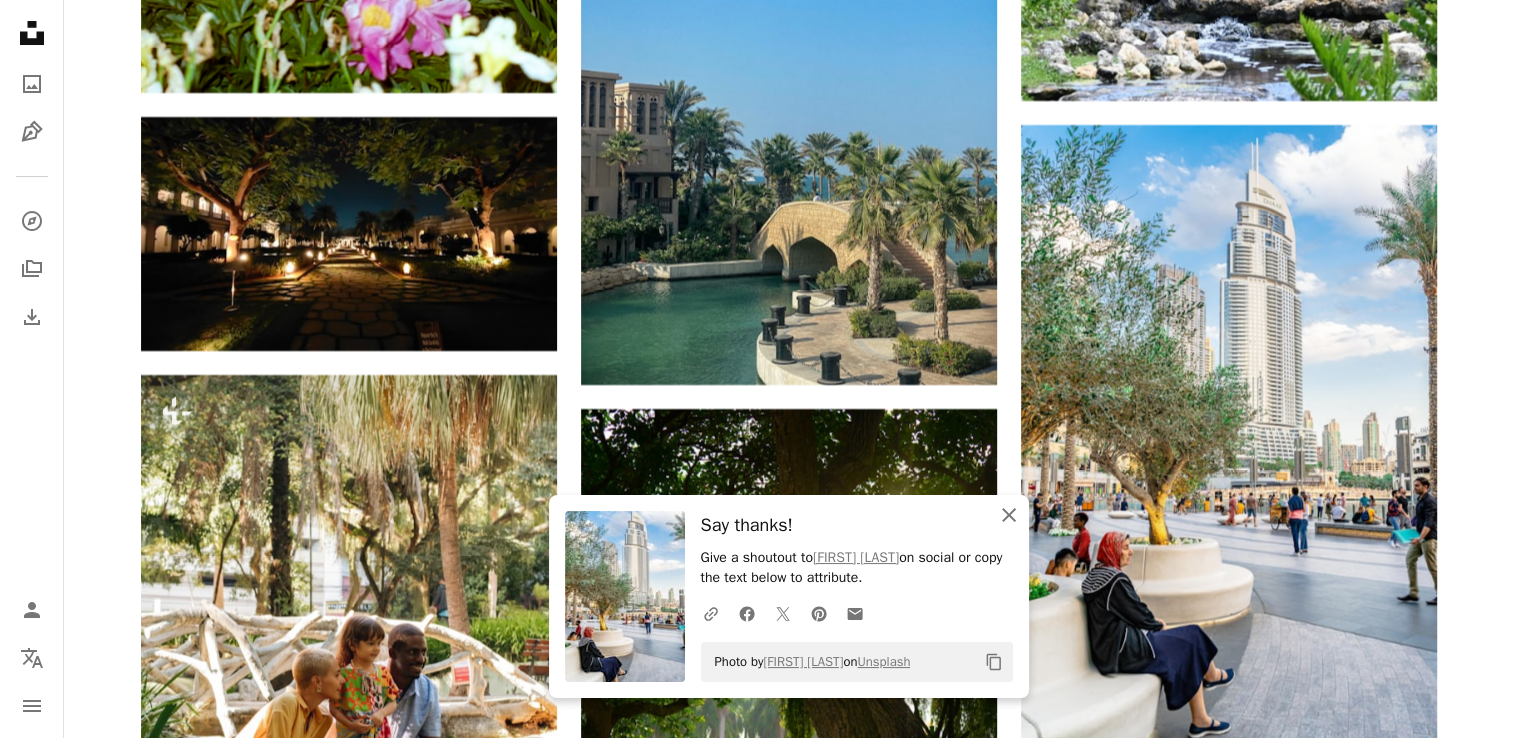 click on "An X shape" 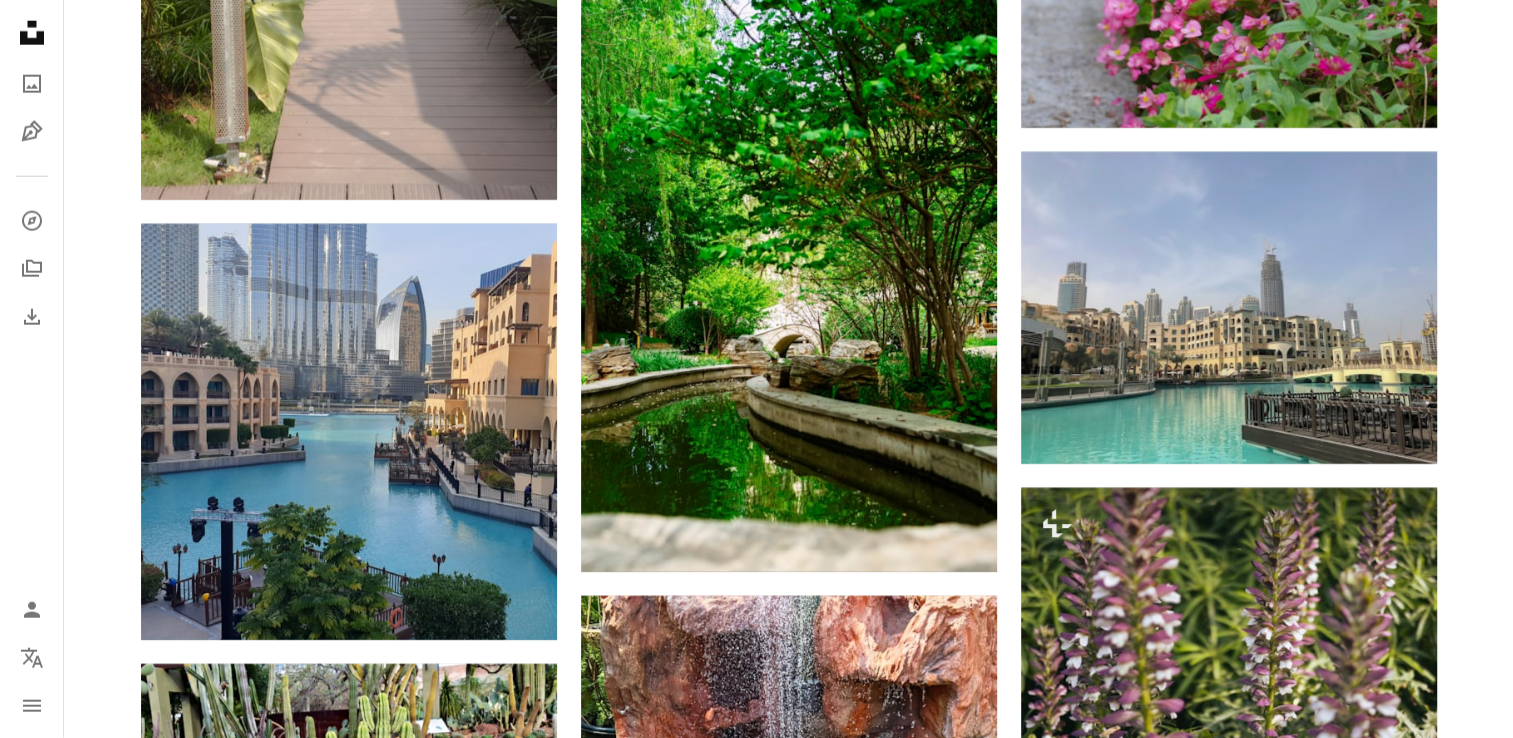 scroll, scrollTop: 96134, scrollLeft: 0, axis: vertical 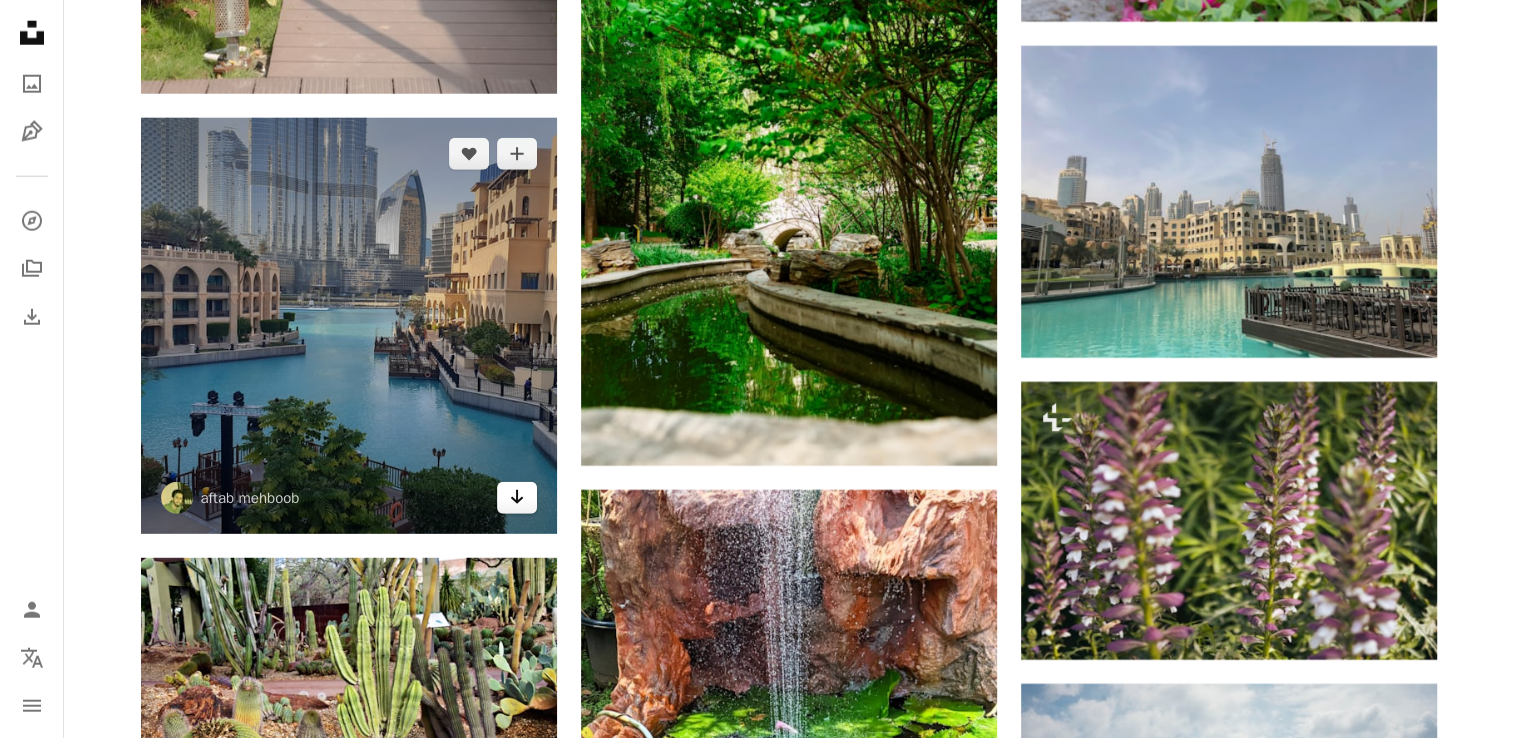 click on "Arrow pointing down" at bounding box center [517, 498] 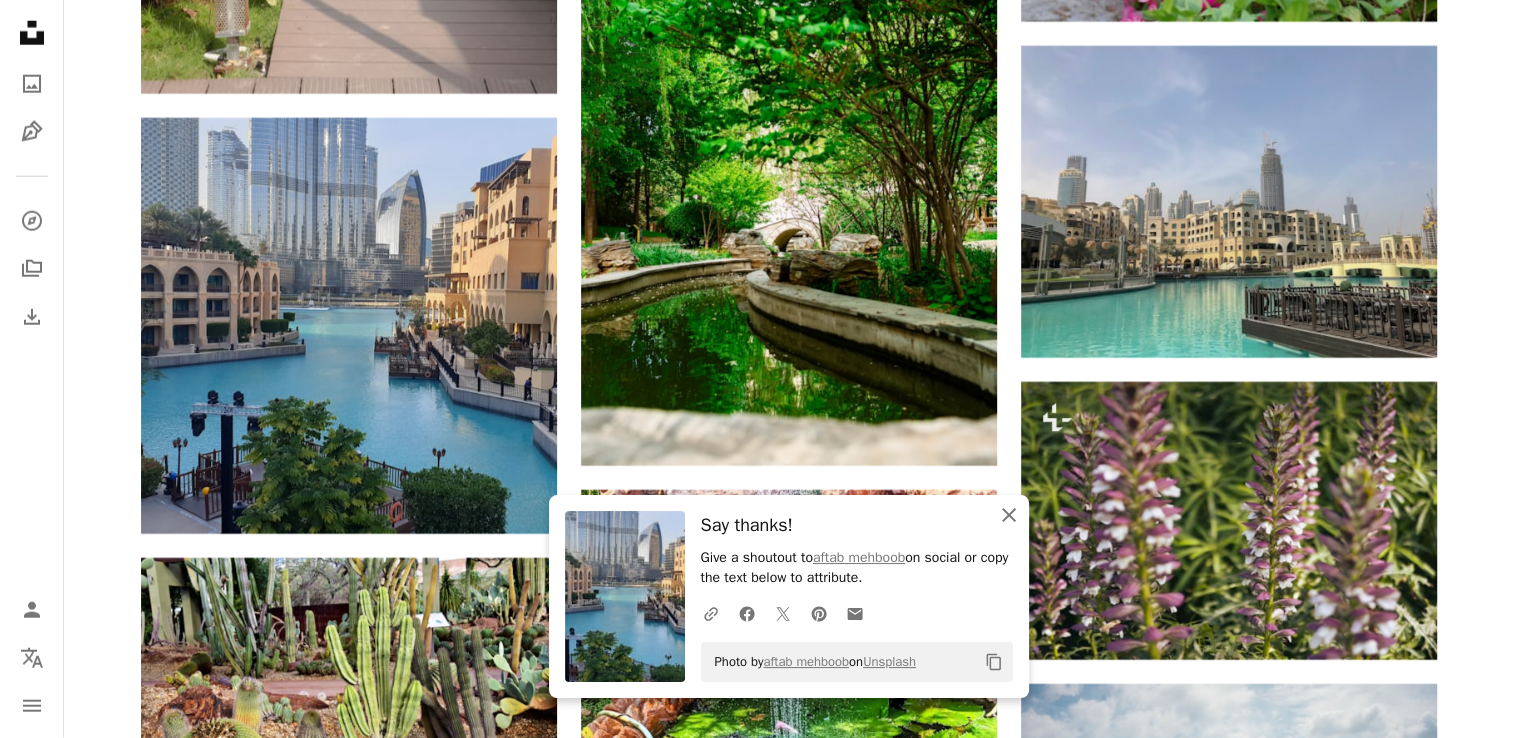 click on "An X shape" 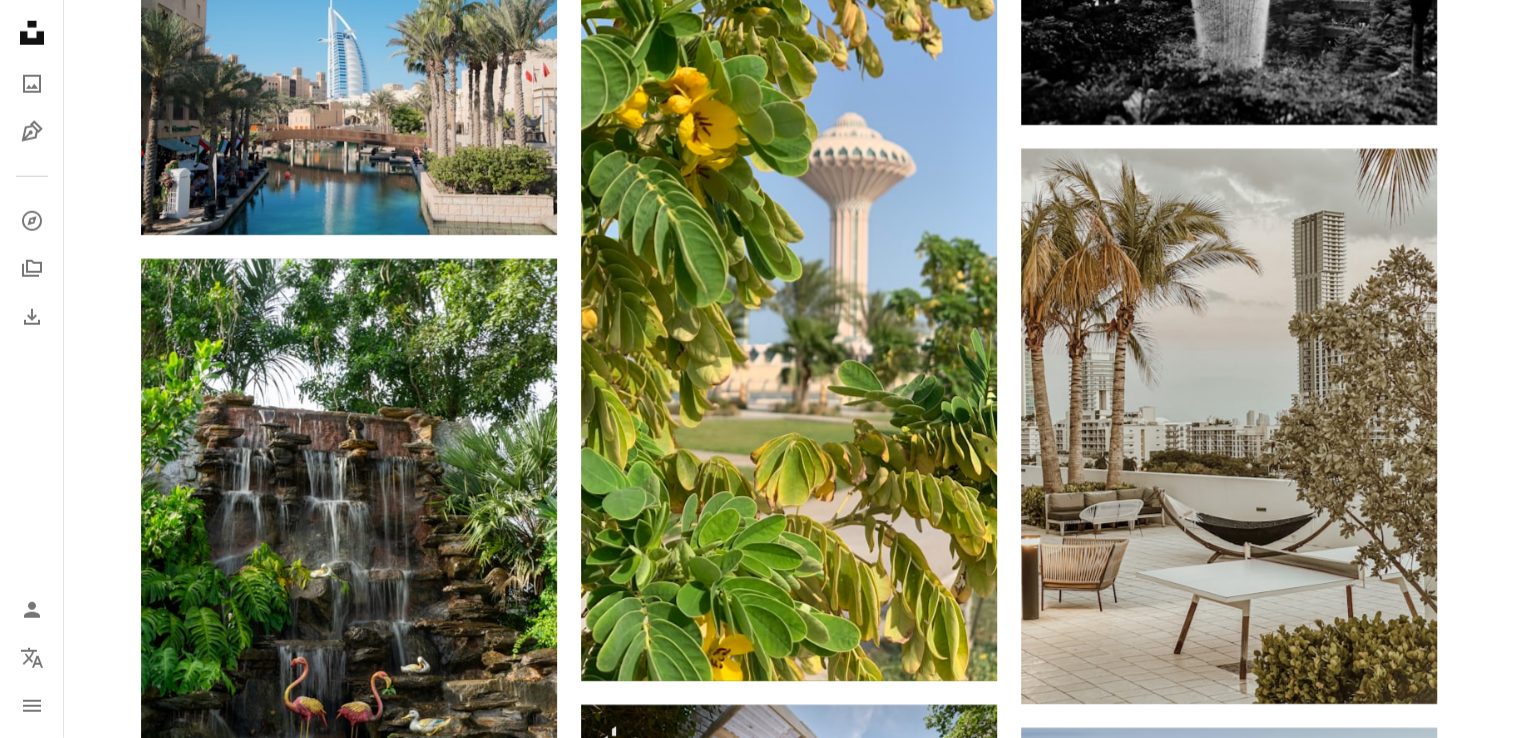 scroll, scrollTop: 111659, scrollLeft: 0, axis: vertical 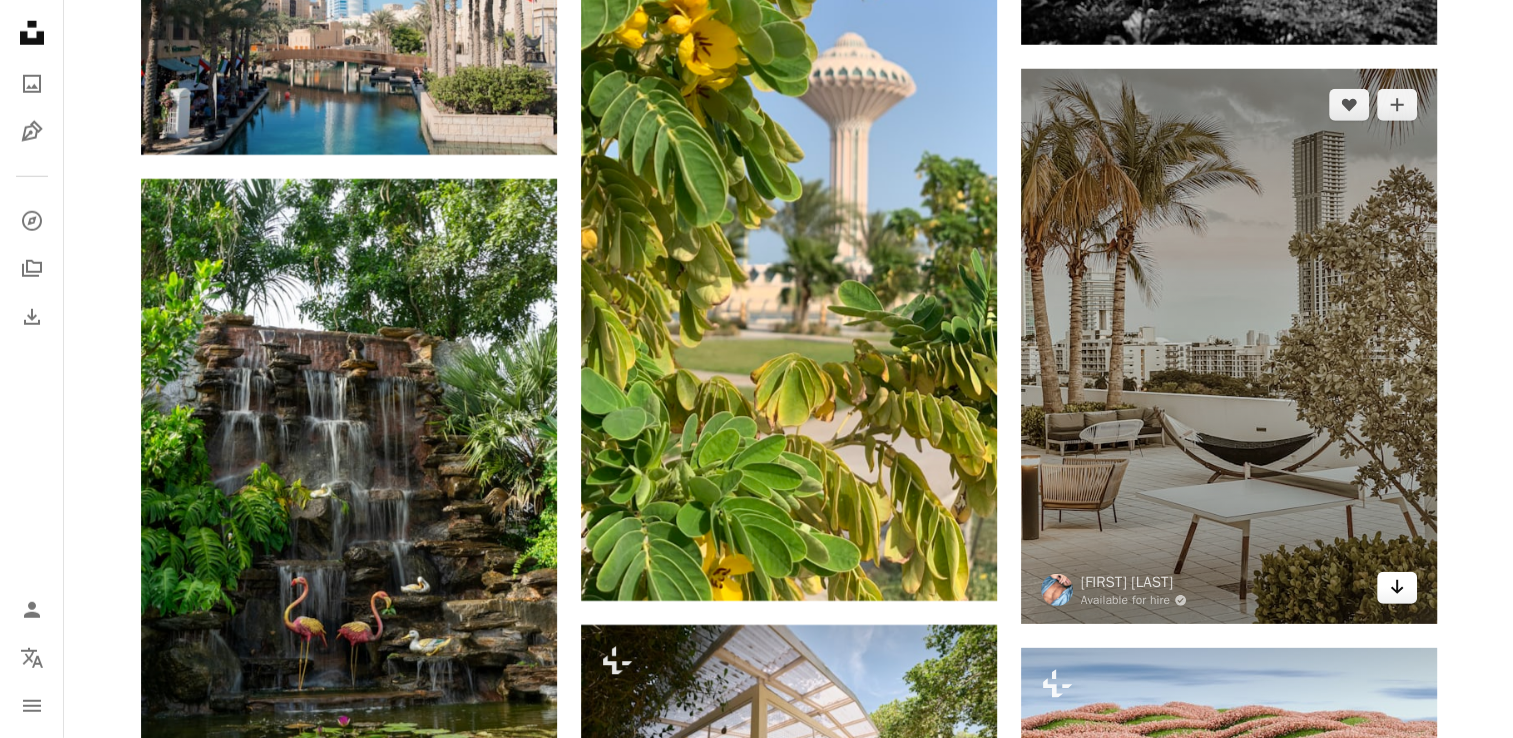 click on "Arrow pointing down" at bounding box center [1397, 588] 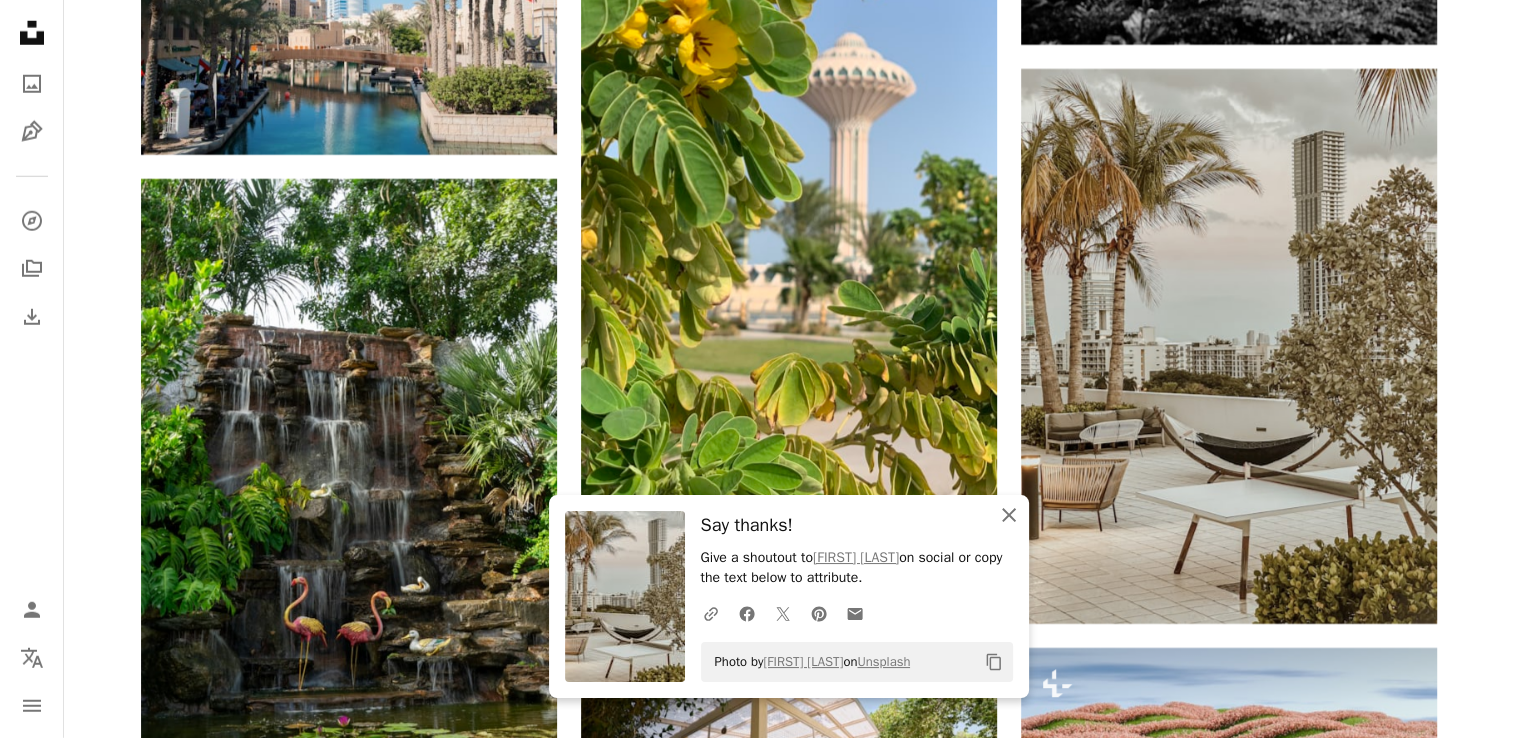 click on "An X shape" 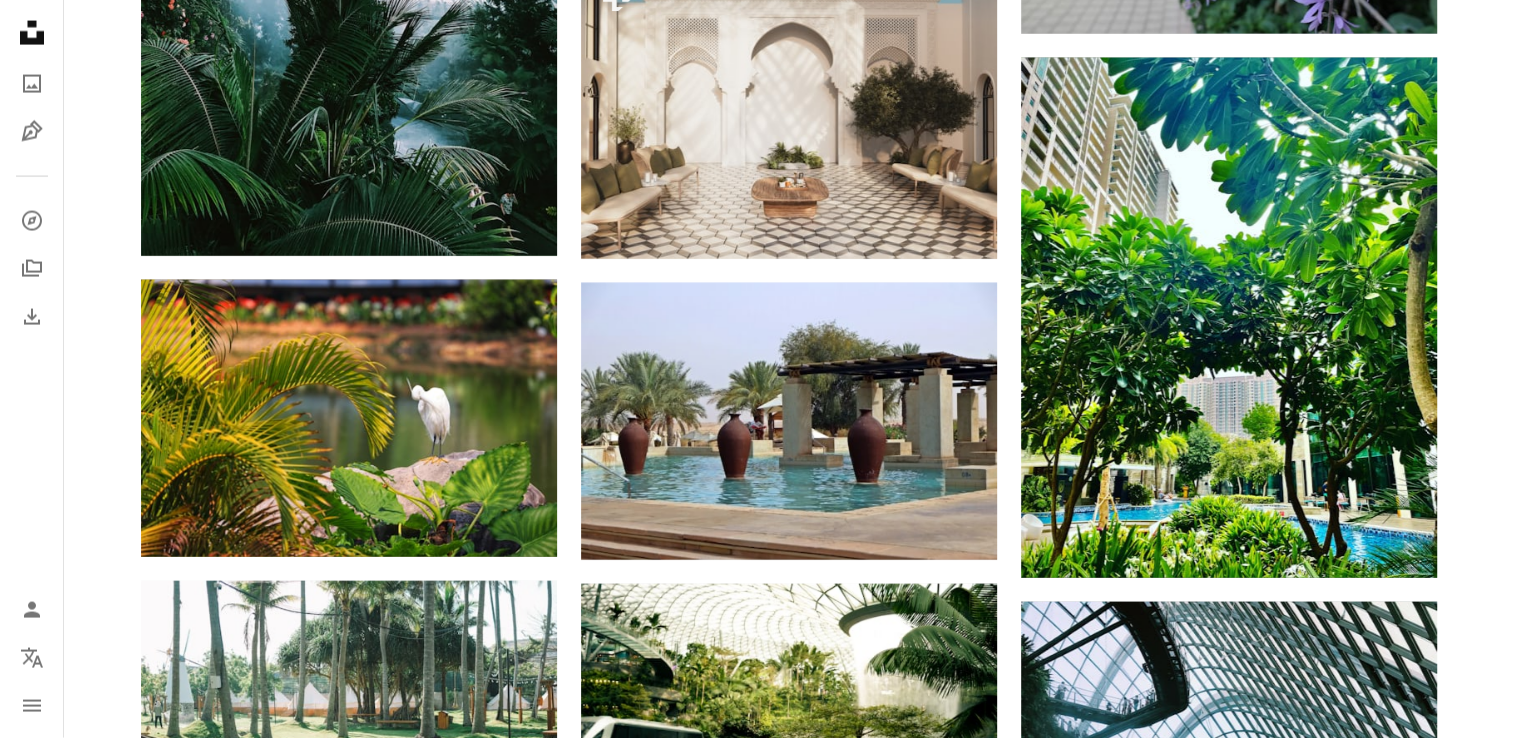 scroll, scrollTop: 134848, scrollLeft: 0, axis: vertical 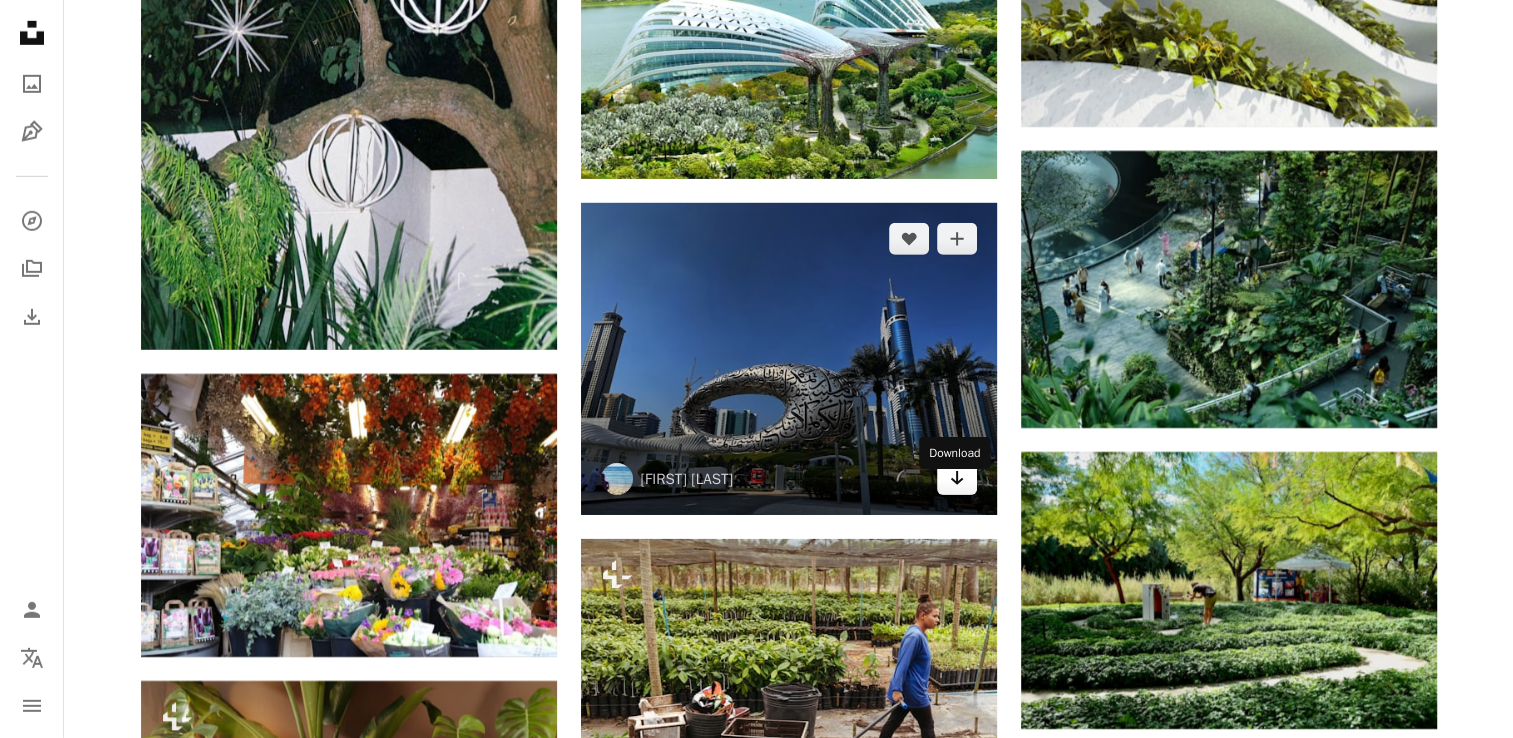 click on "Arrow pointing down" at bounding box center (957, 479) 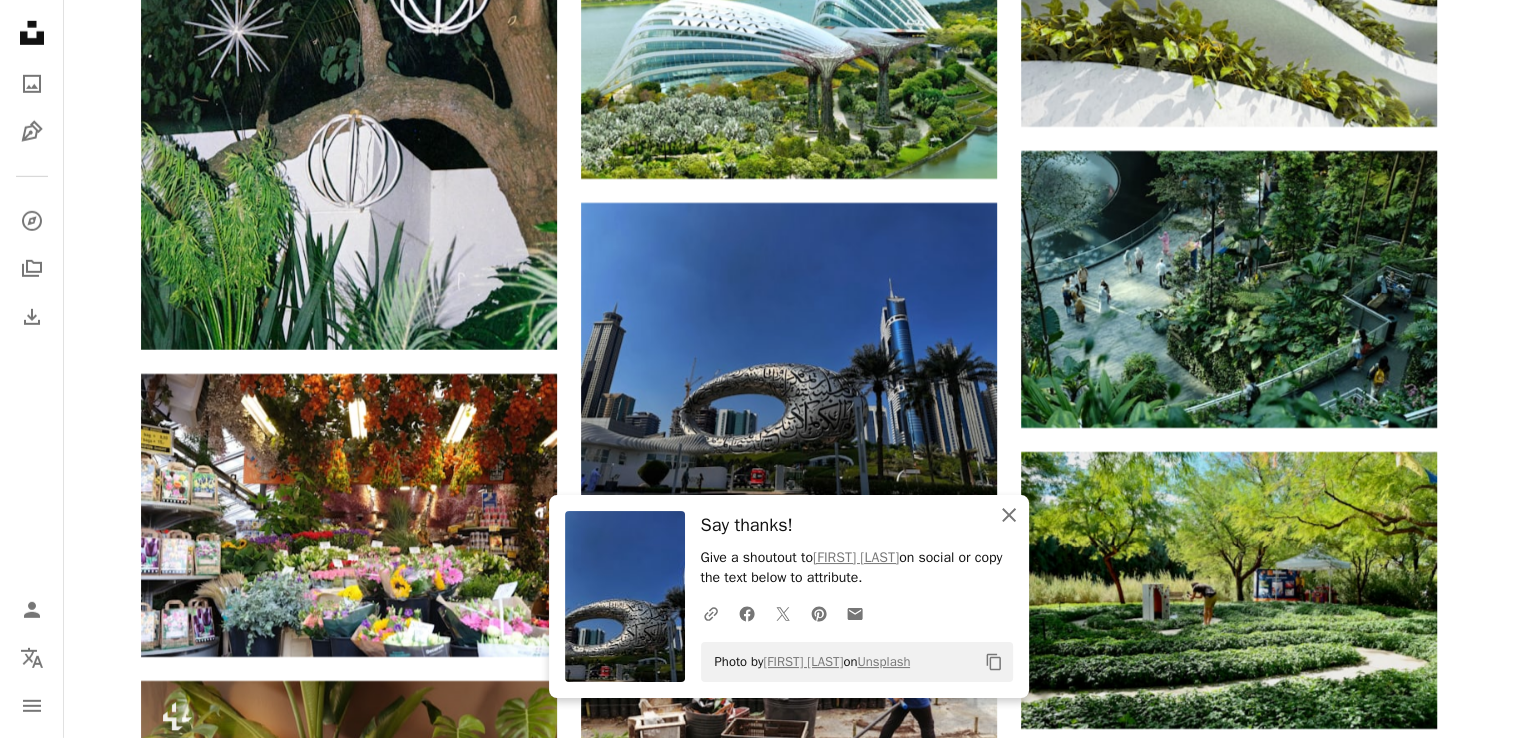 click 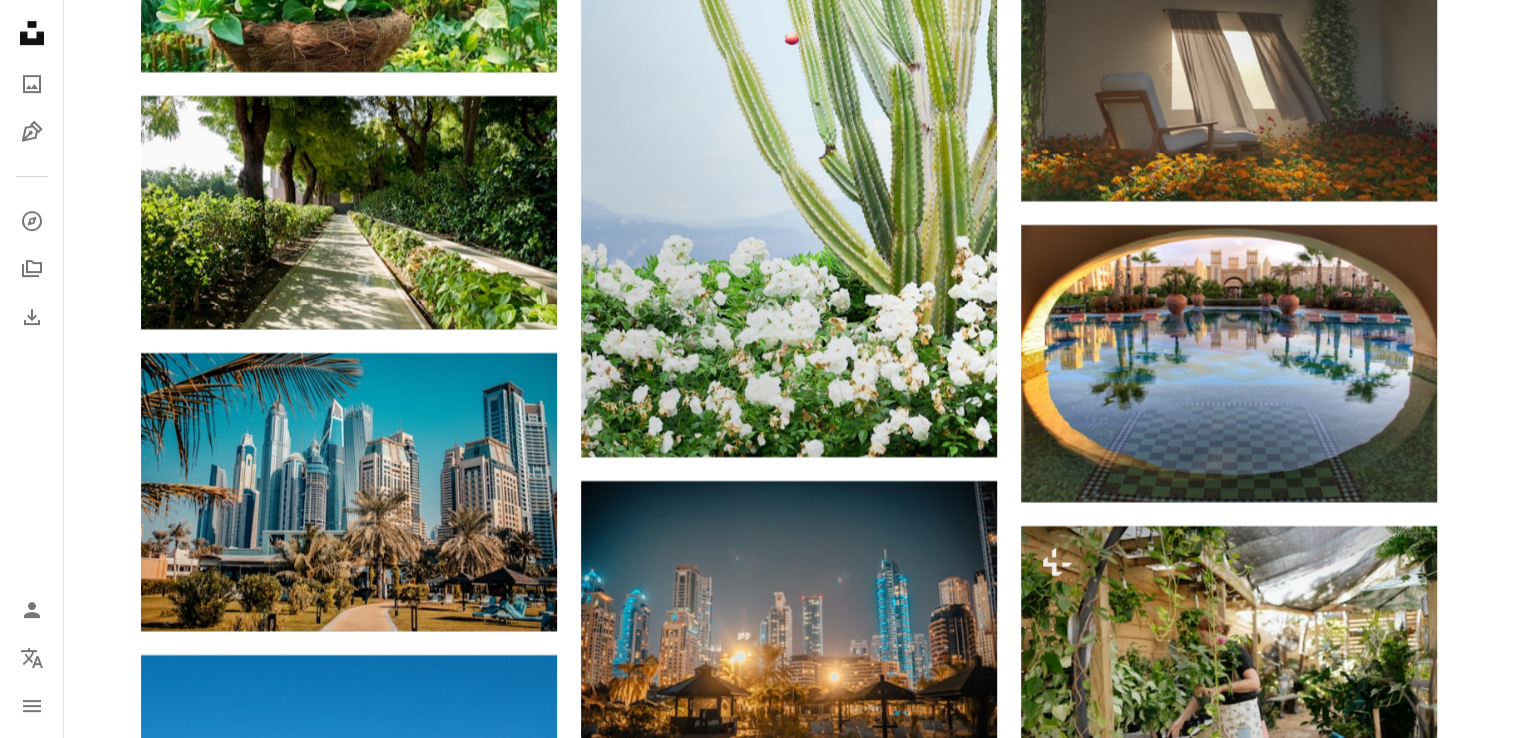 scroll, scrollTop: 137258, scrollLeft: 0, axis: vertical 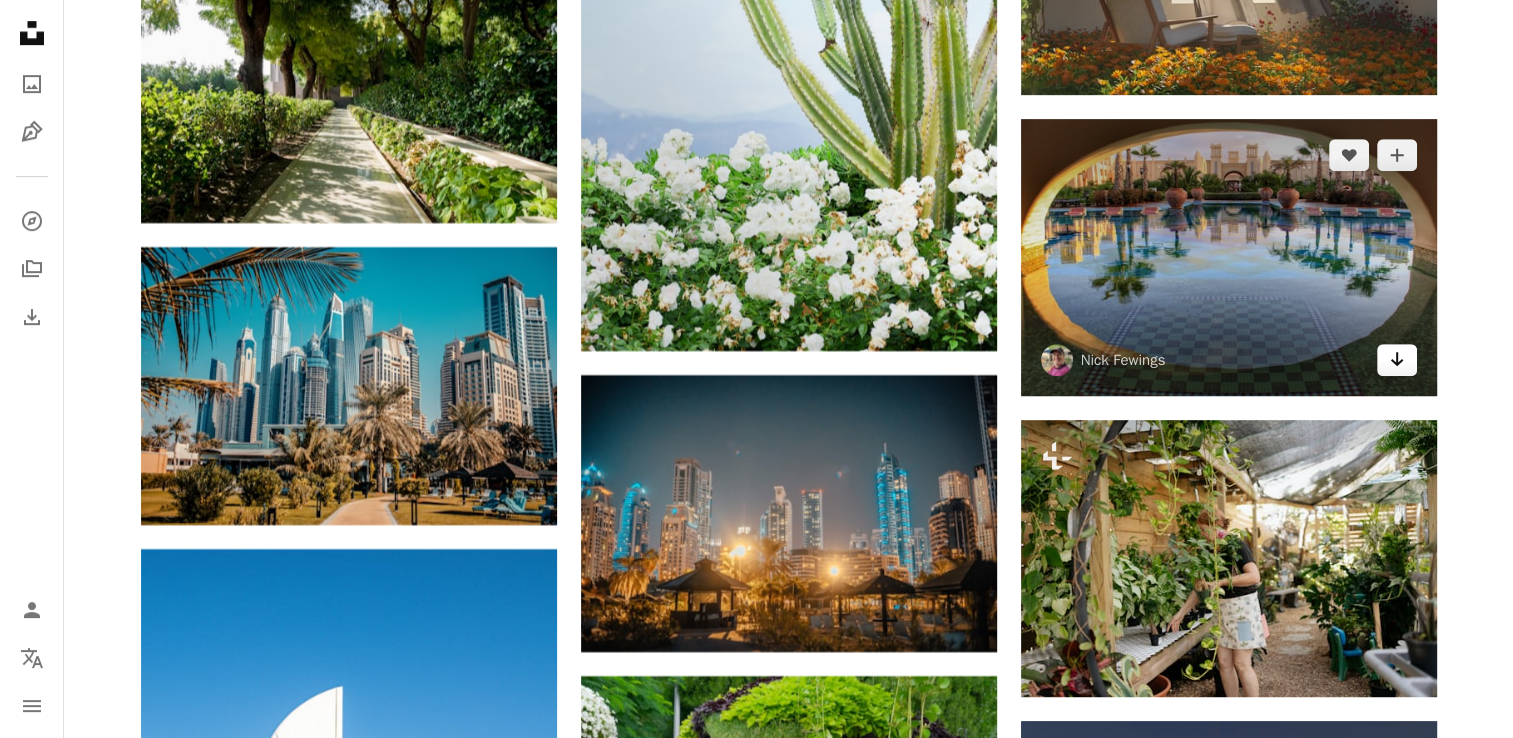 click on "Arrow pointing down" 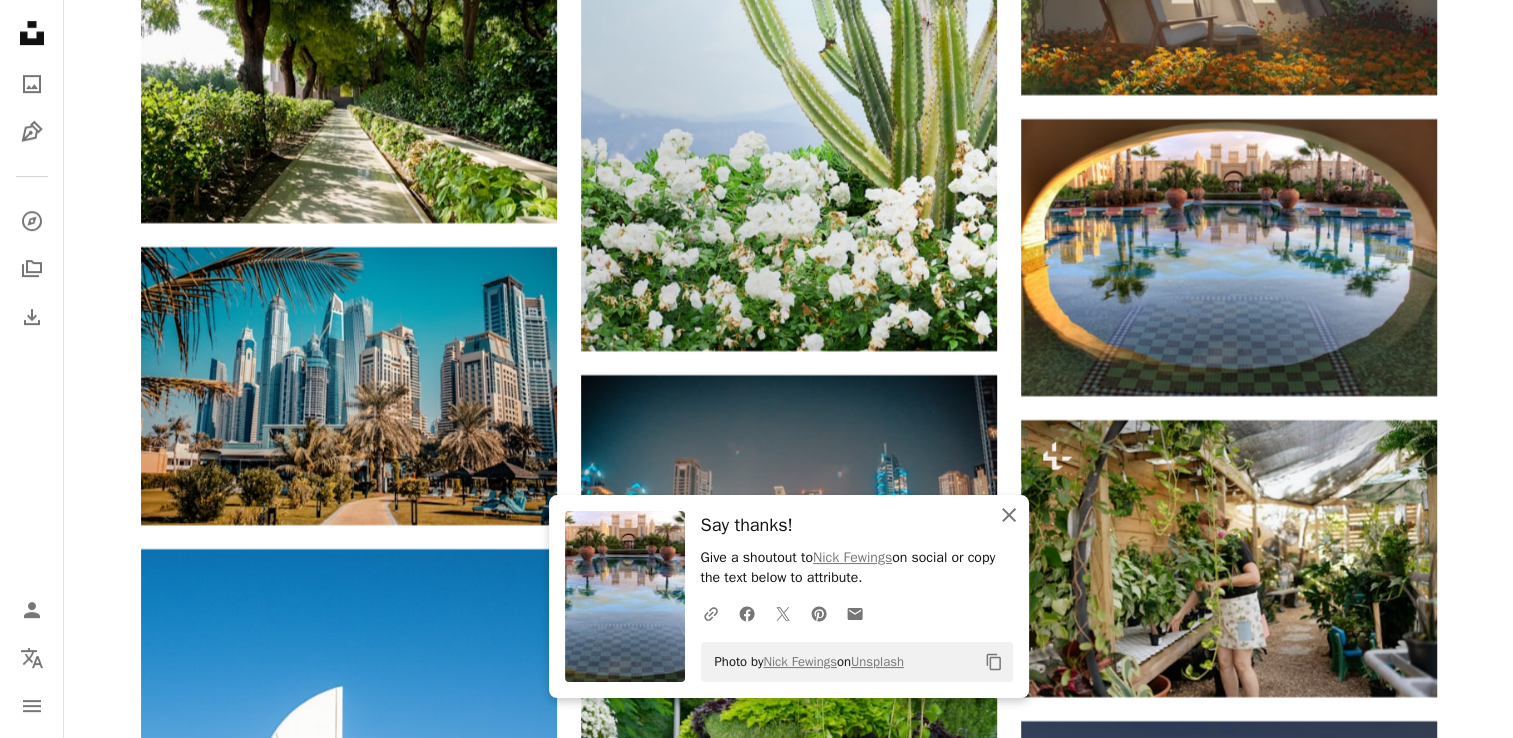 click on "An X shape" 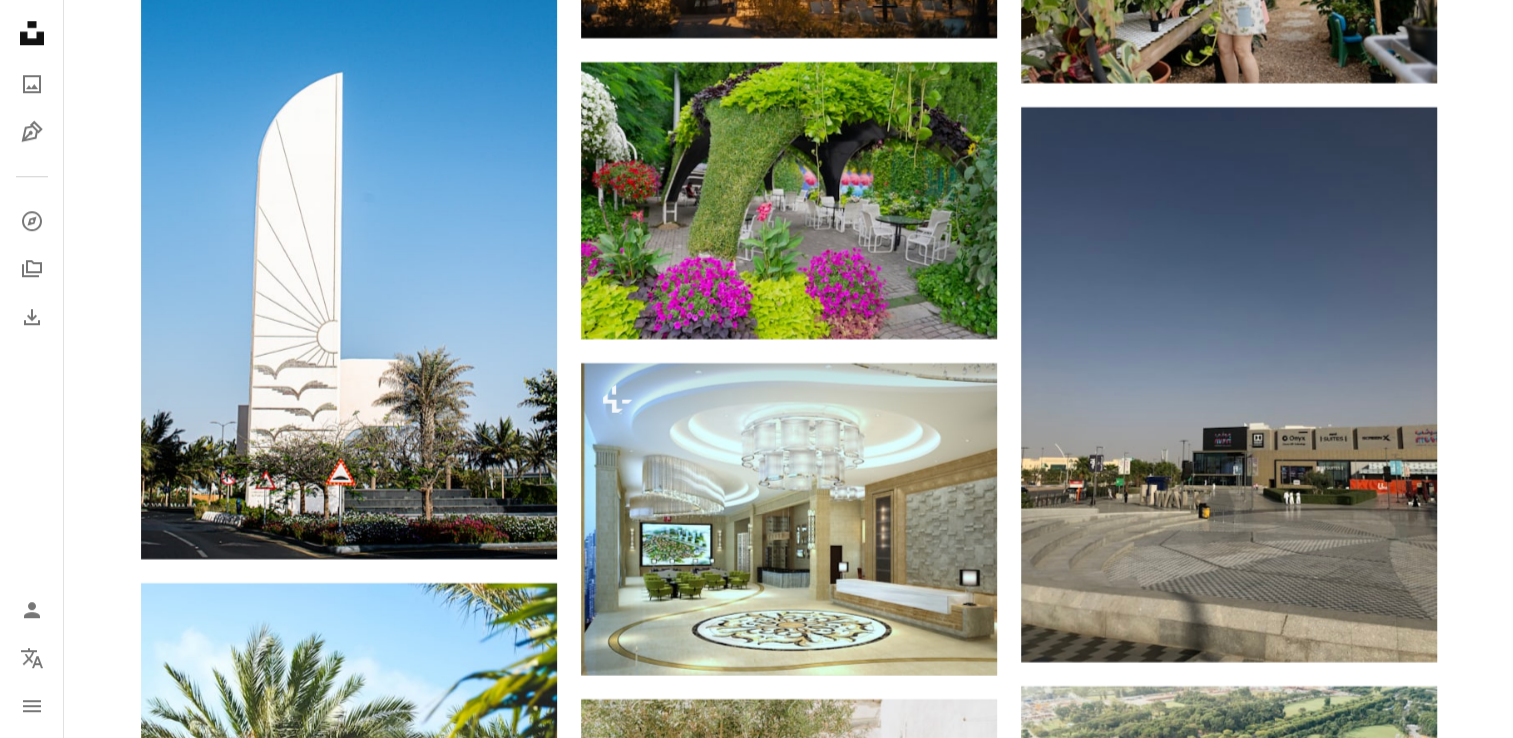 scroll, scrollTop: 137924, scrollLeft: 0, axis: vertical 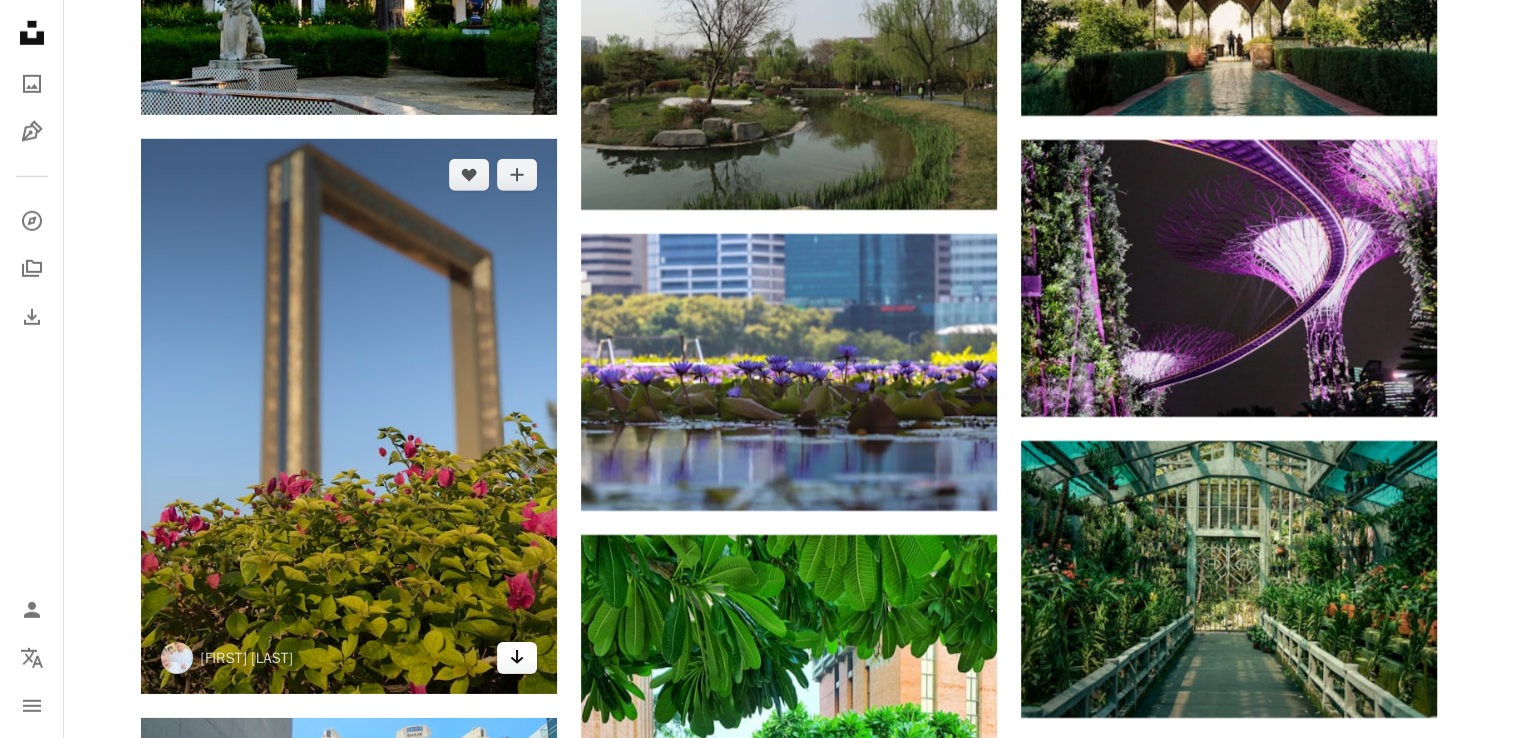 click on "Arrow pointing down" 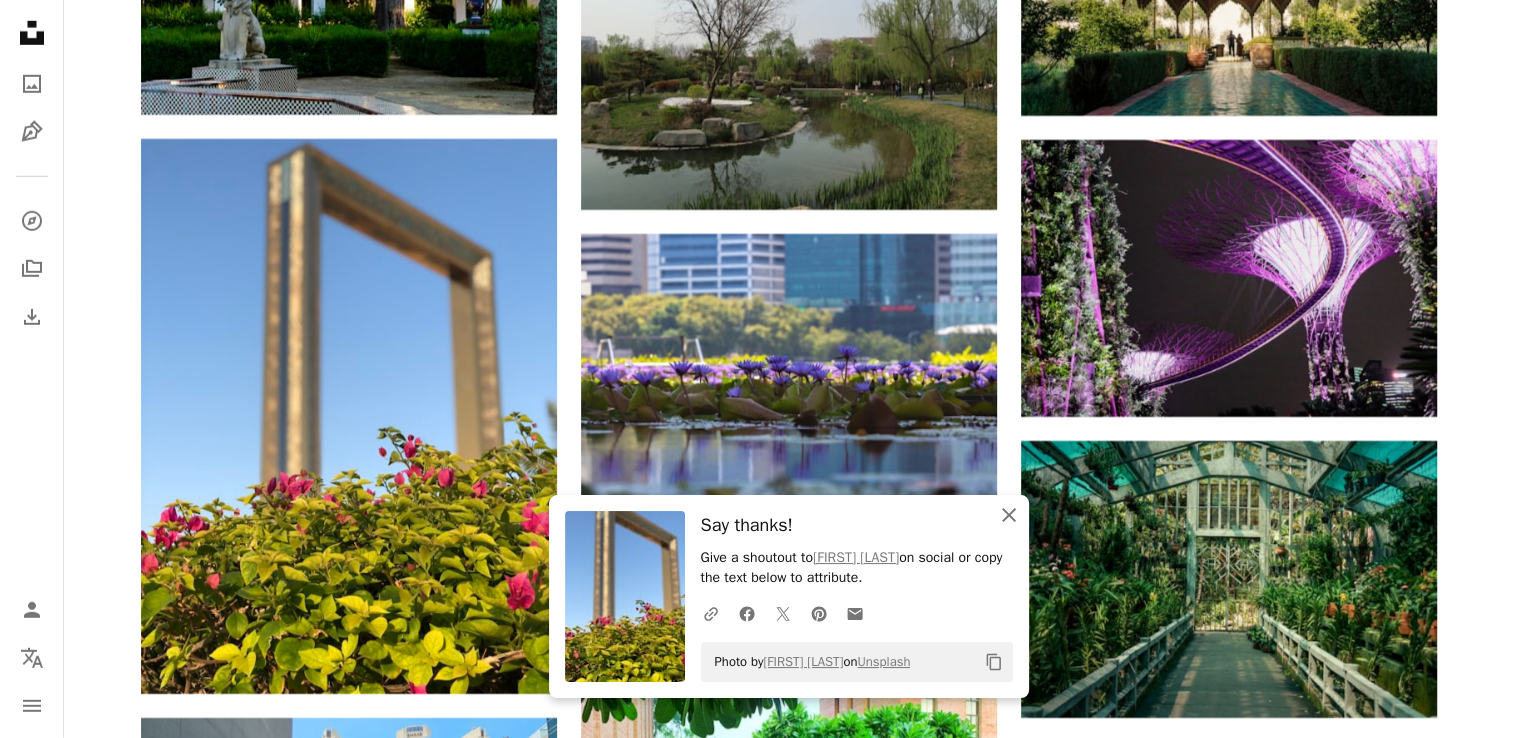 click 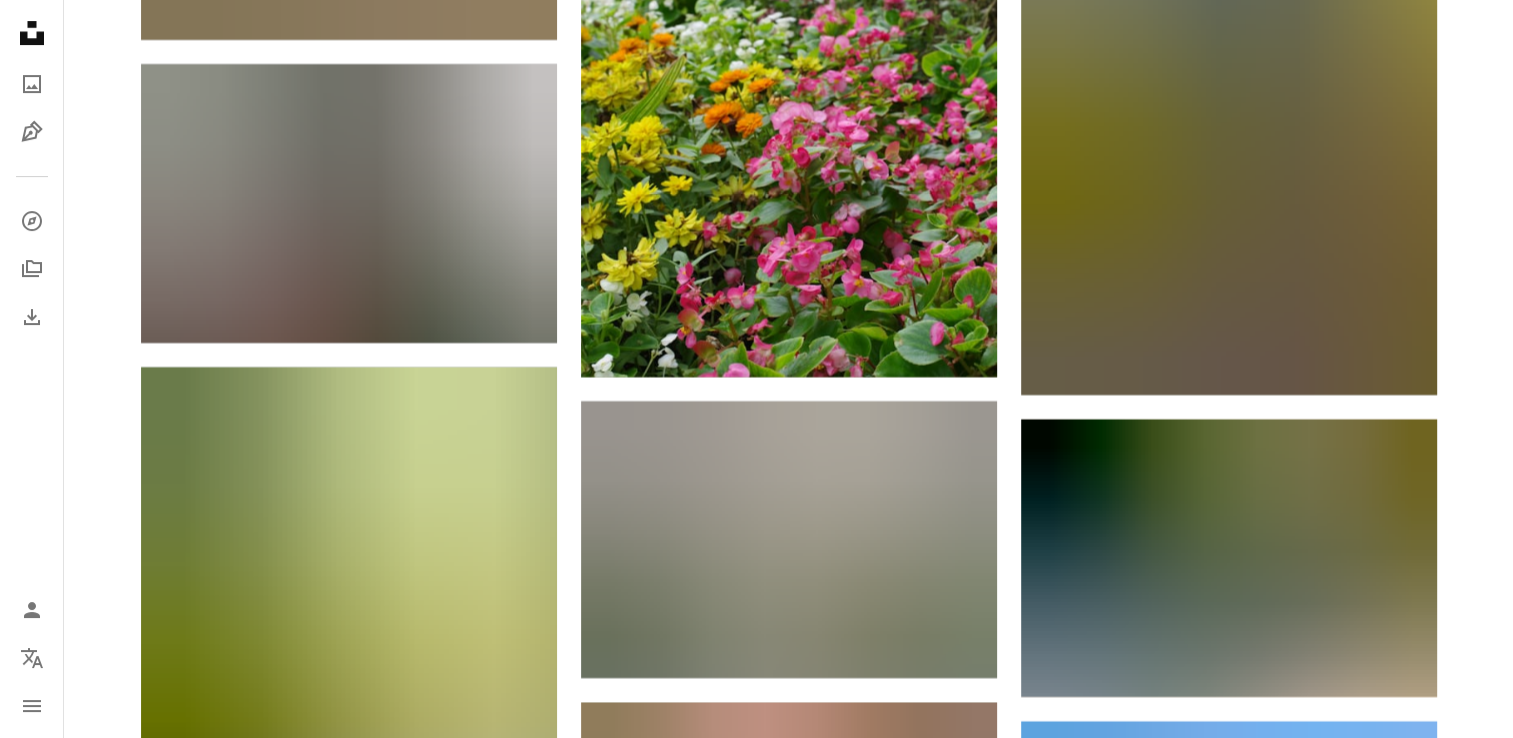 scroll, scrollTop: 183816, scrollLeft: 0, axis: vertical 